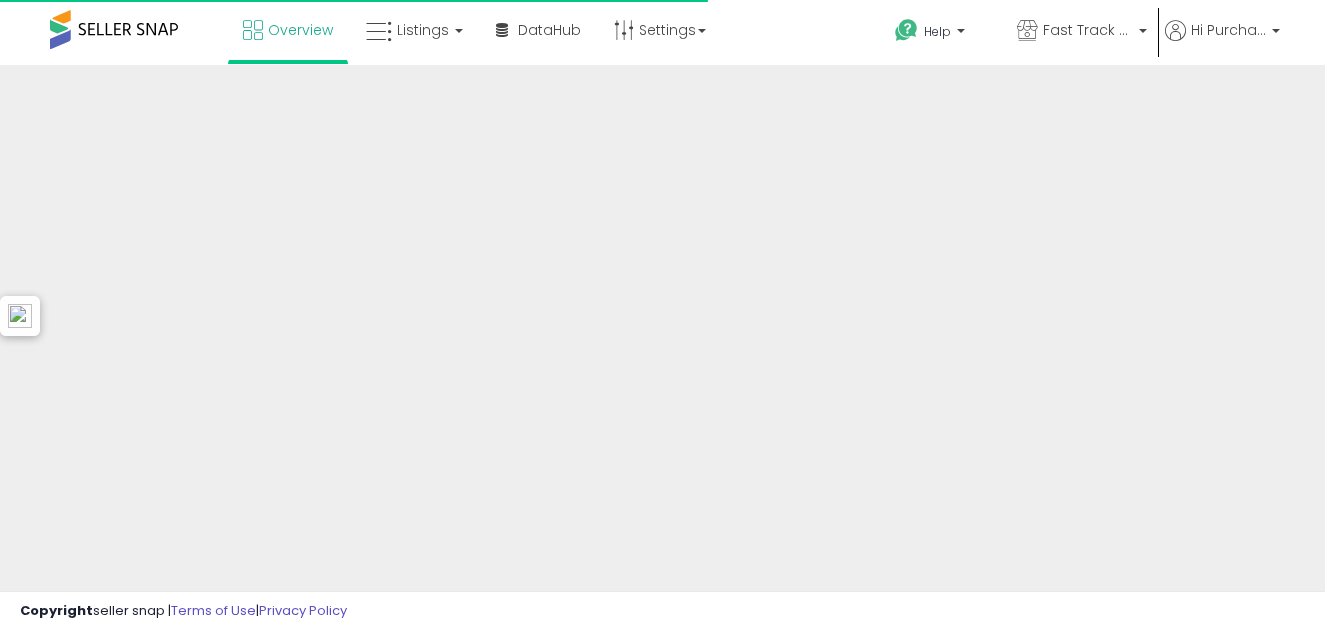 scroll, scrollTop: 0, scrollLeft: 0, axis: both 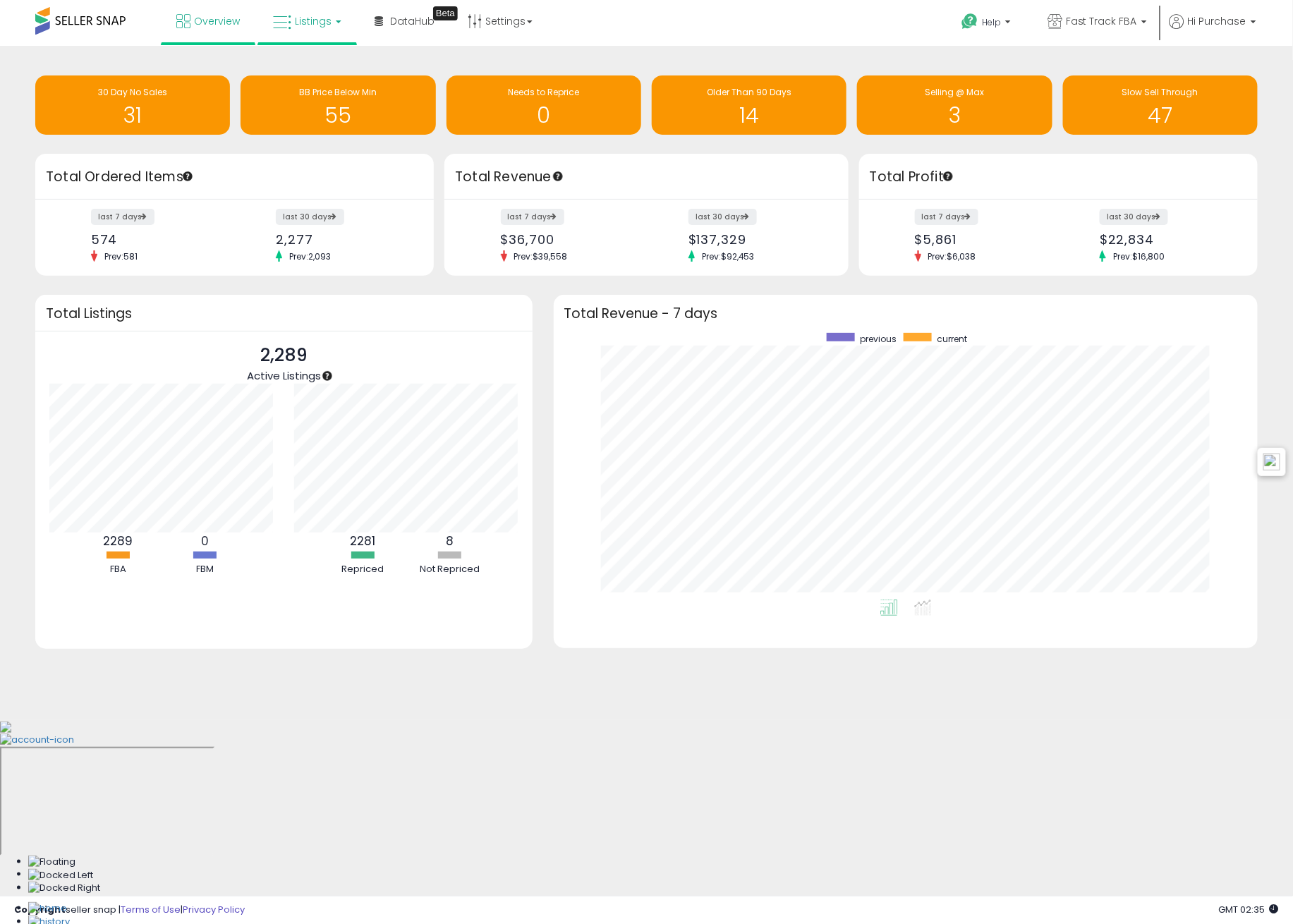 click on "Listings" at bounding box center (307, 21) 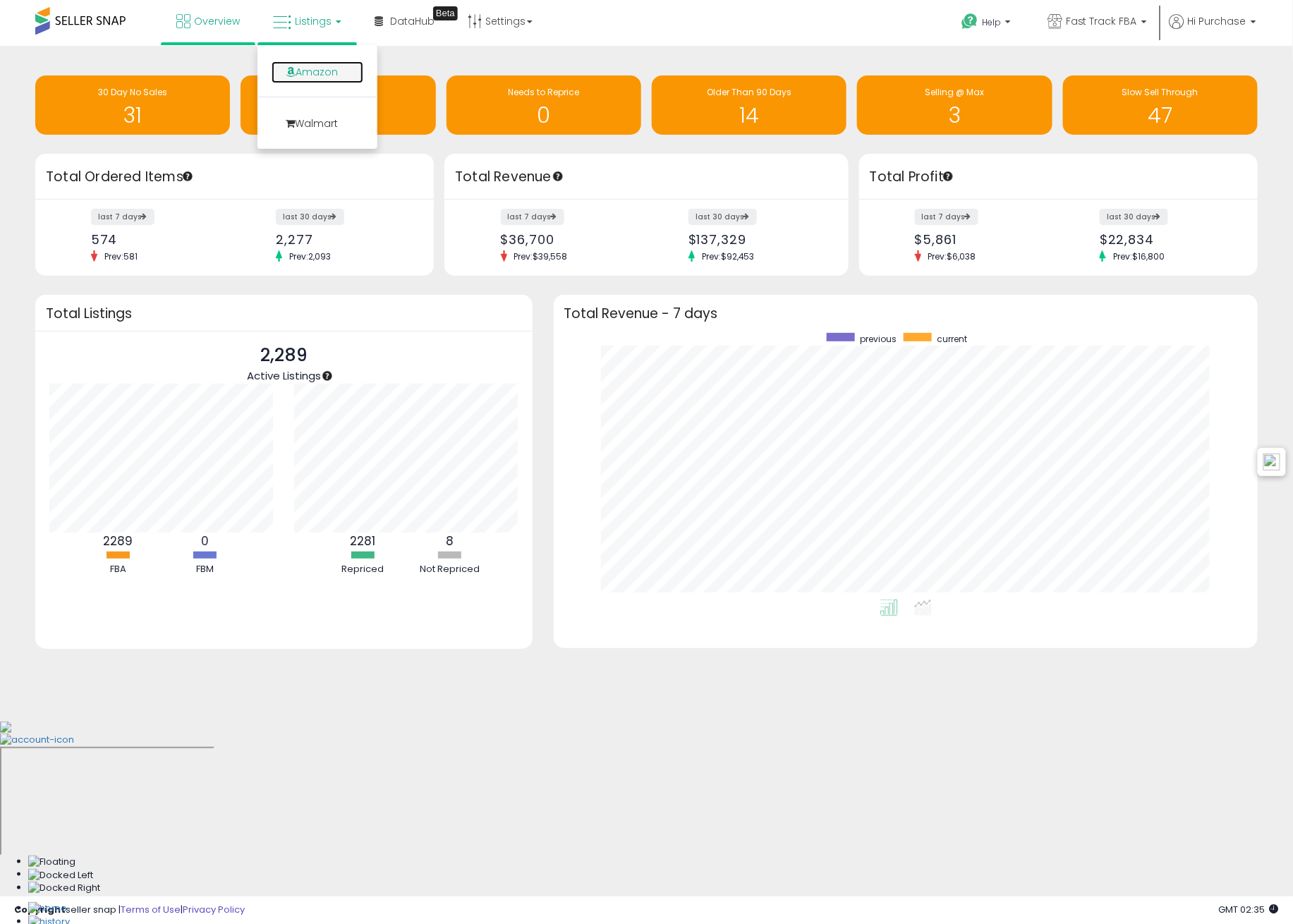 click on "Amazon" at bounding box center (317, 72) 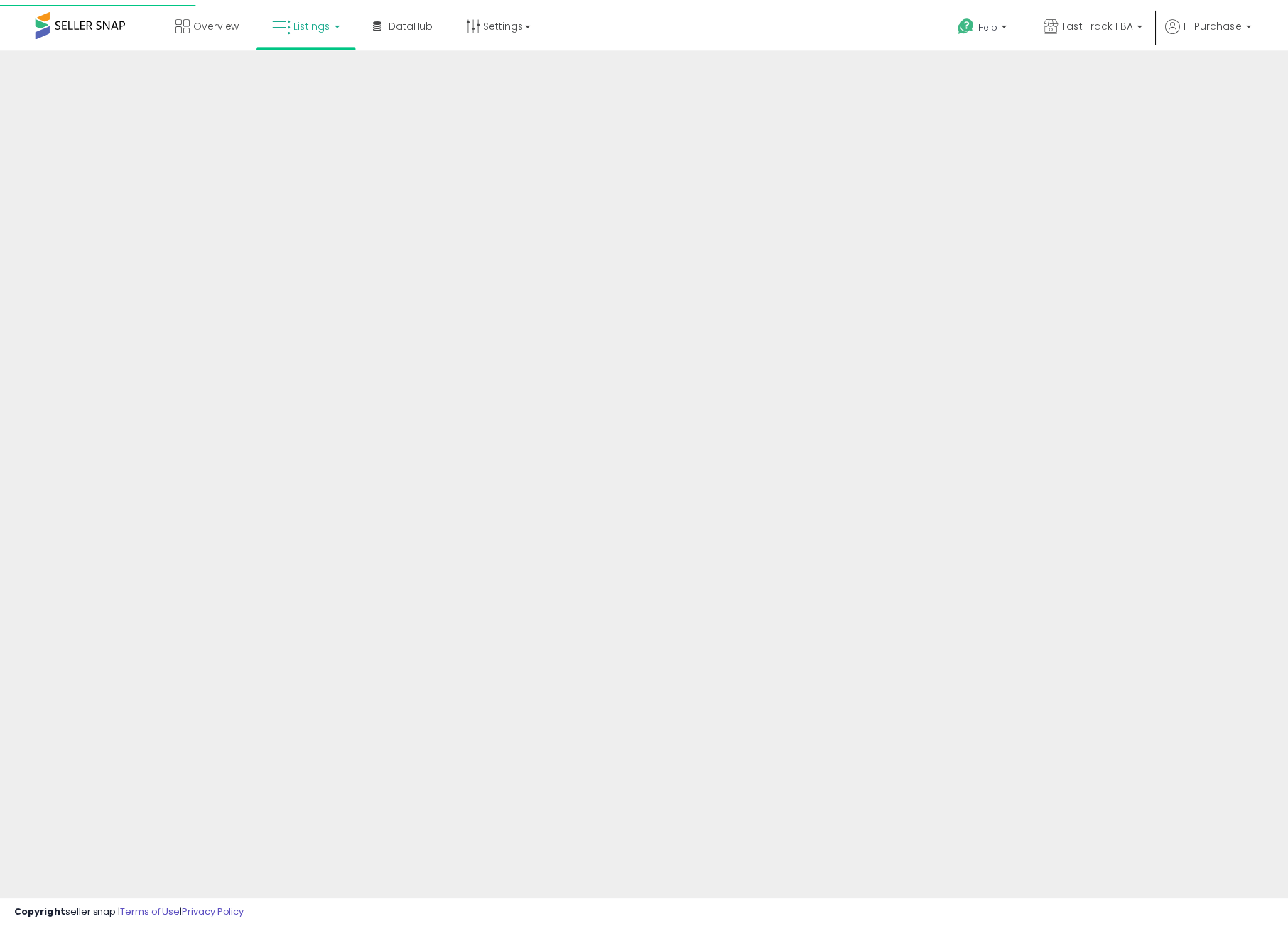 scroll, scrollTop: 0, scrollLeft: 0, axis: both 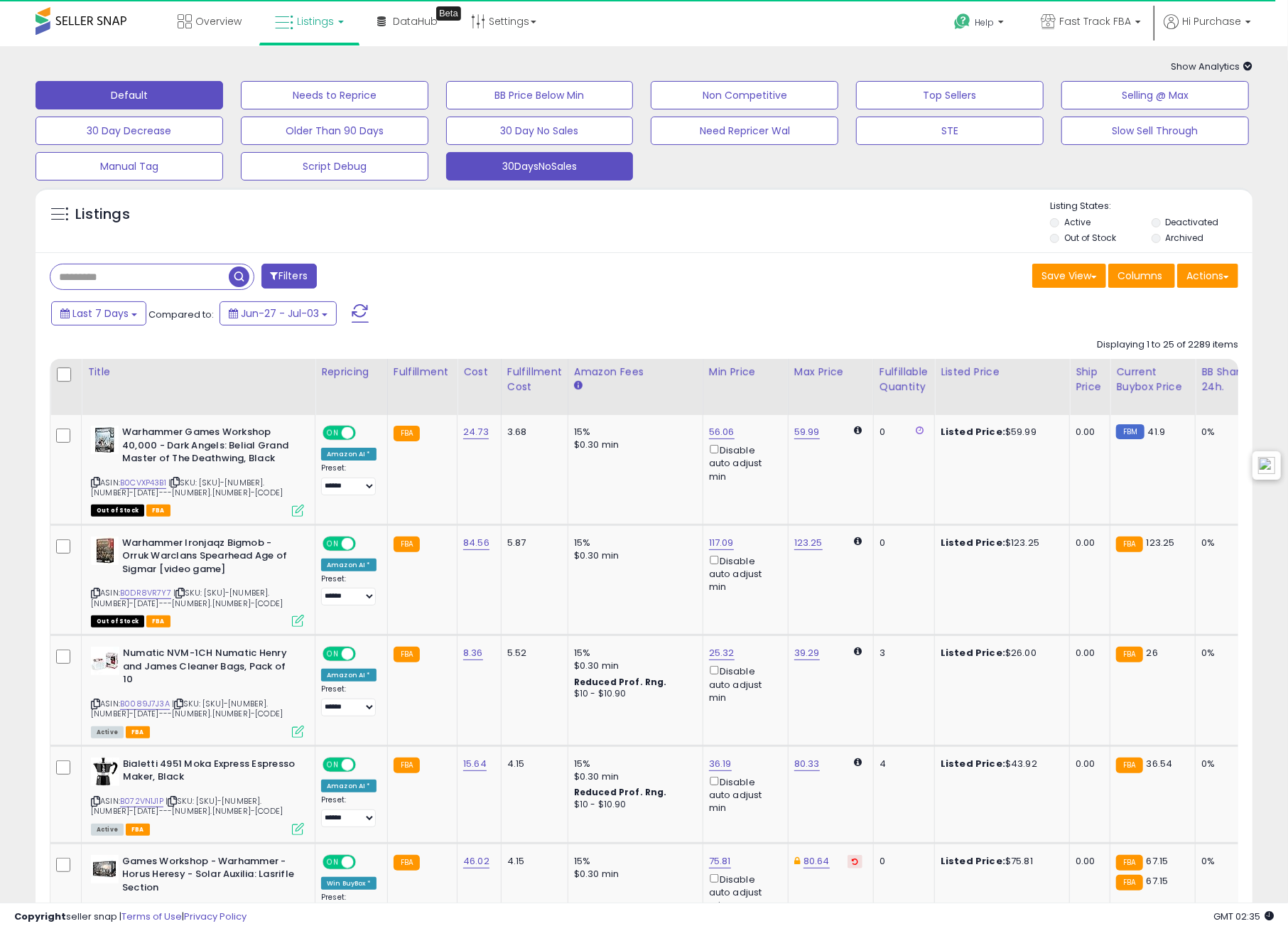 click on "30DaysNoSales" at bounding box center [335, 95] 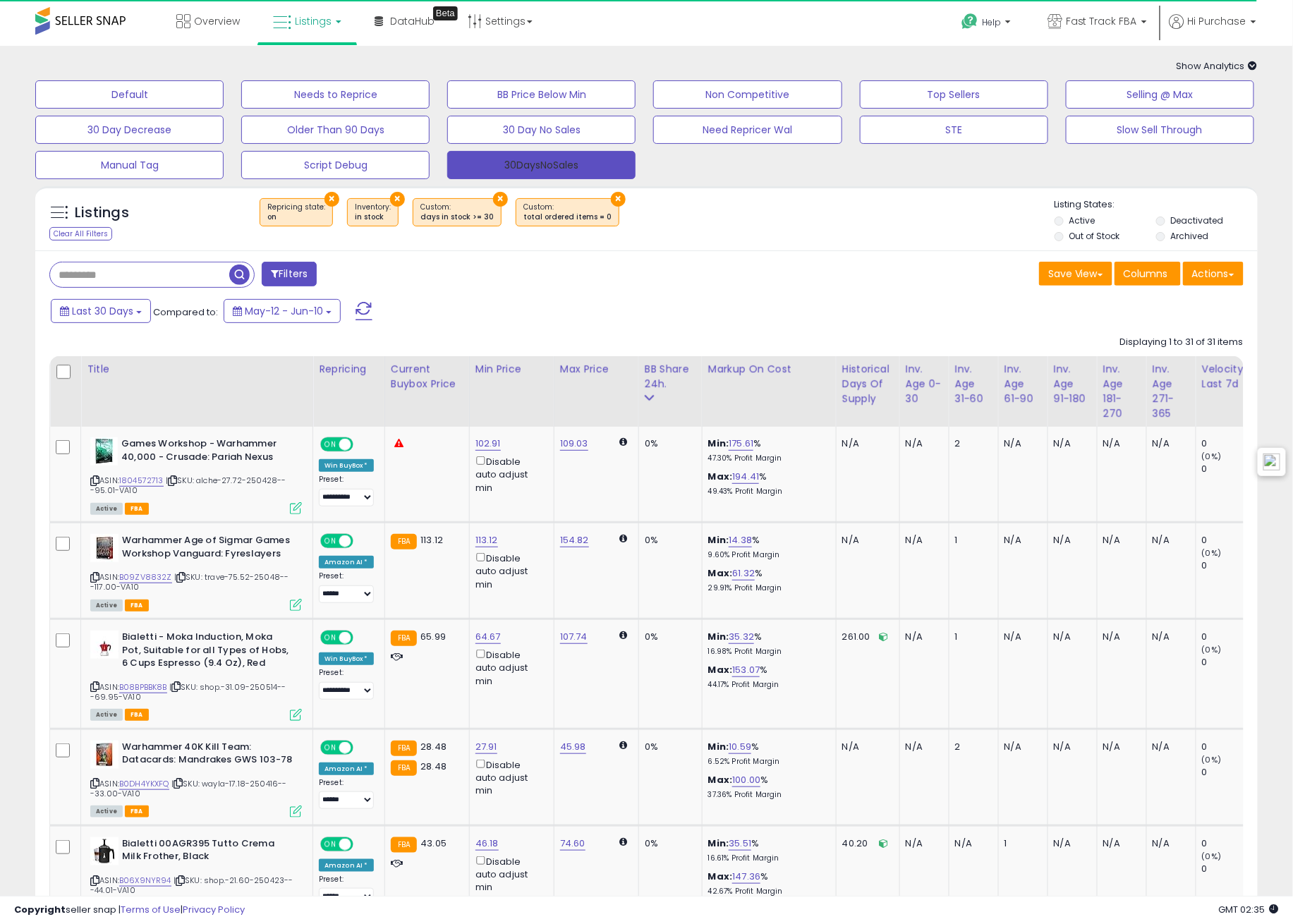 select on "**" 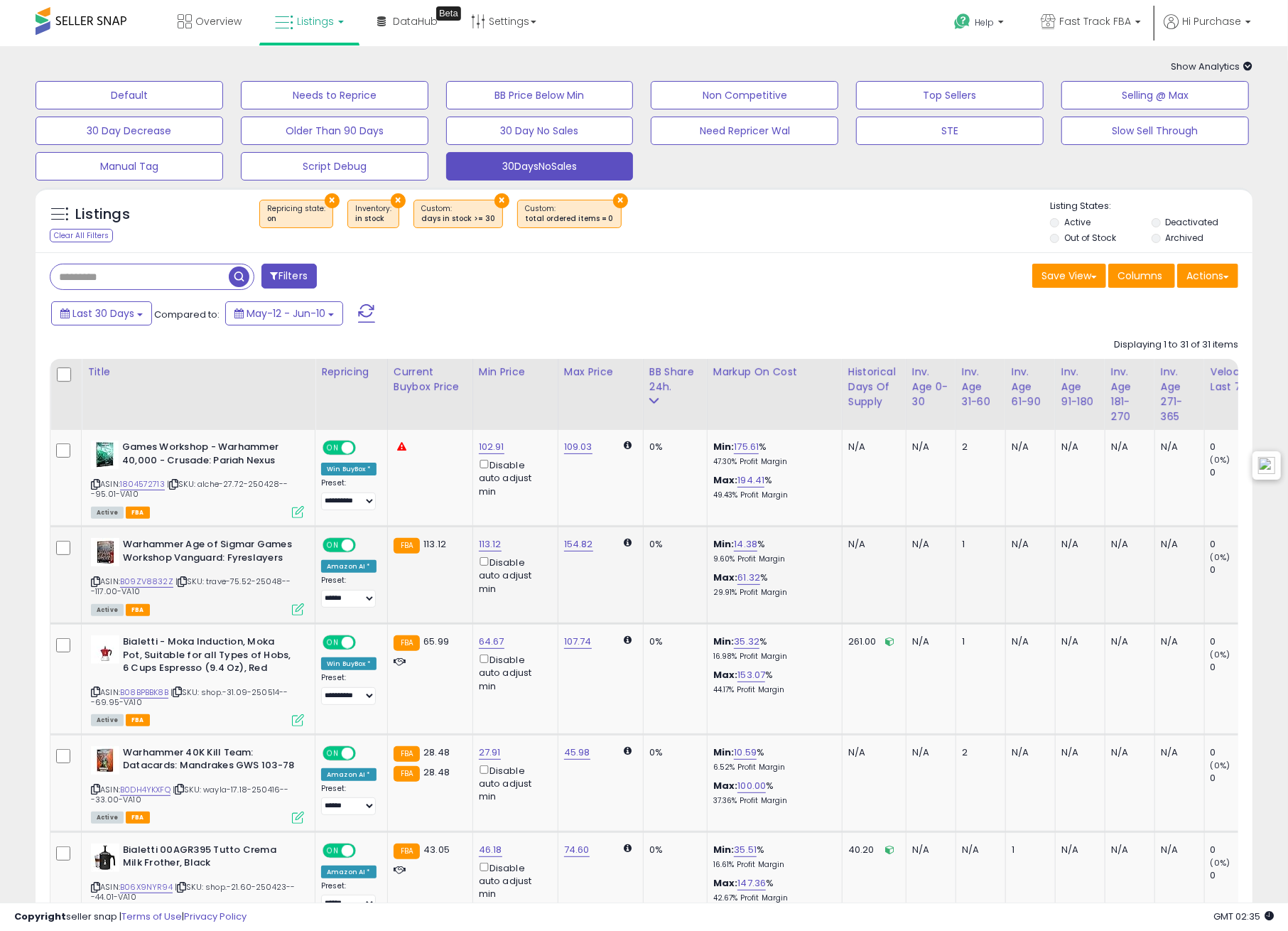 click at bounding box center [95, 581] 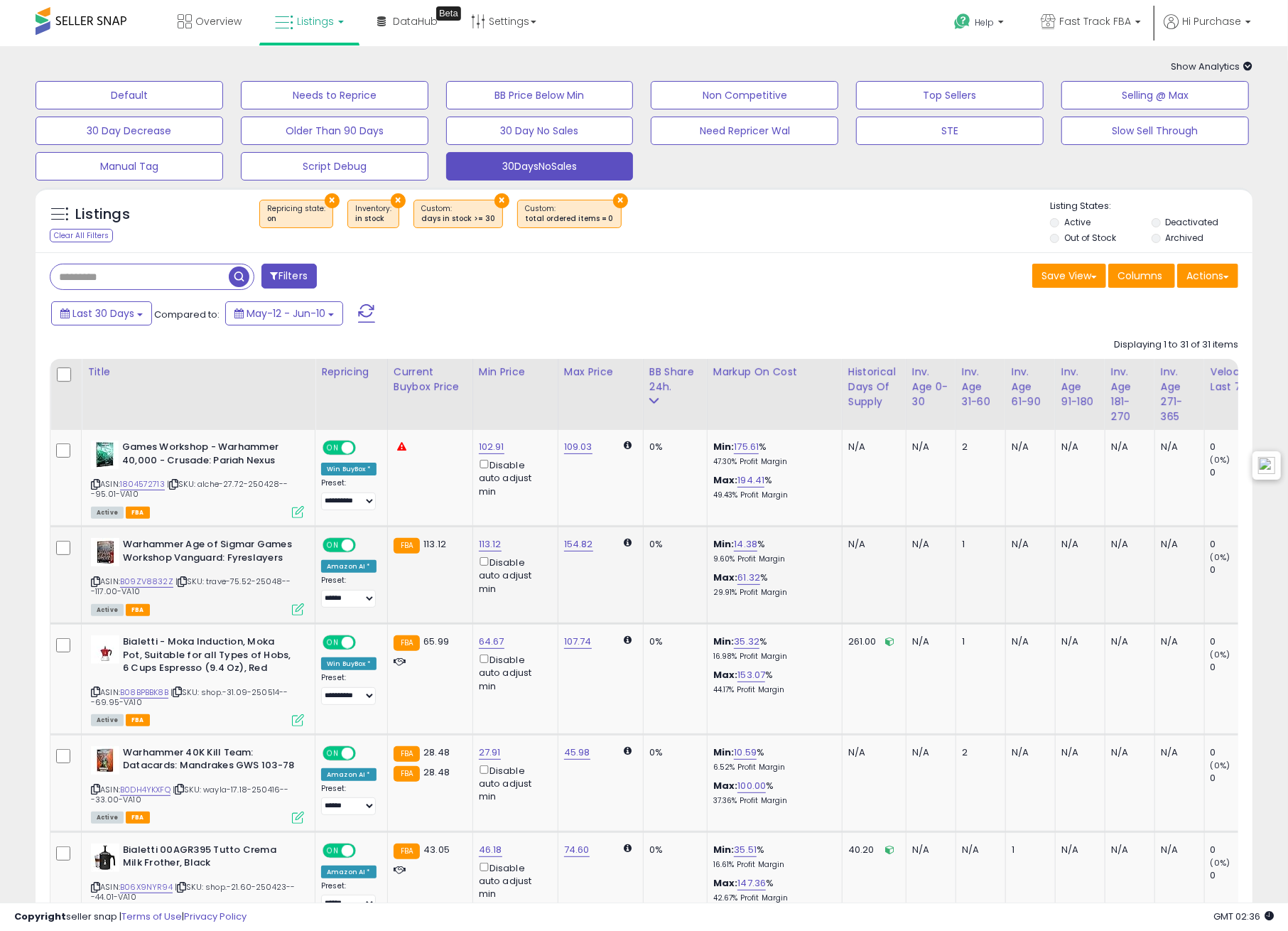 click at bounding box center (182, 581) 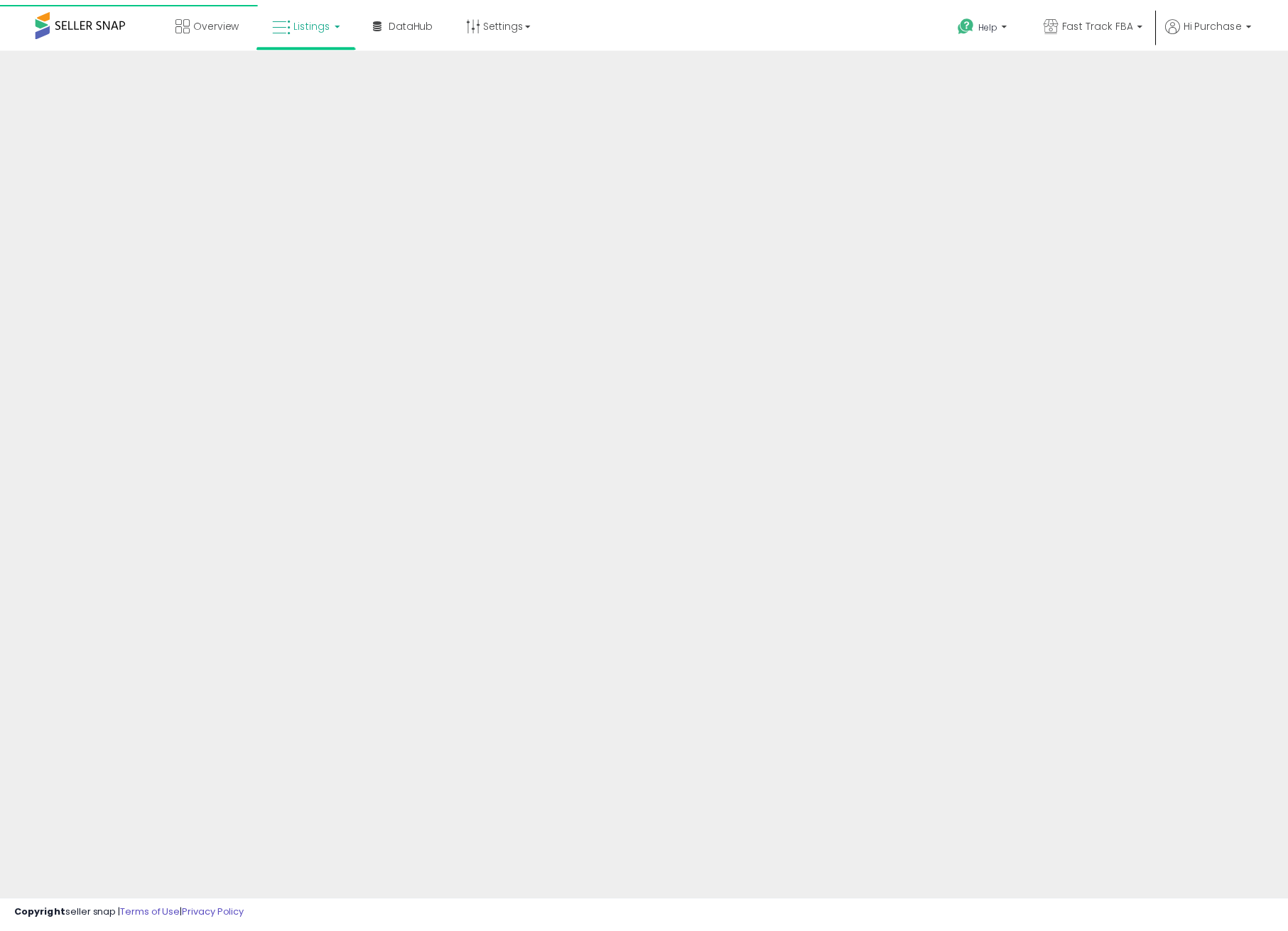 scroll, scrollTop: 0, scrollLeft: 0, axis: both 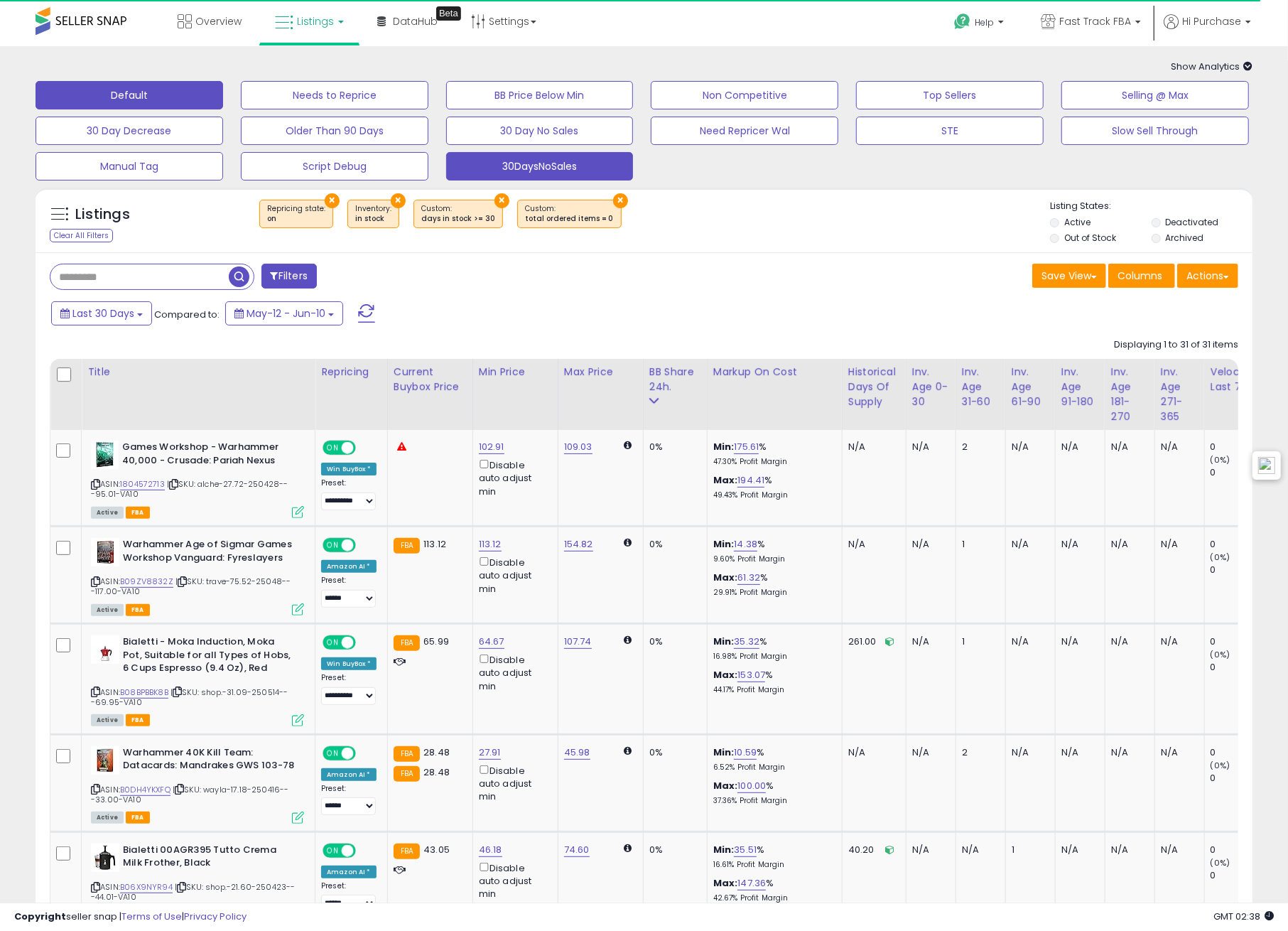 click on "Default" at bounding box center (129, 95) 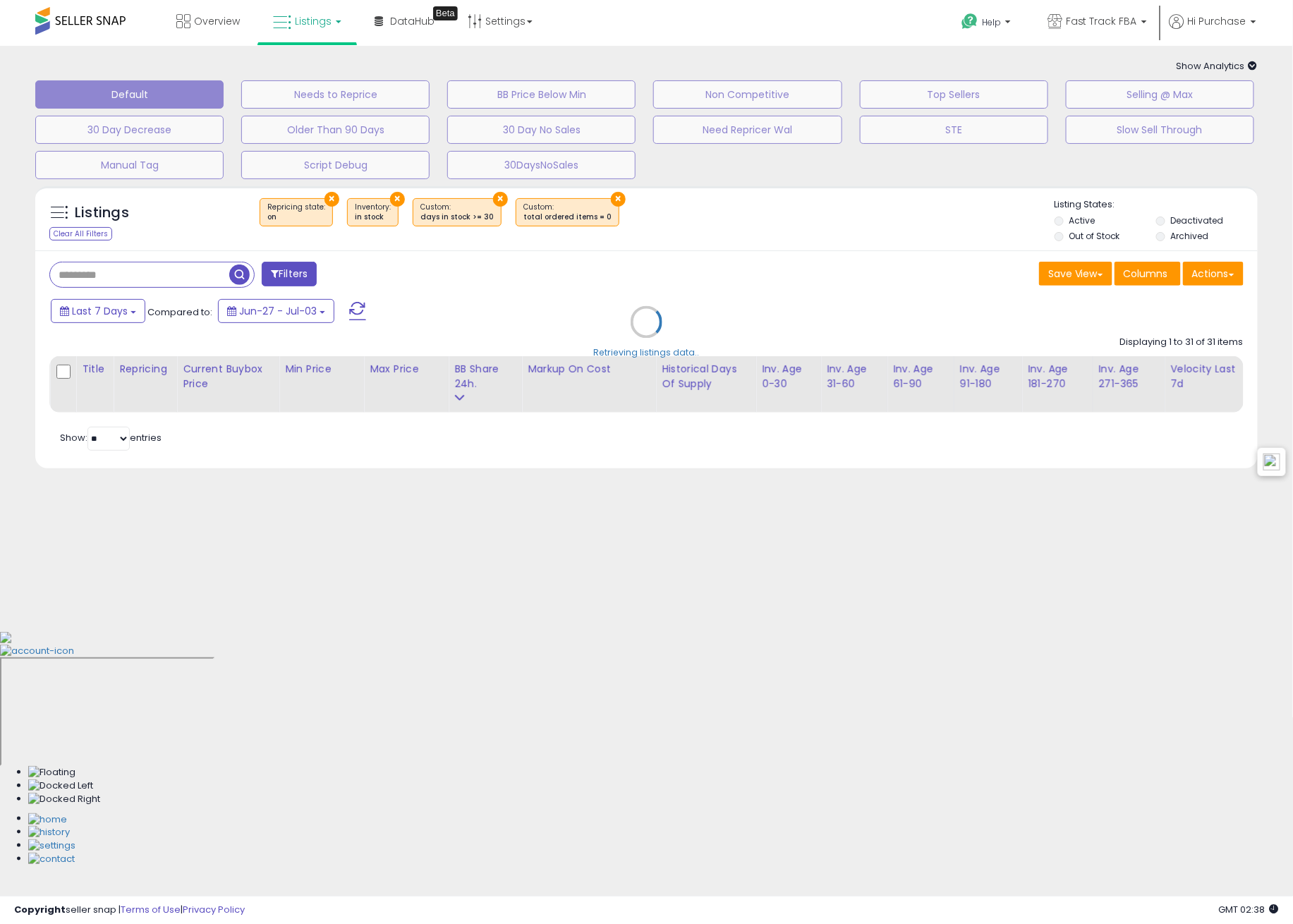 select on "**" 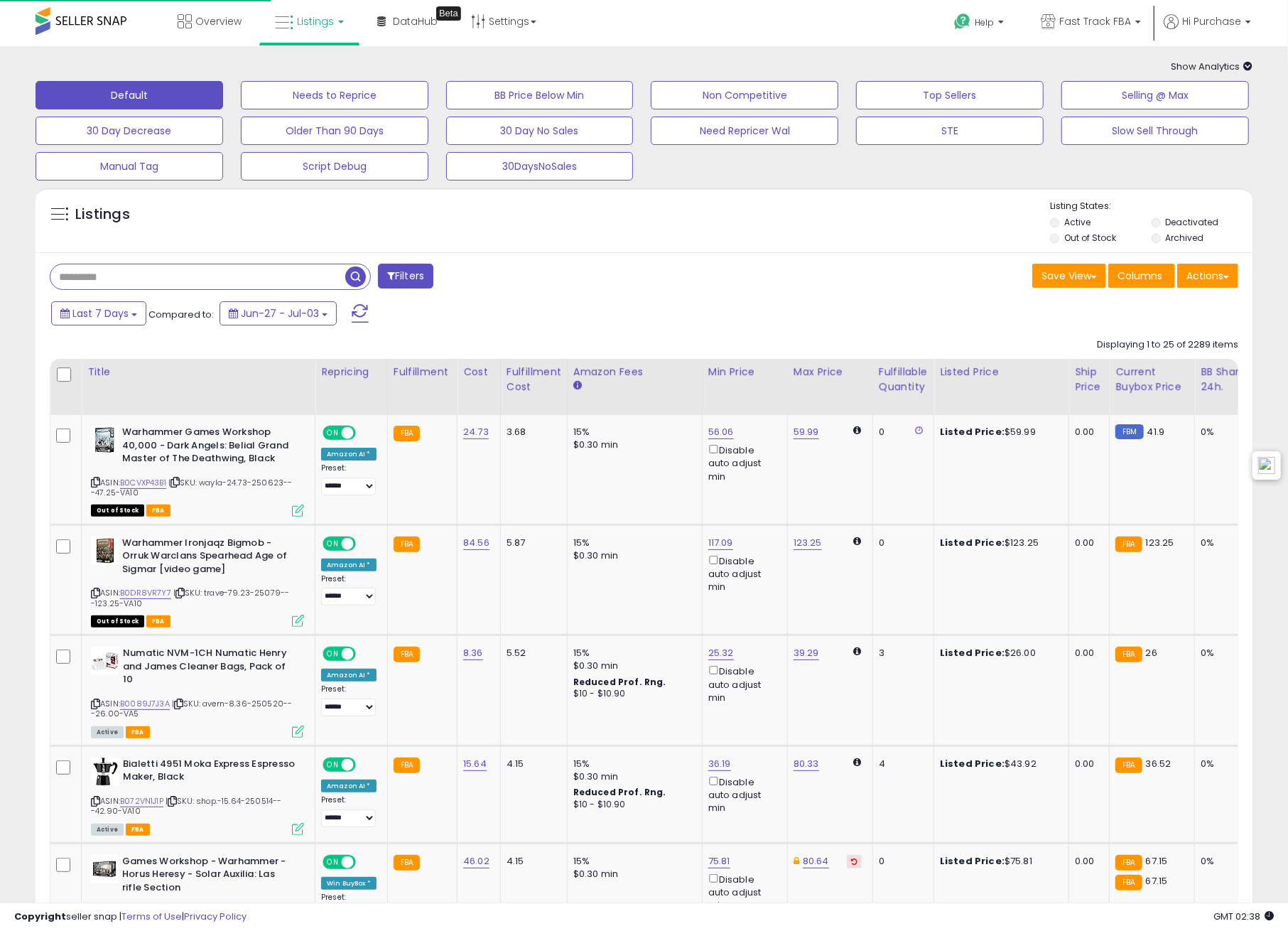click at bounding box center [197, 276] 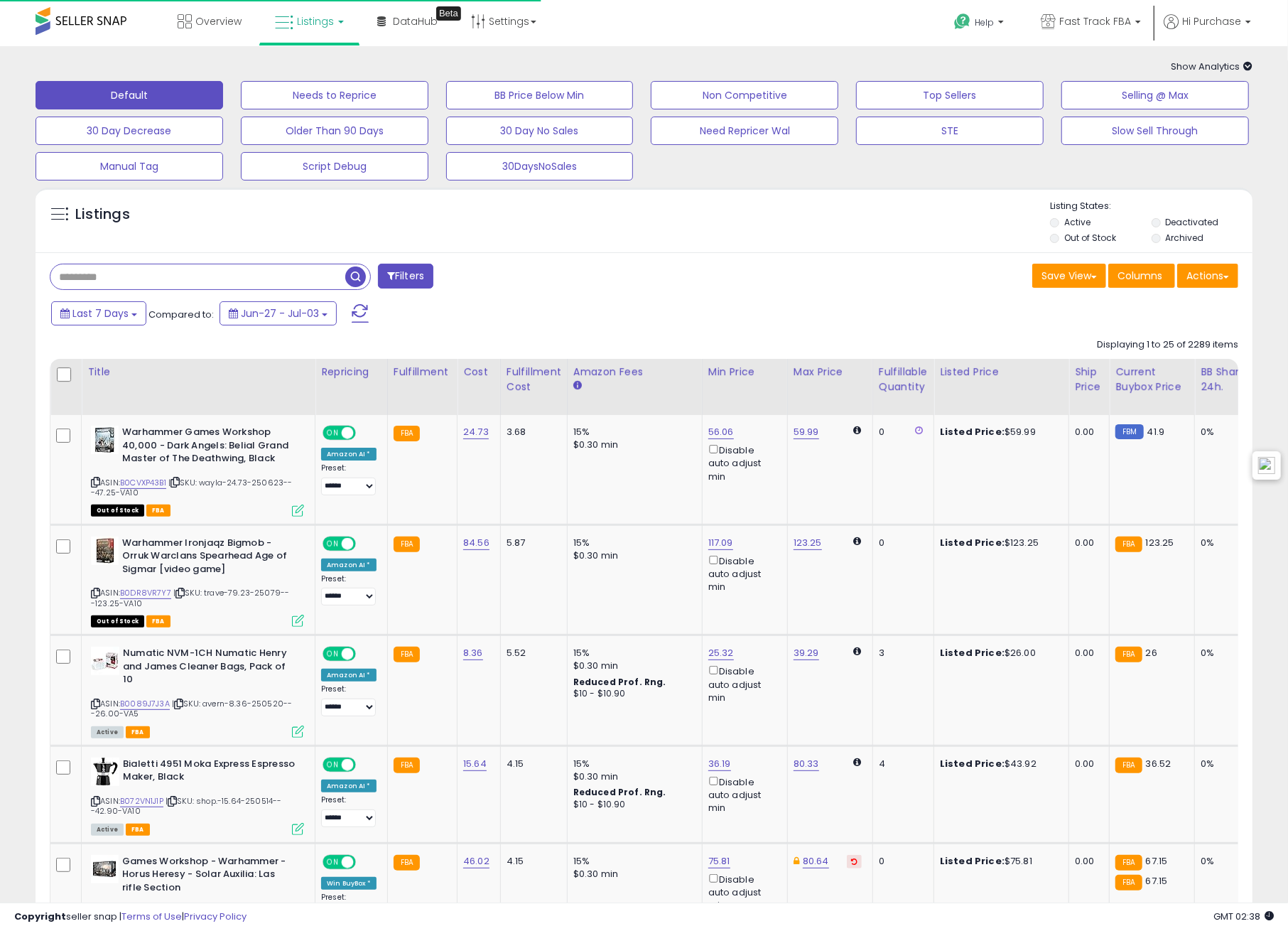 paste on "**********" 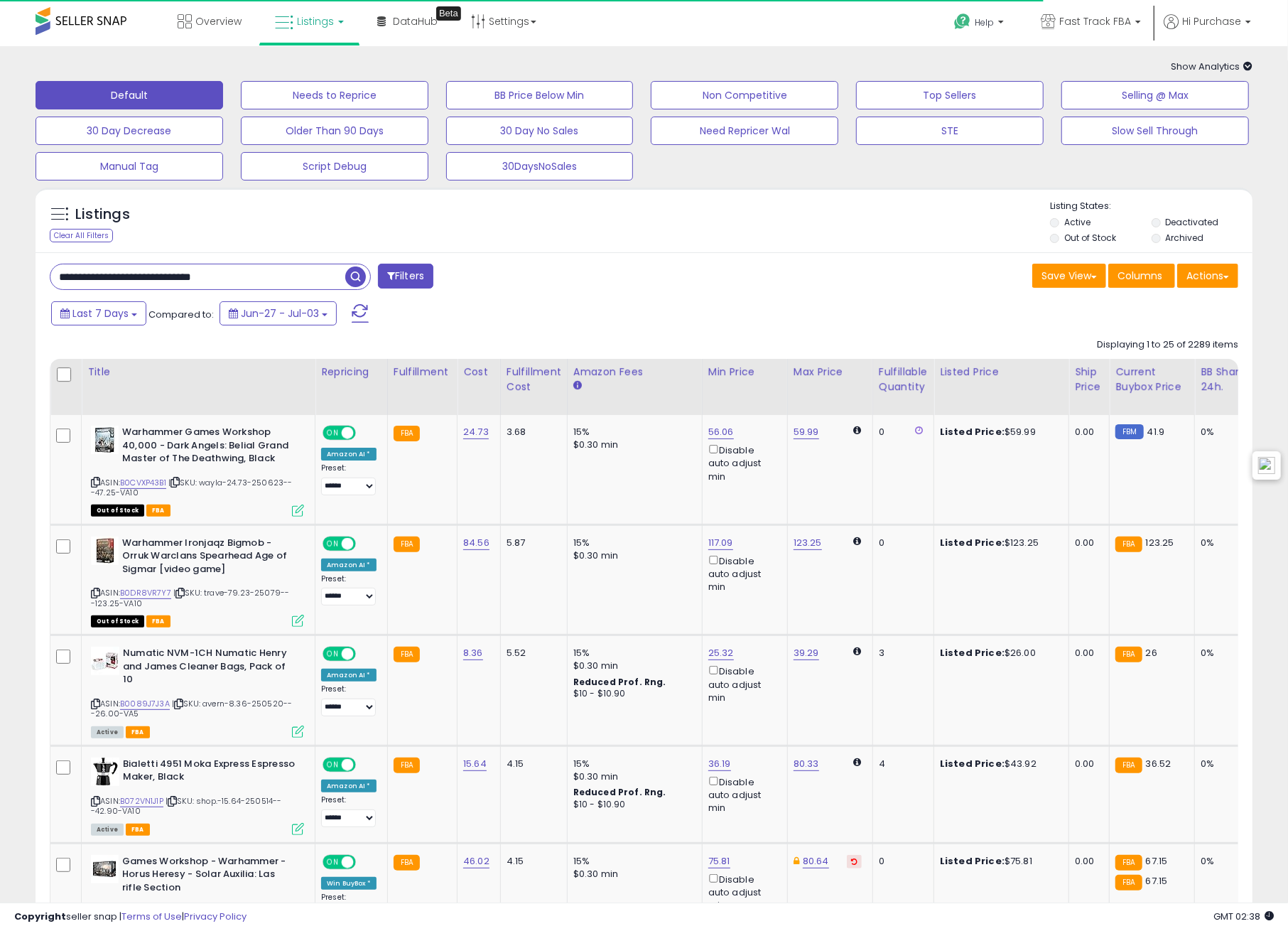 type on "**********" 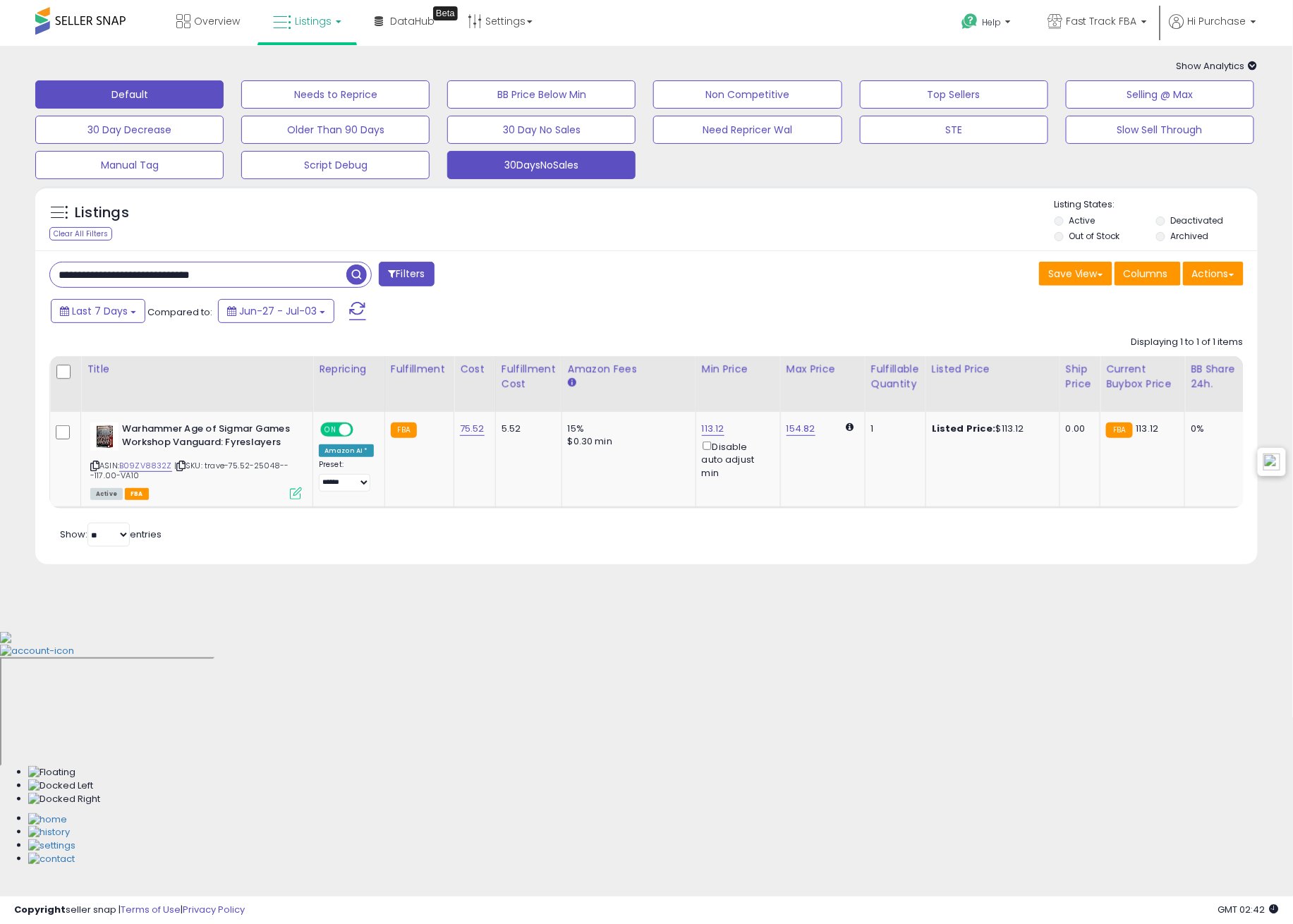 click on "30DaysNoSales" at bounding box center [335, 95] 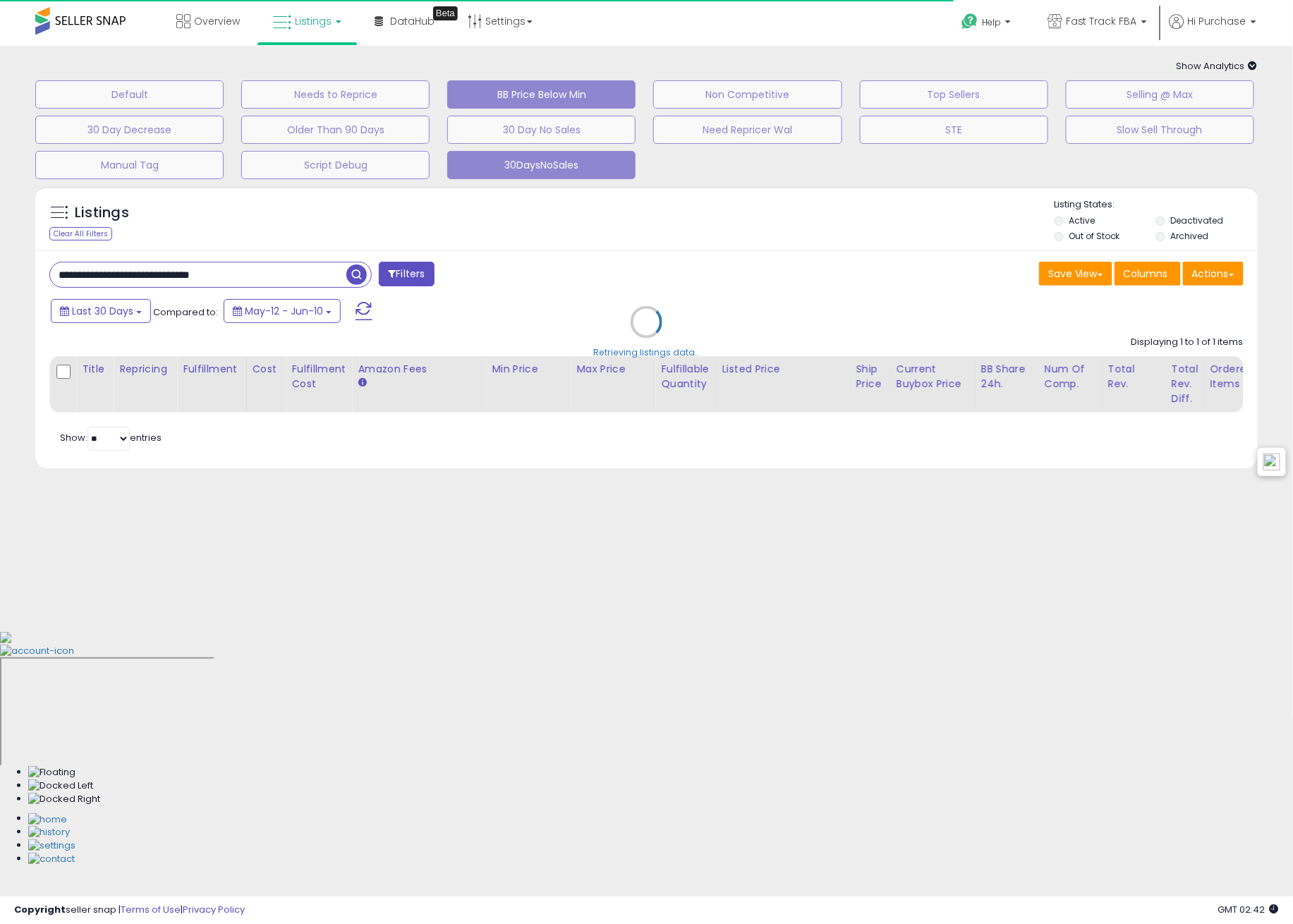 type 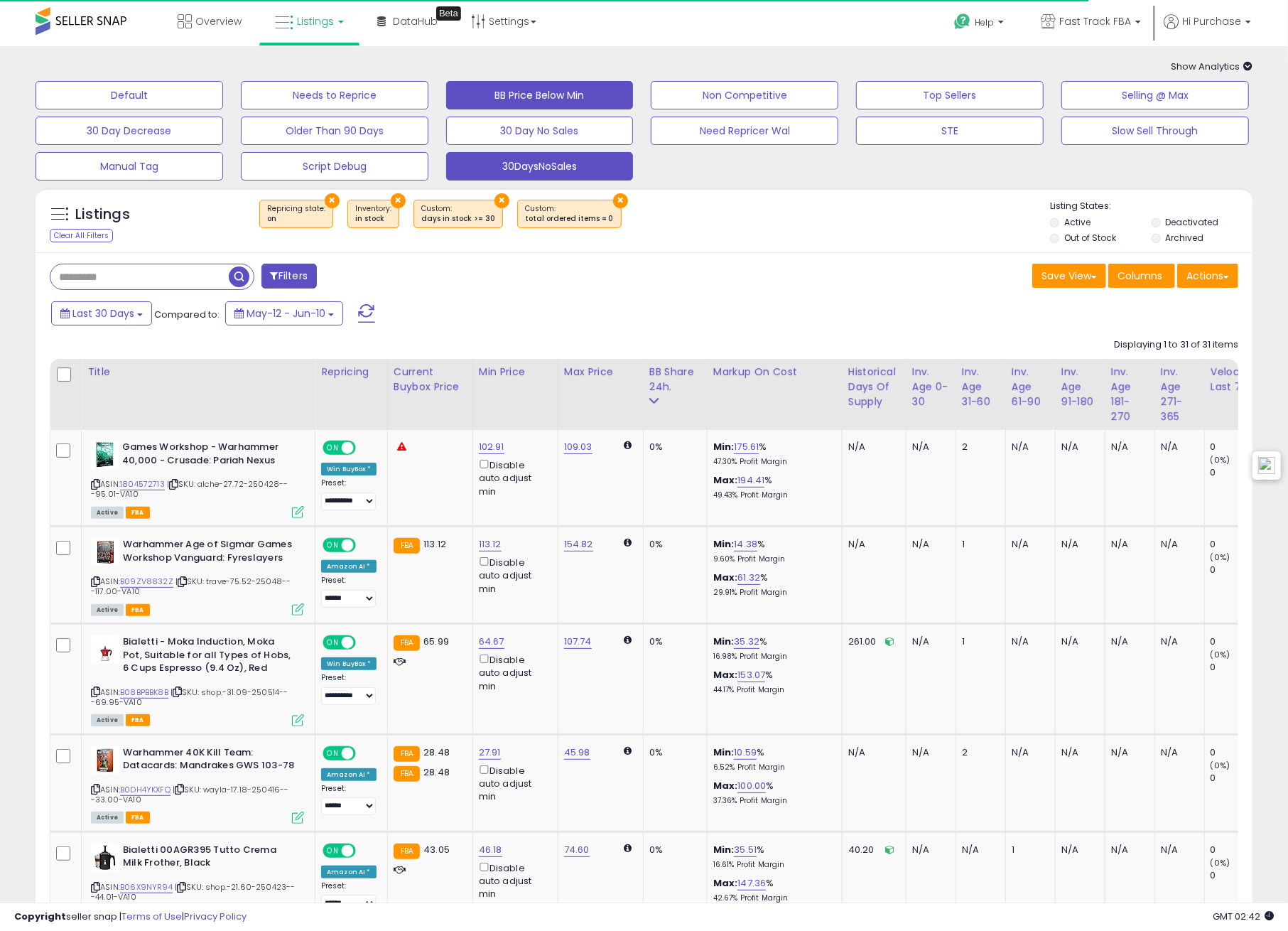 click on "BB Price Below Min" at bounding box center (129, 95) 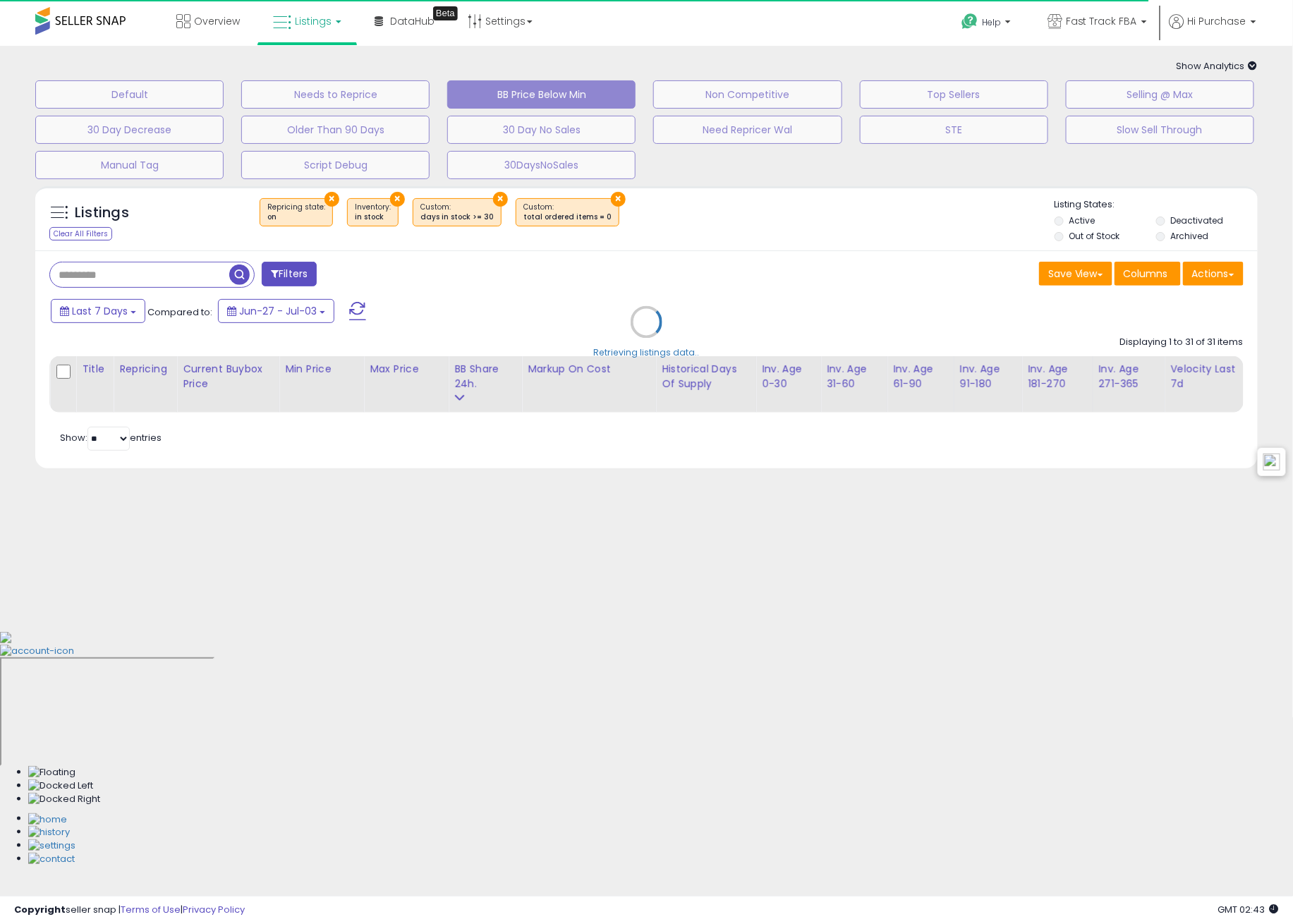 select on "**" 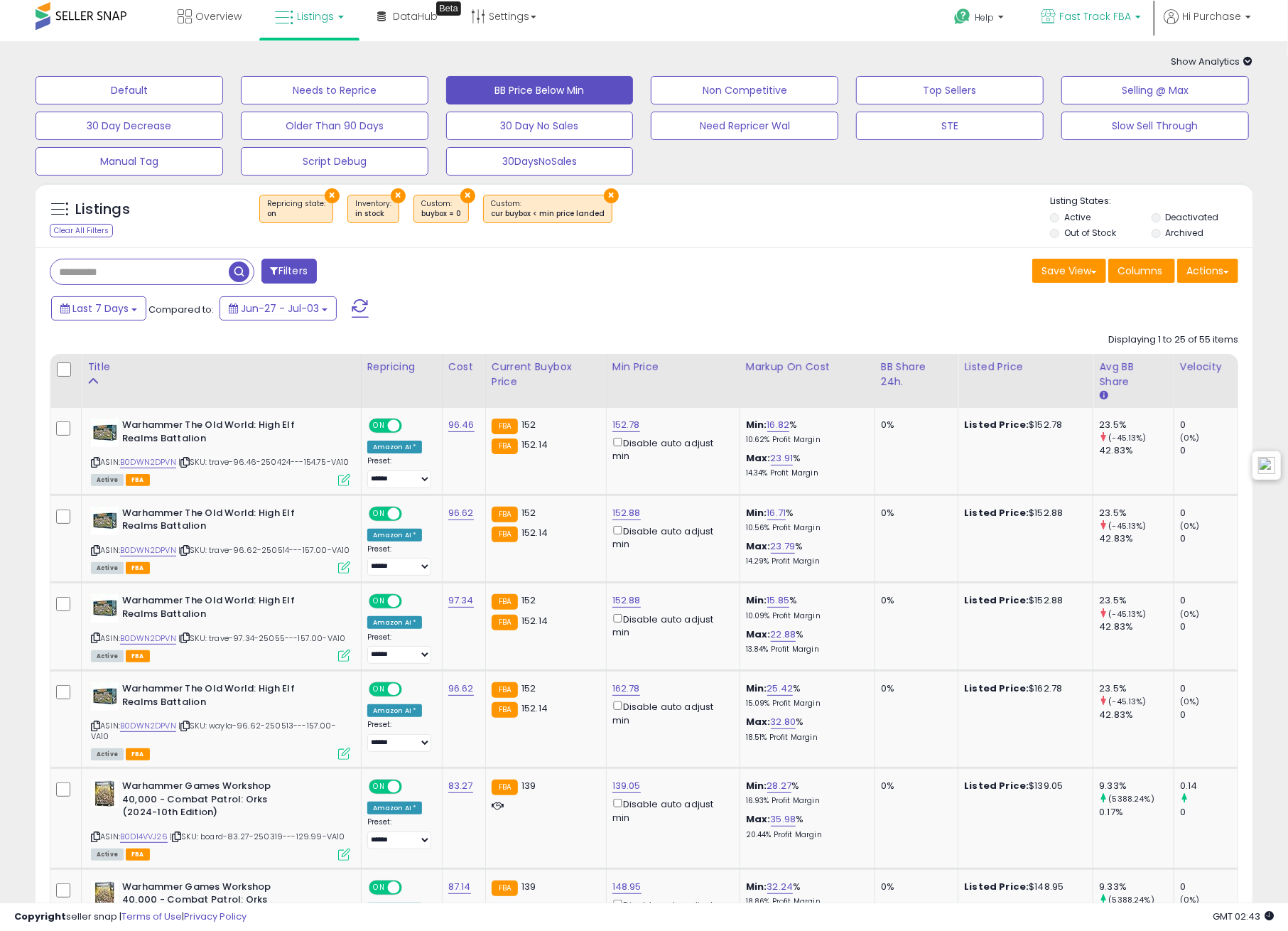 scroll, scrollTop: 0, scrollLeft: 0, axis: both 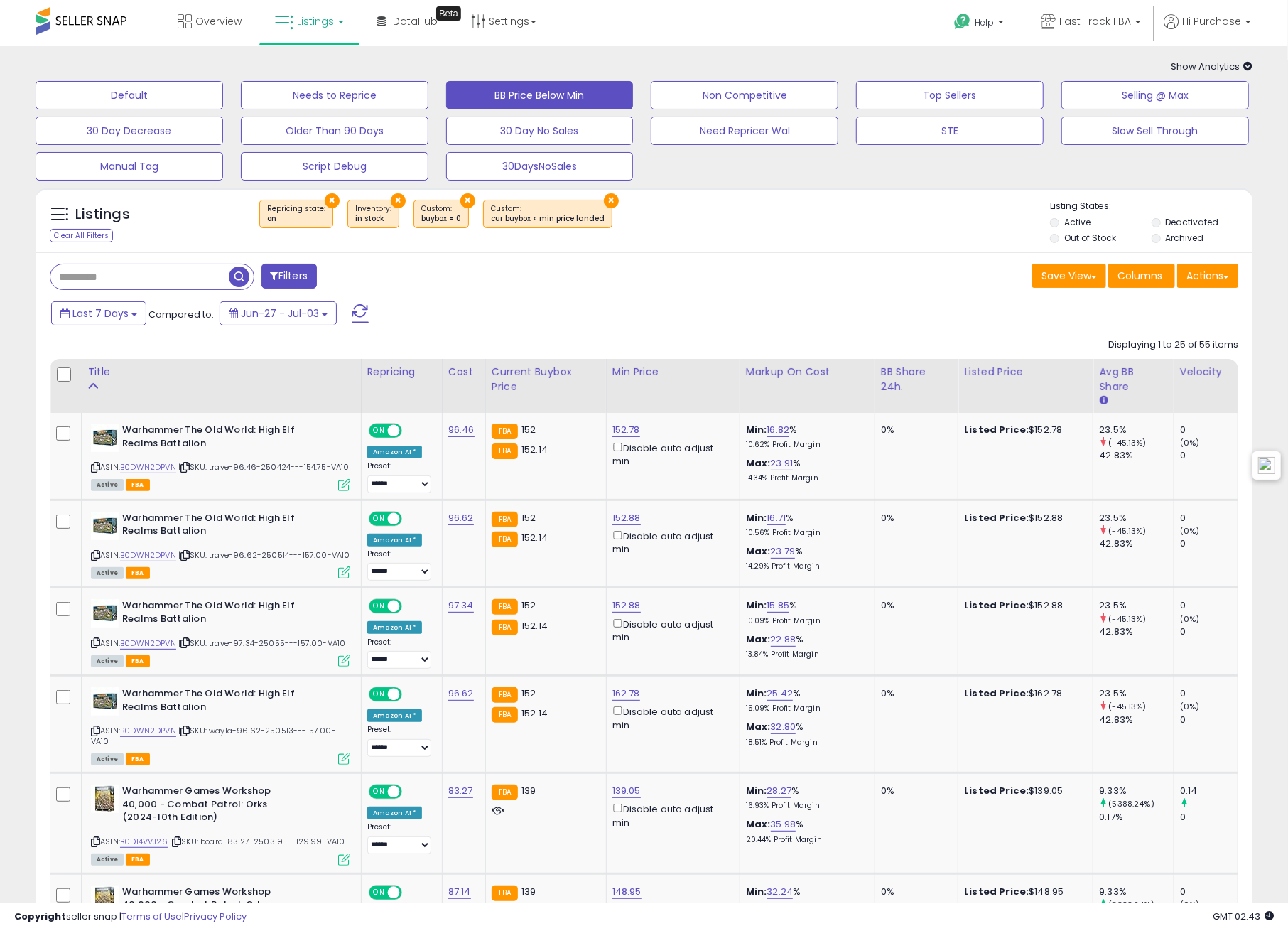 click at bounding box center (1248, 66) 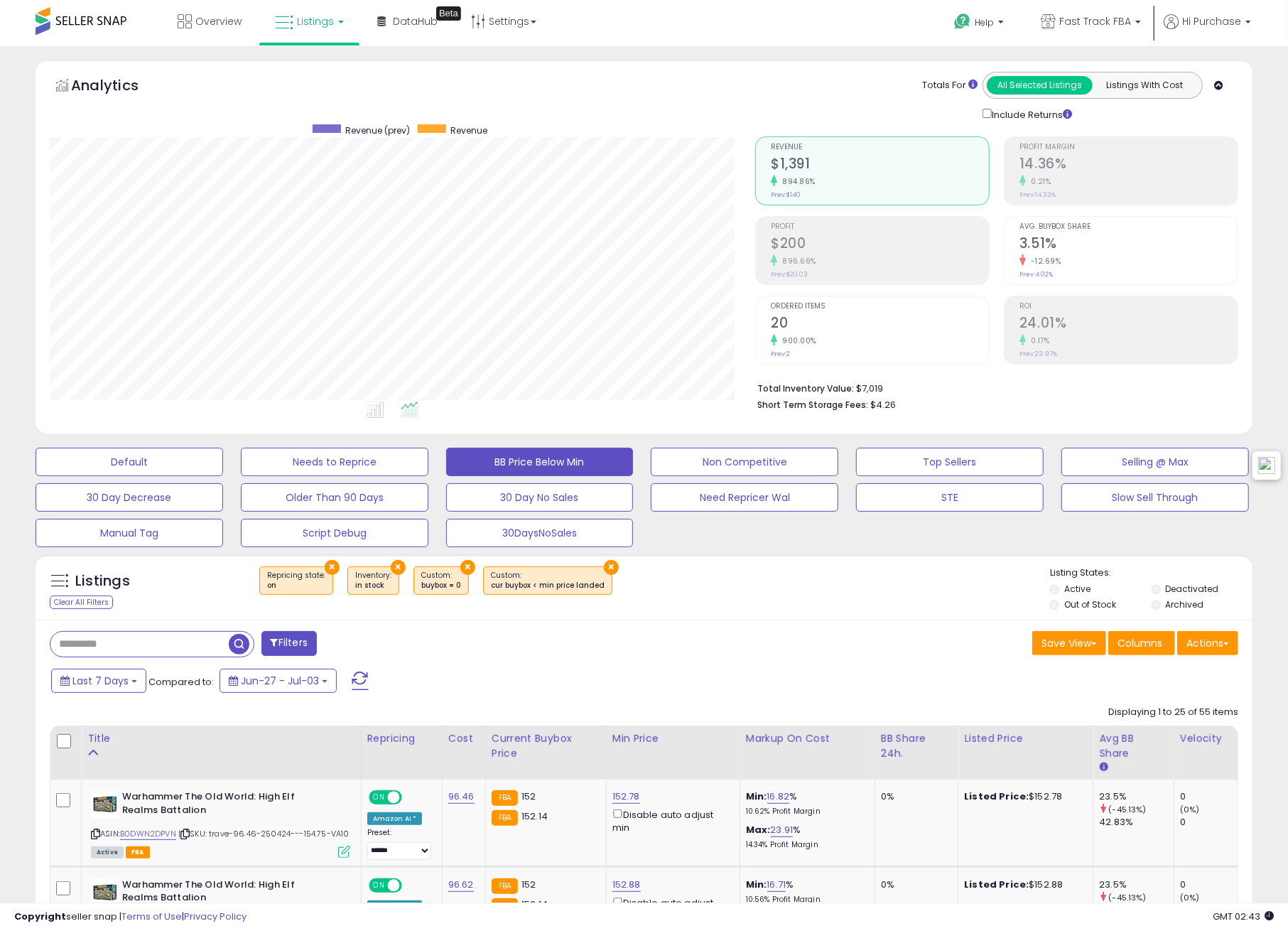 scroll, scrollTop: 710396, scrollLeft: 709718, axis: both 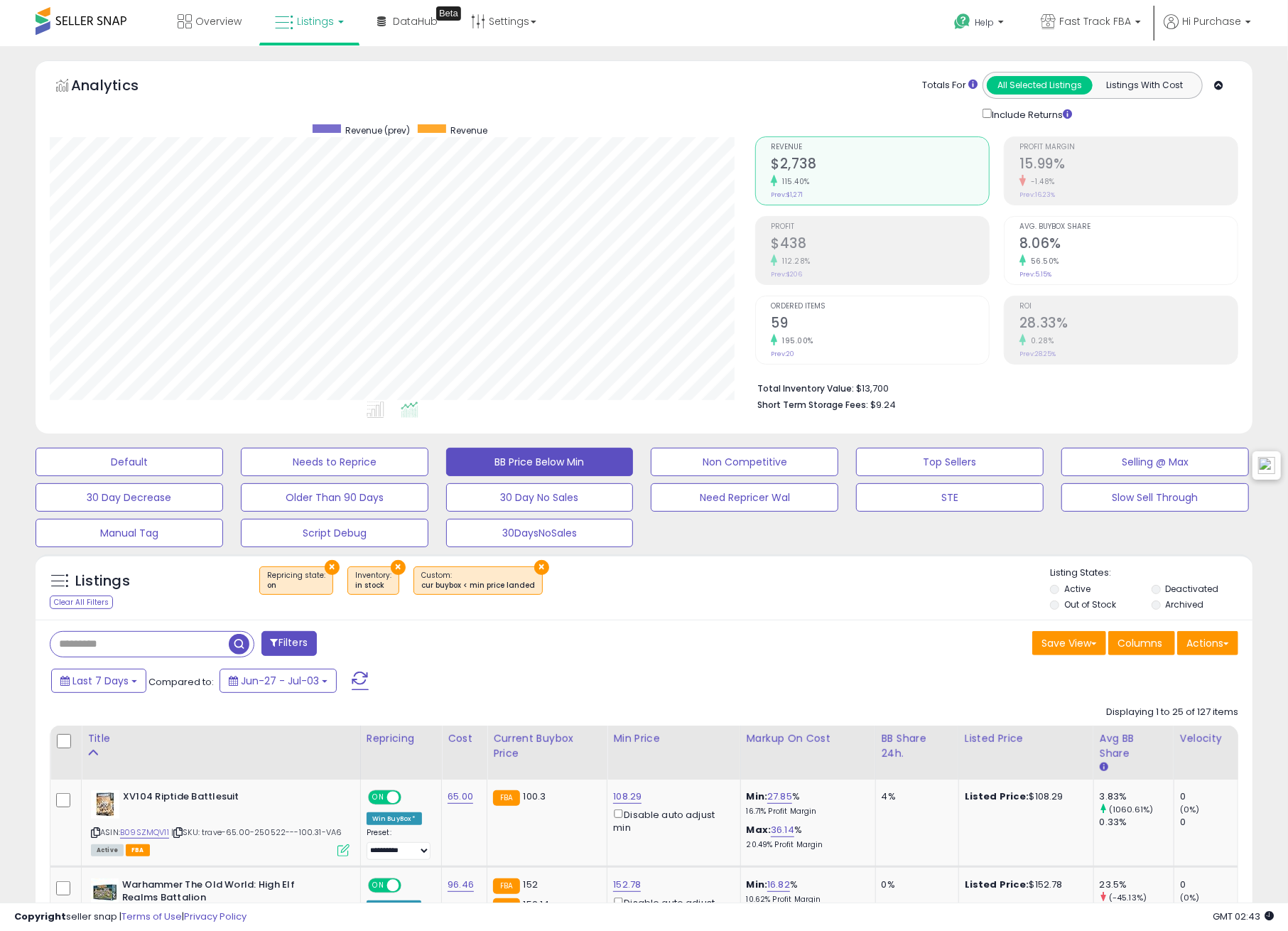 click on "×" at bounding box center (541, 567) 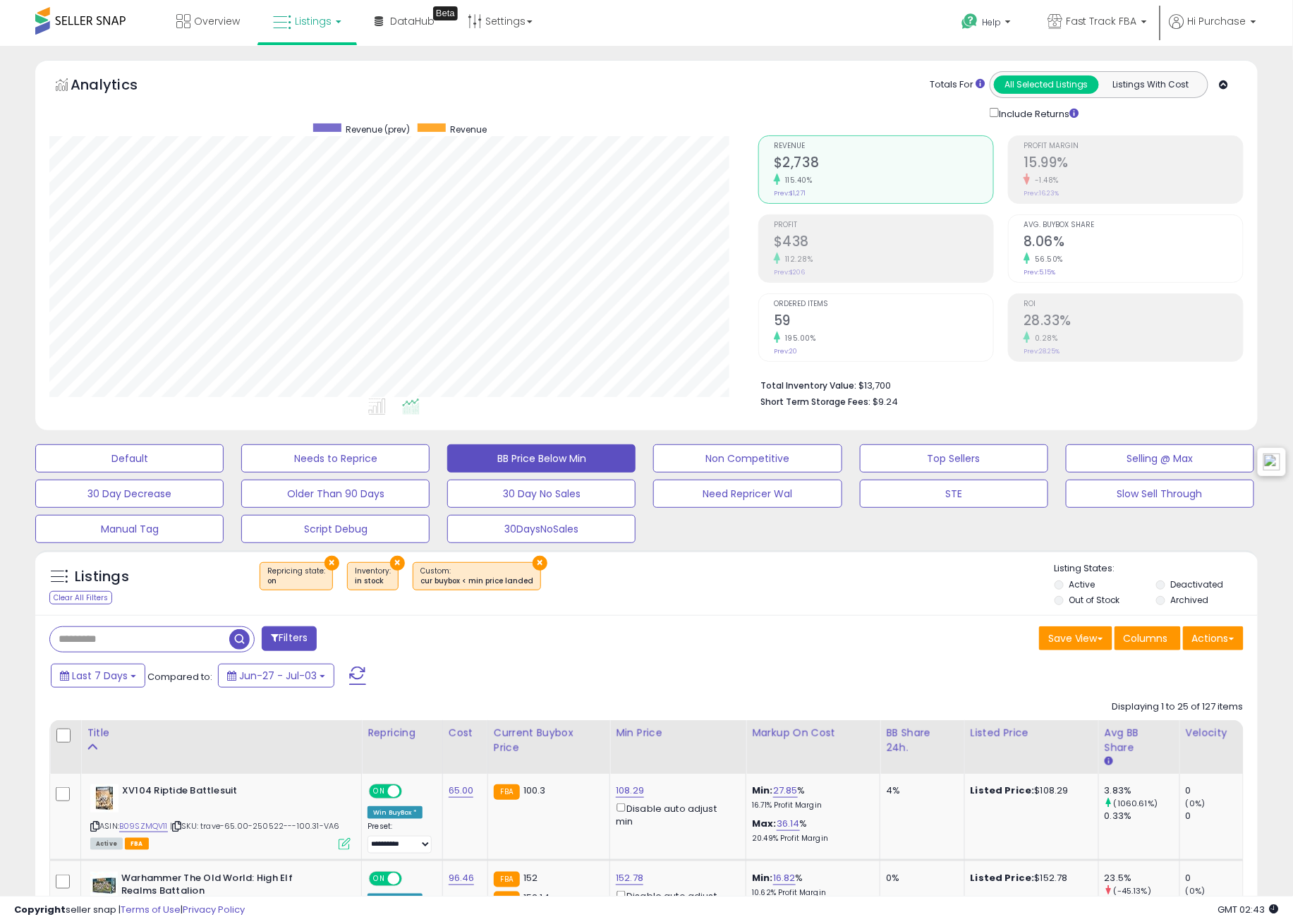 scroll, scrollTop: 705054, scrollLeft: 704691, axis: both 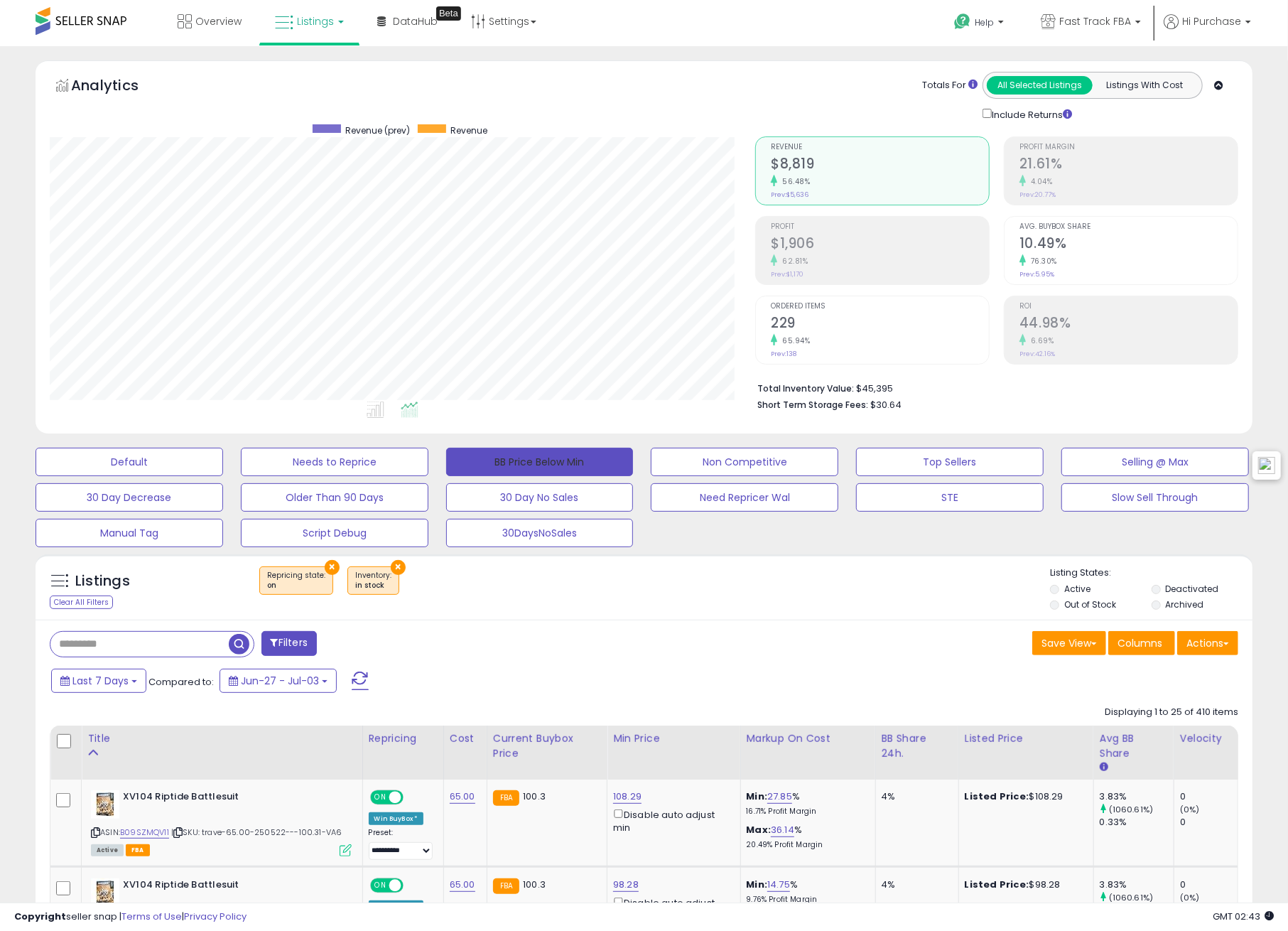 click on "BB Price Below Min" at bounding box center (540, 462) 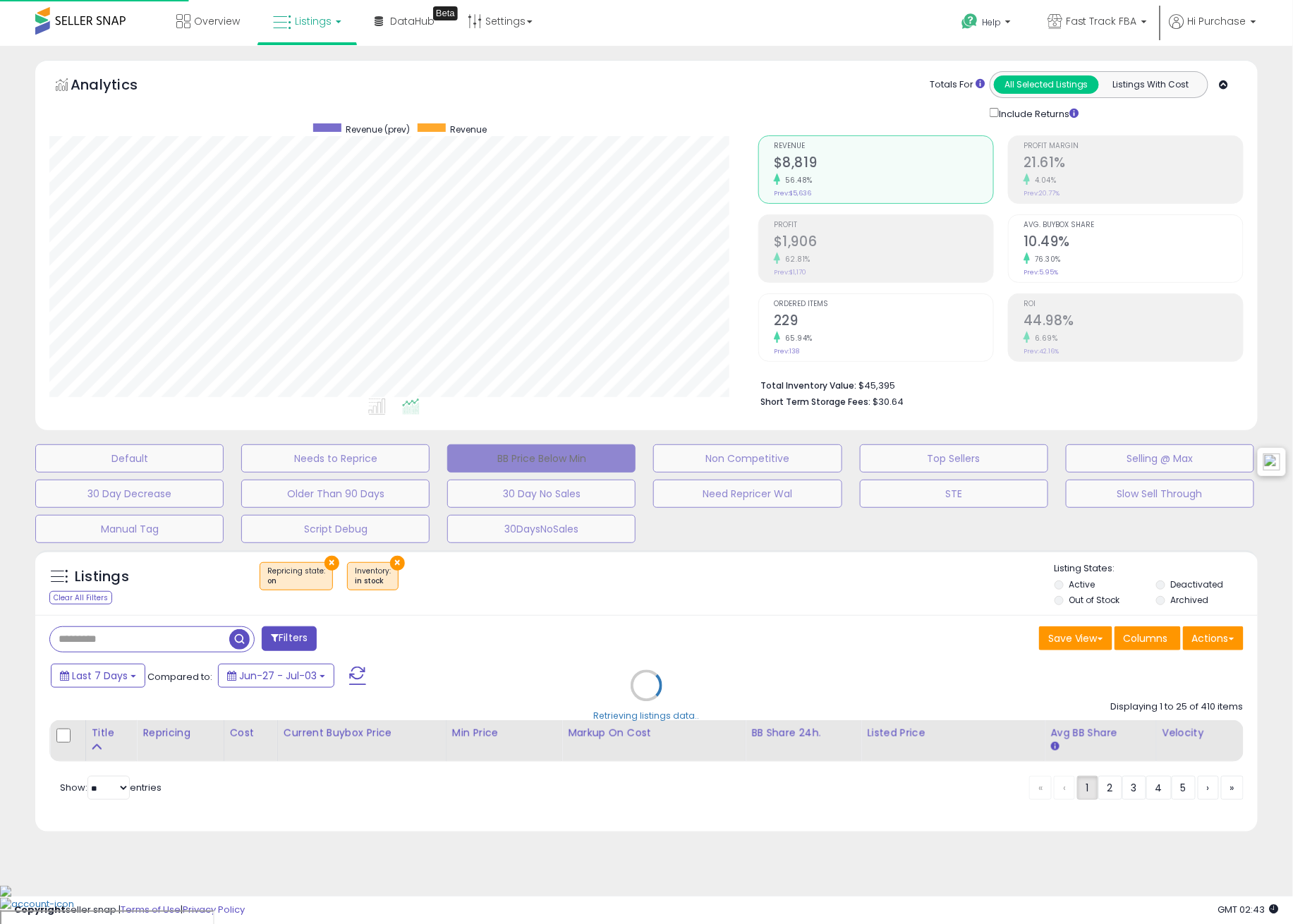scroll, scrollTop: 705054, scrollLeft: 704691, axis: both 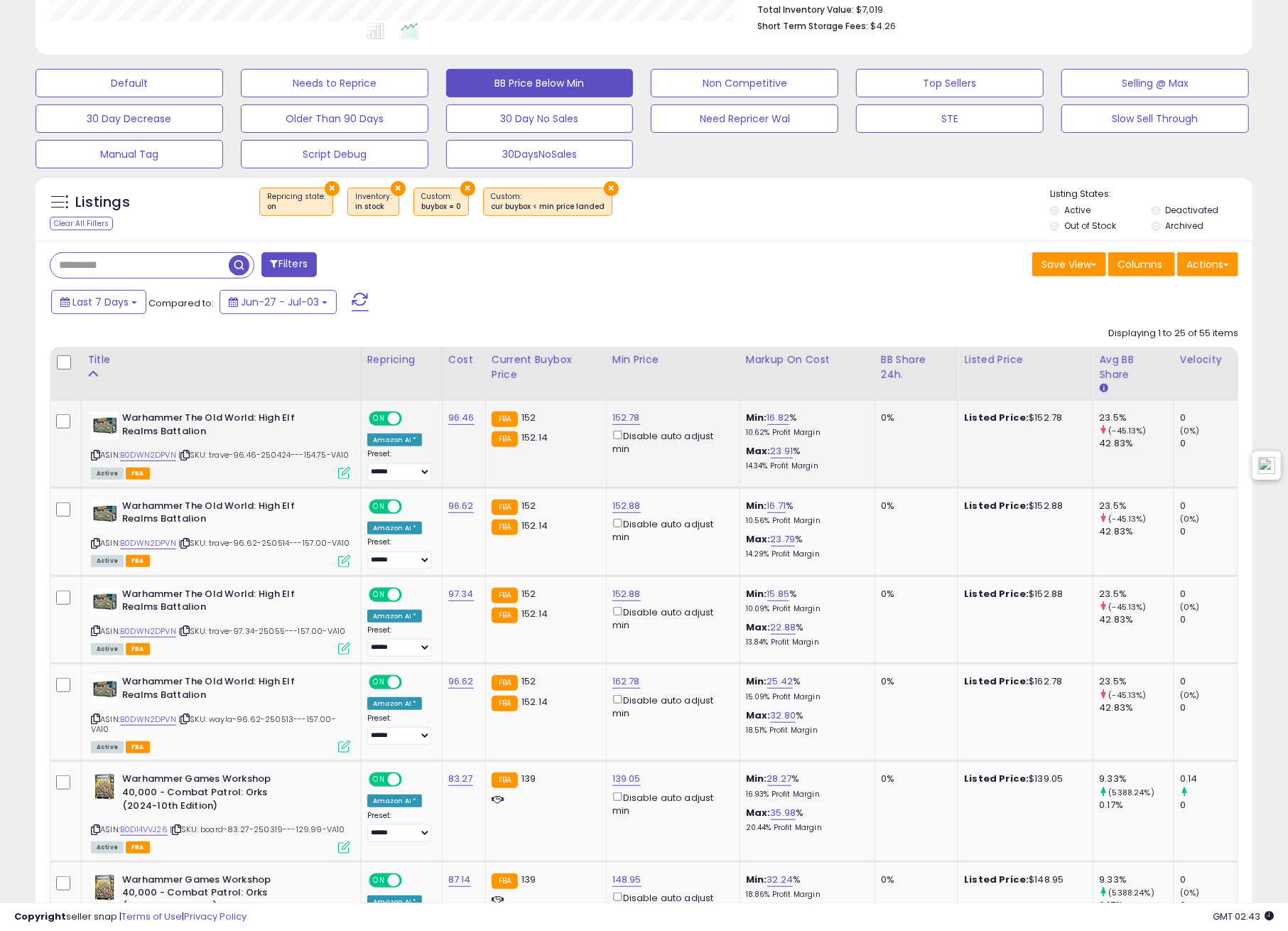 click at bounding box center [95, 455] 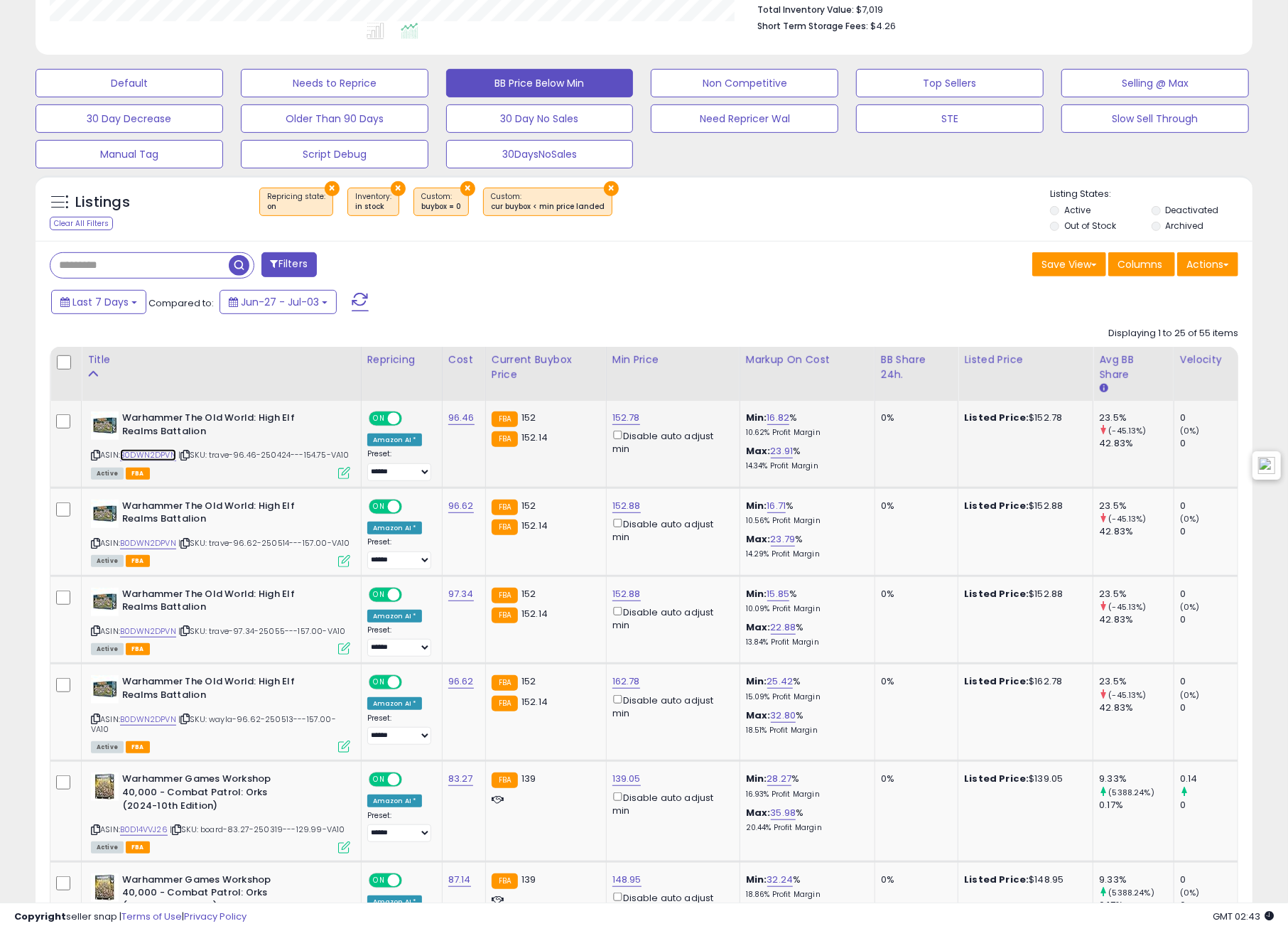 click on "B0DWN2DPVN" at bounding box center (148, 455) 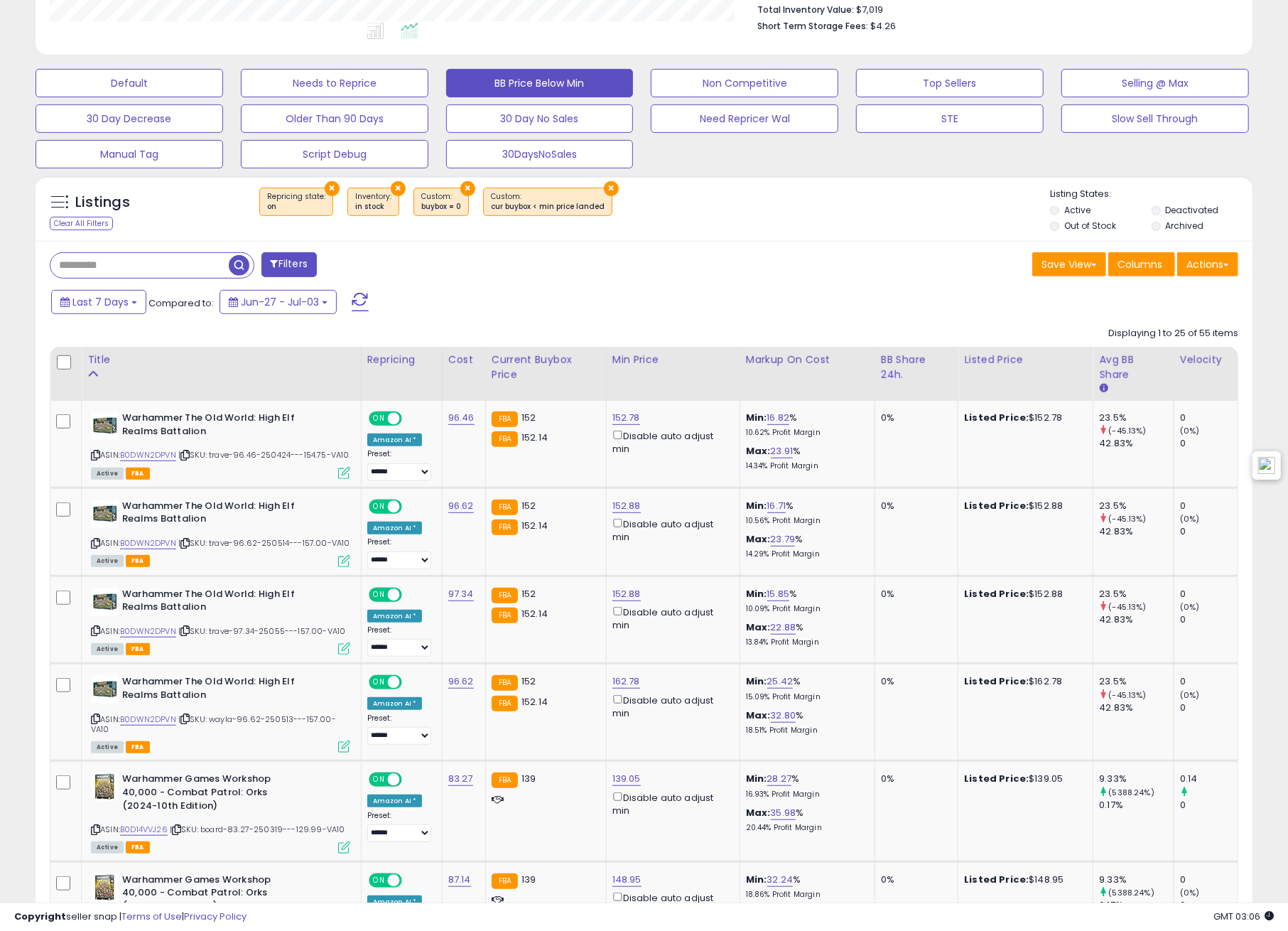 click at bounding box center (139, 265) 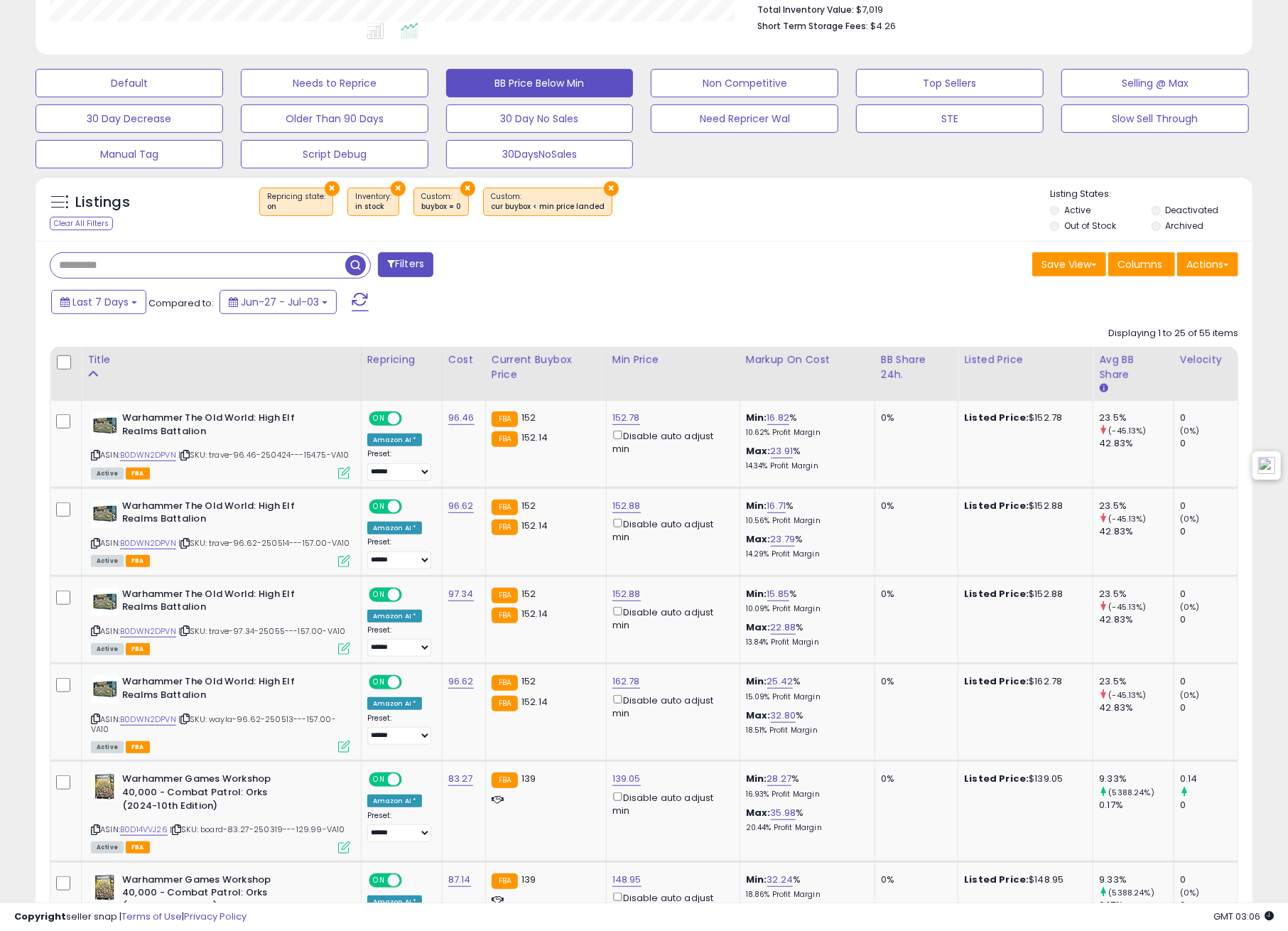 paste on "**********" 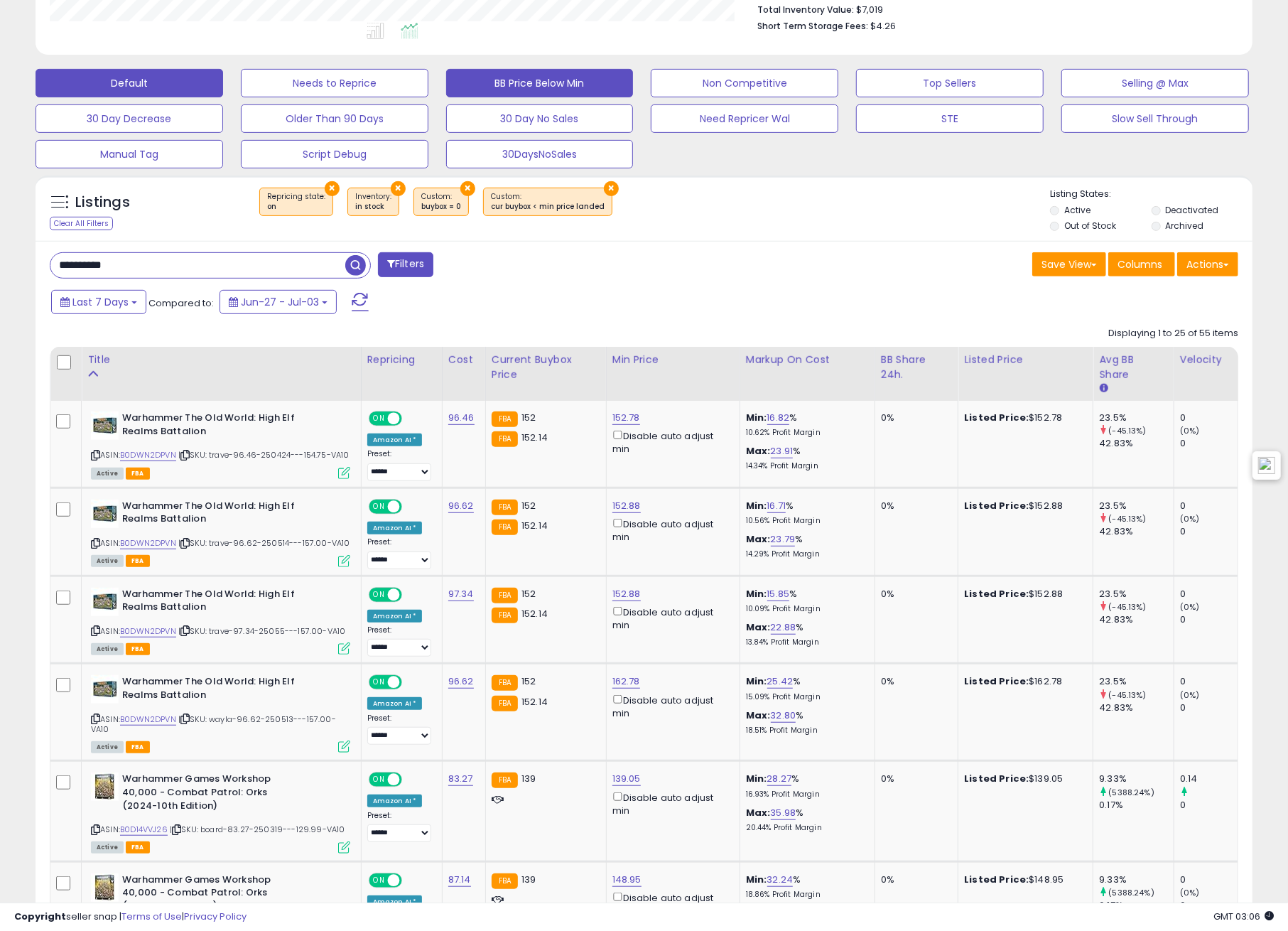 type on "**********" 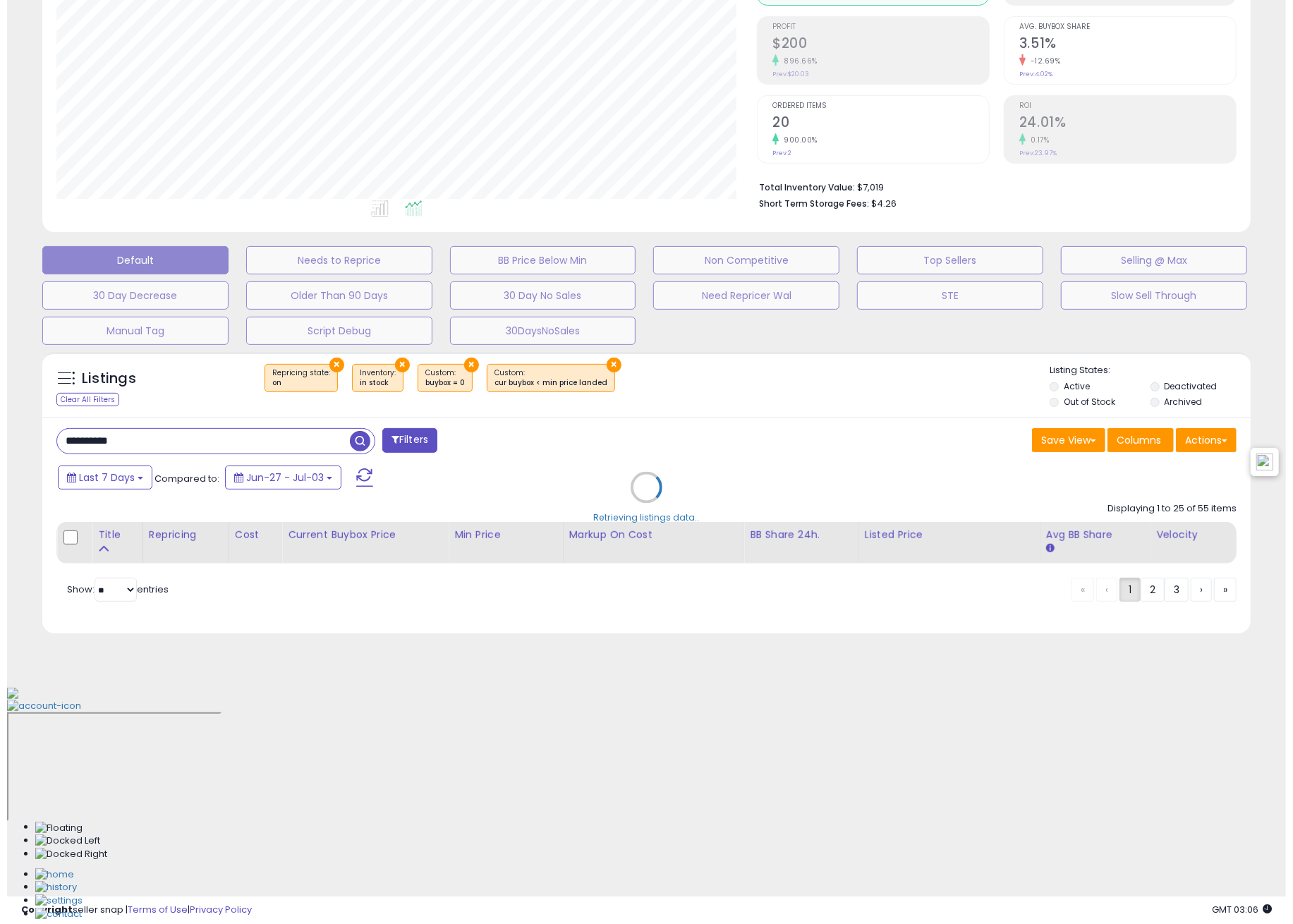 scroll, scrollTop: 0, scrollLeft: 0, axis: both 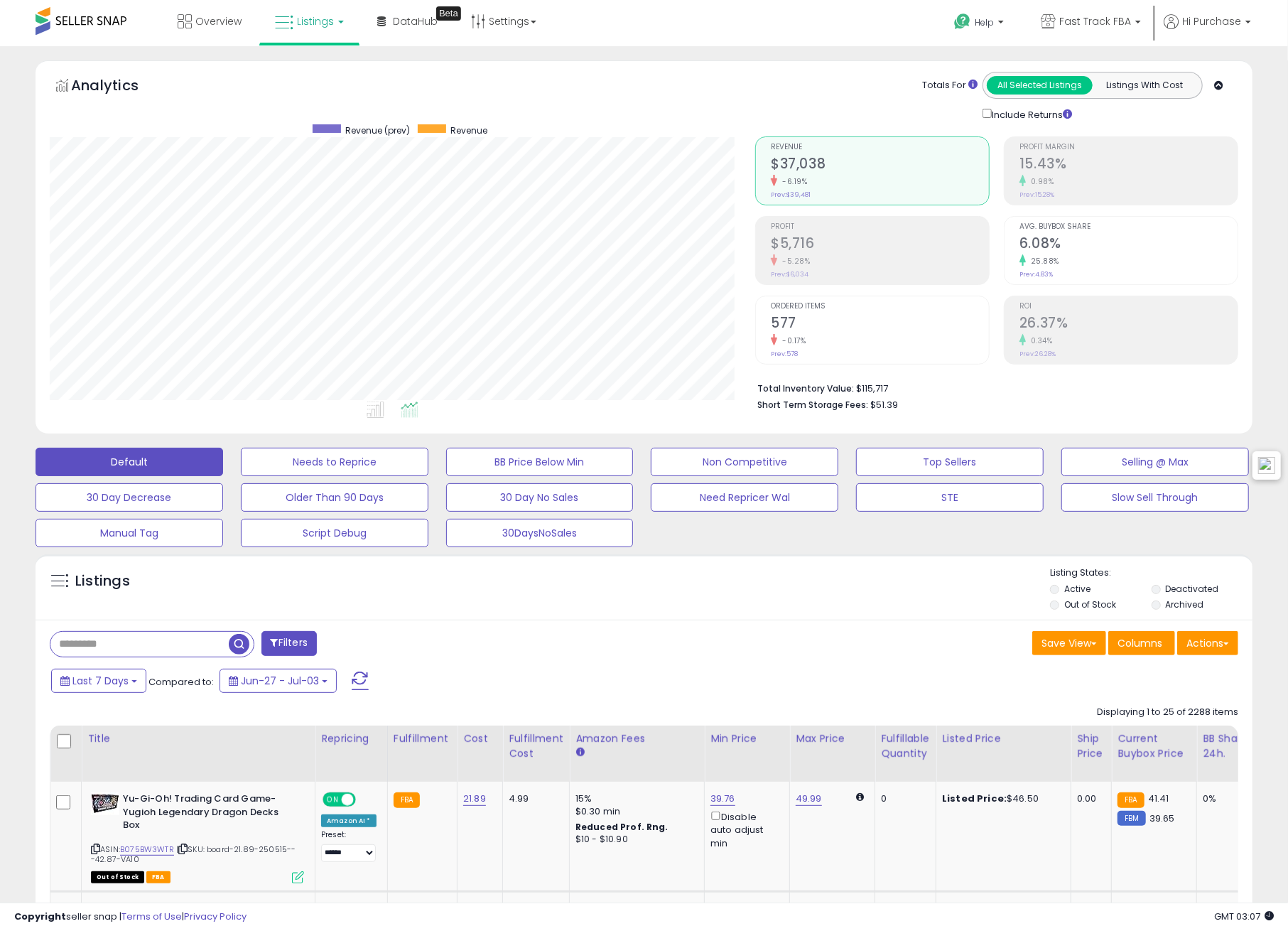 click at bounding box center (139, 644) 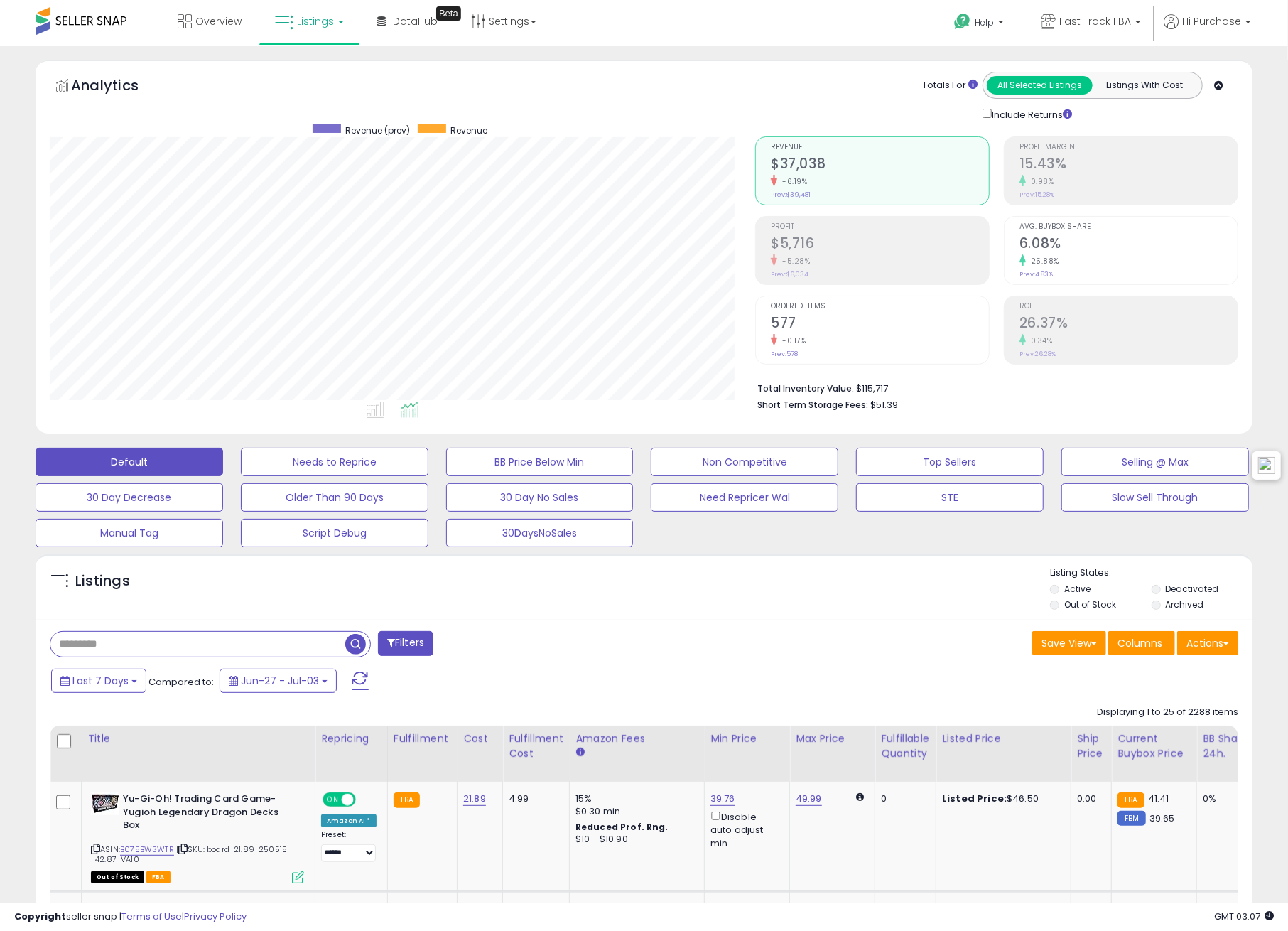 paste on "**********" 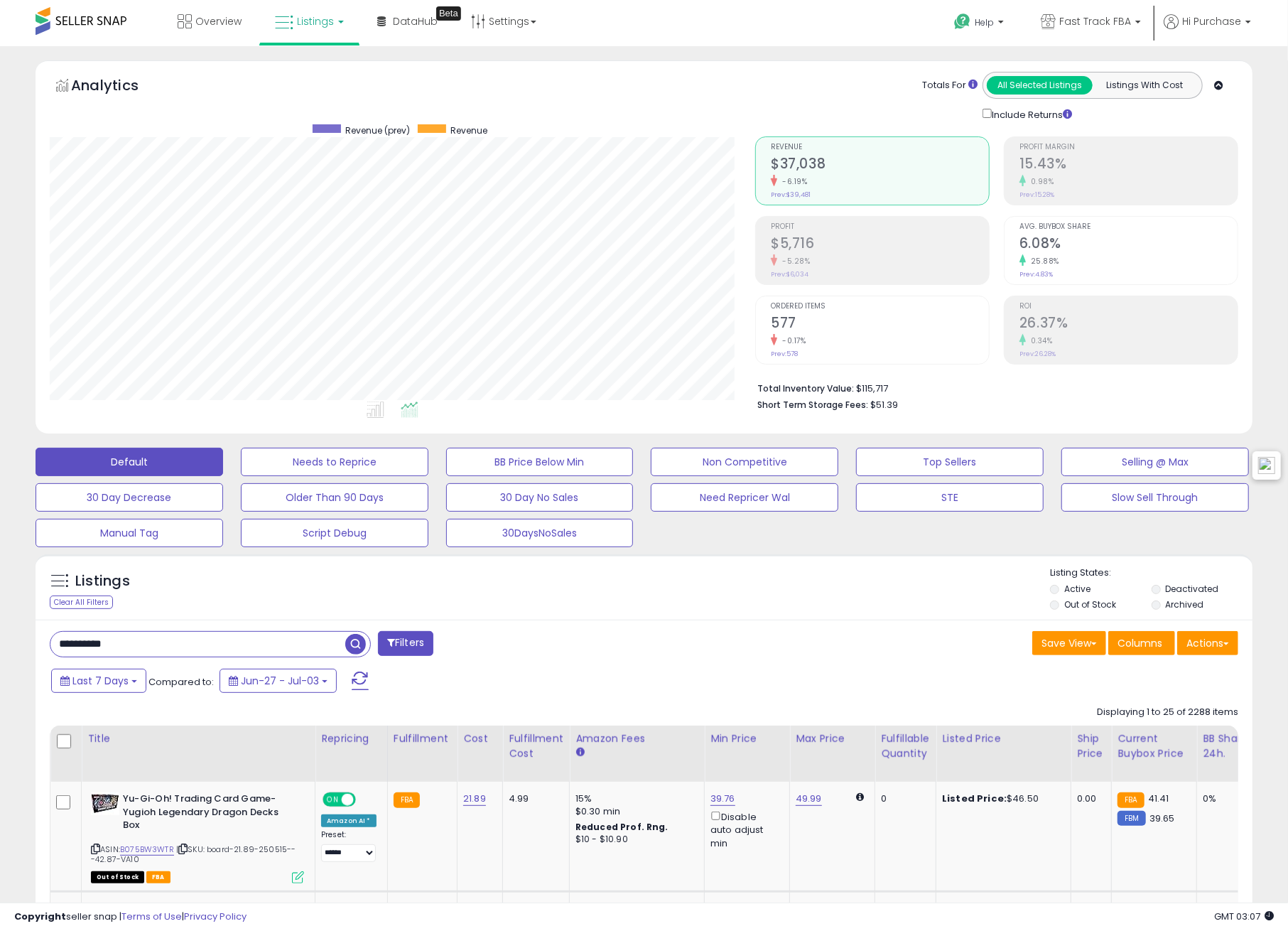 type on "**********" 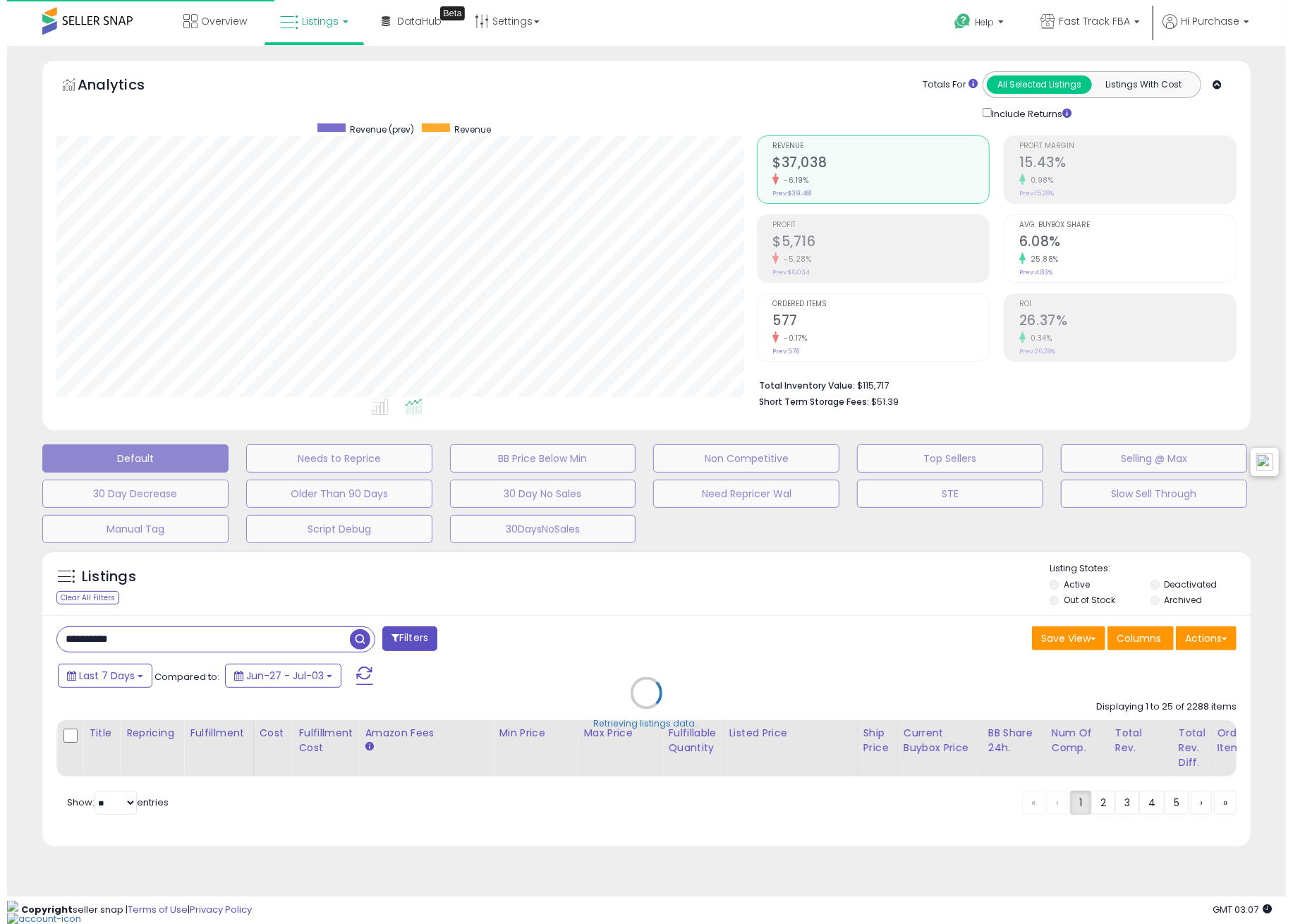 scroll, scrollTop: 705054, scrollLeft: 704691, axis: both 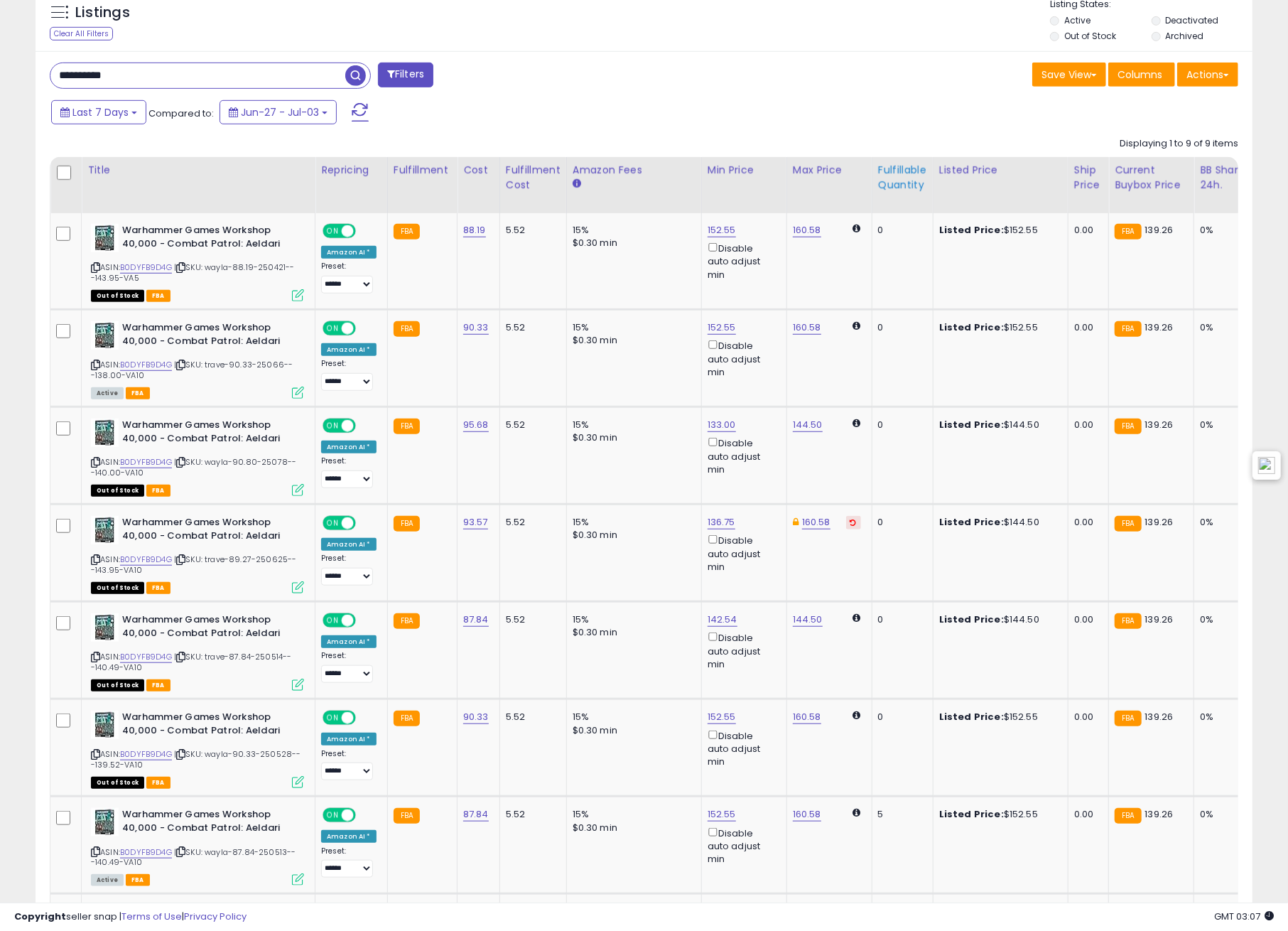click on "Fulfillable Quantity" 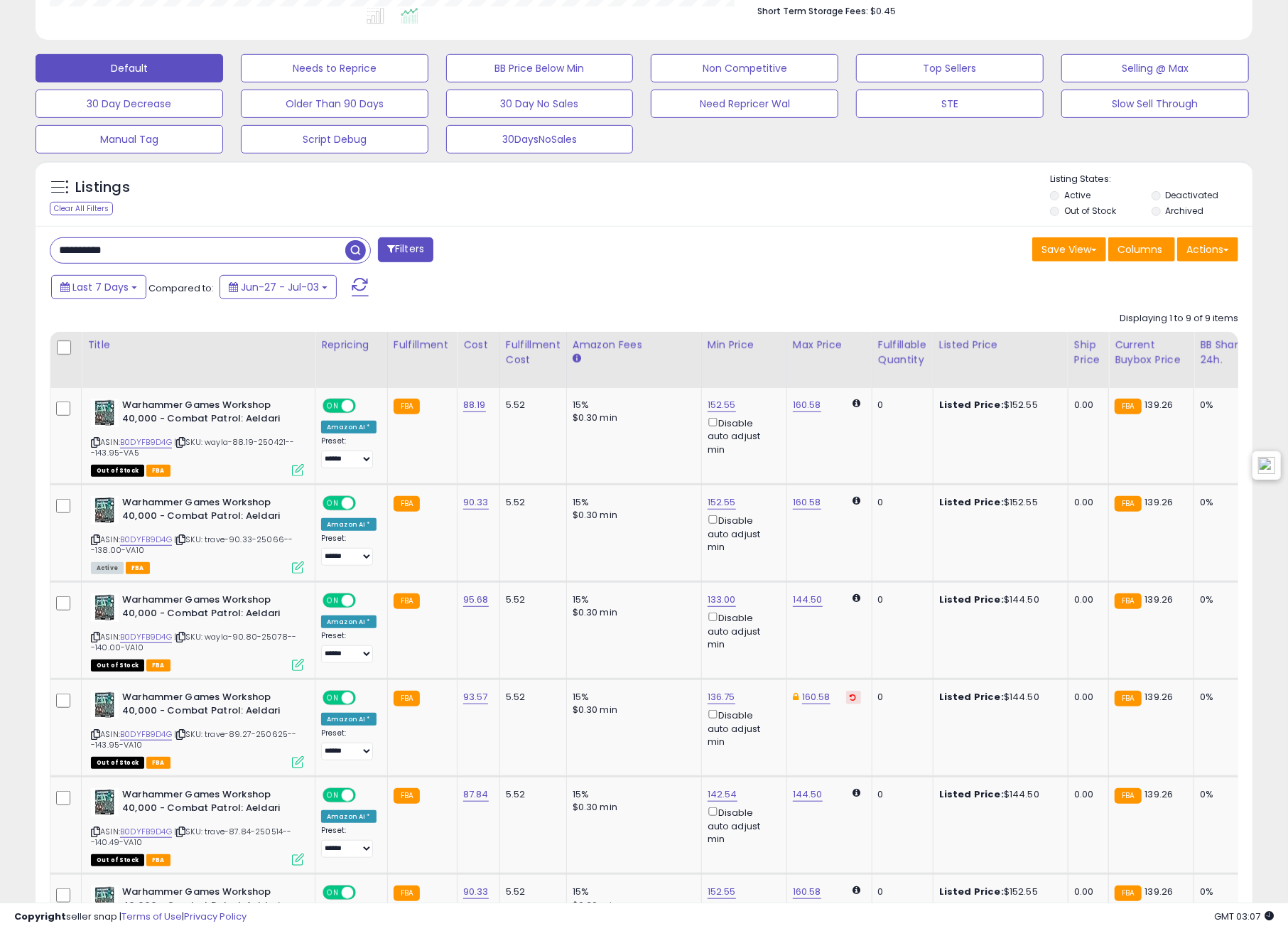 scroll, scrollTop: 284, scrollLeft: 0, axis: vertical 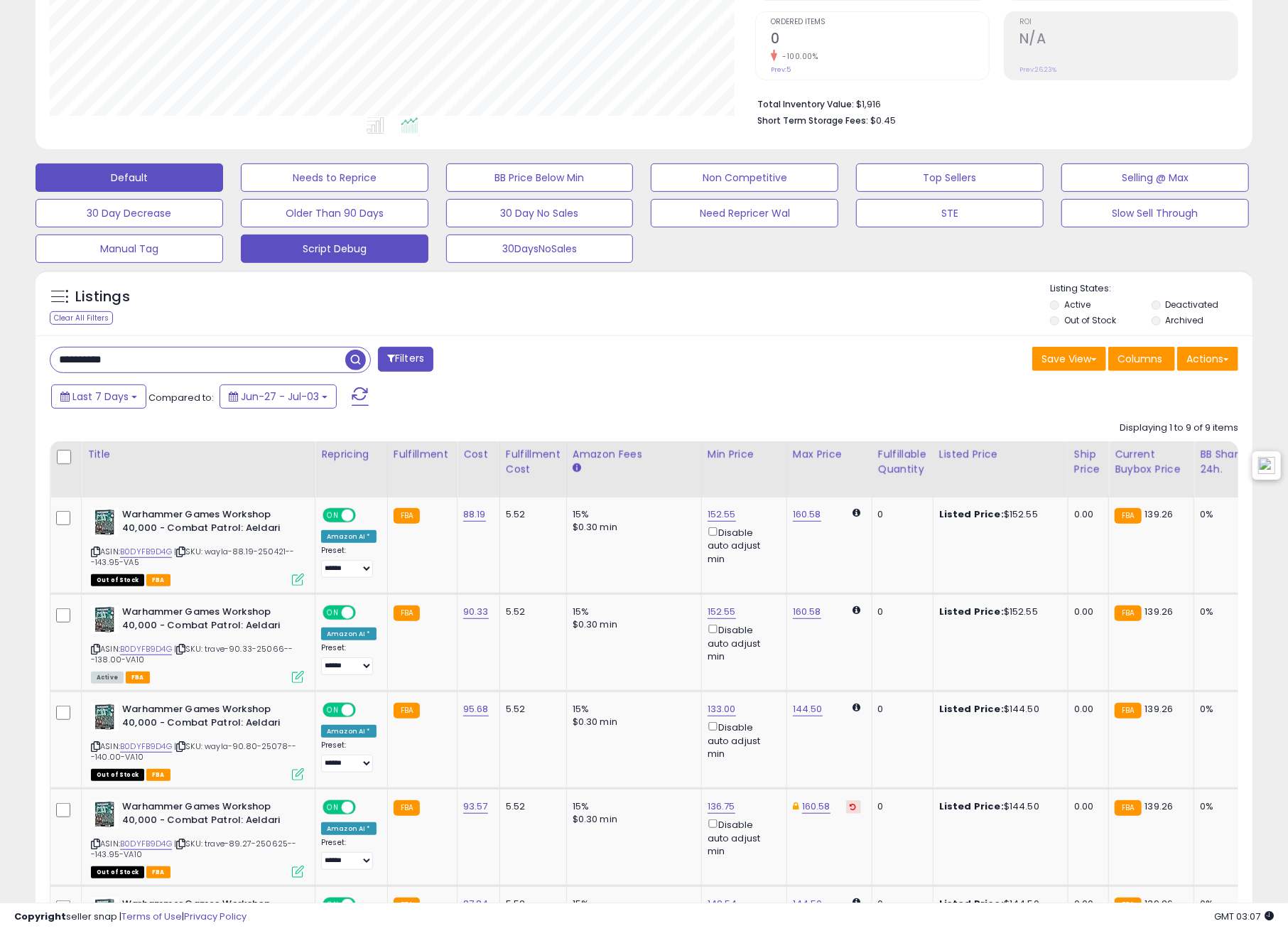 click on "Script Debug" at bounding box center (335, 178) 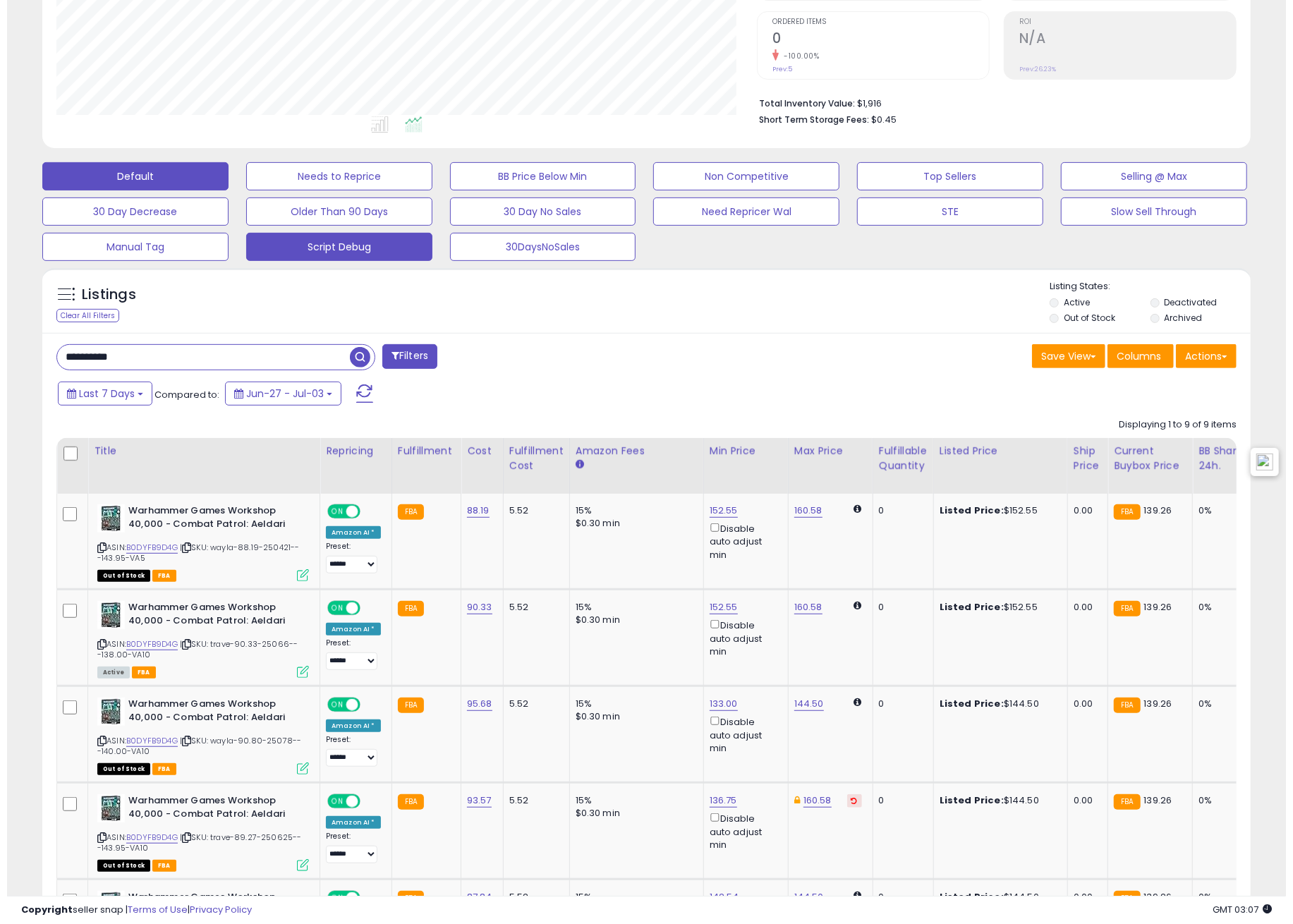 scroll, scrollTop: 0, scrollLeft: 0, axis: both 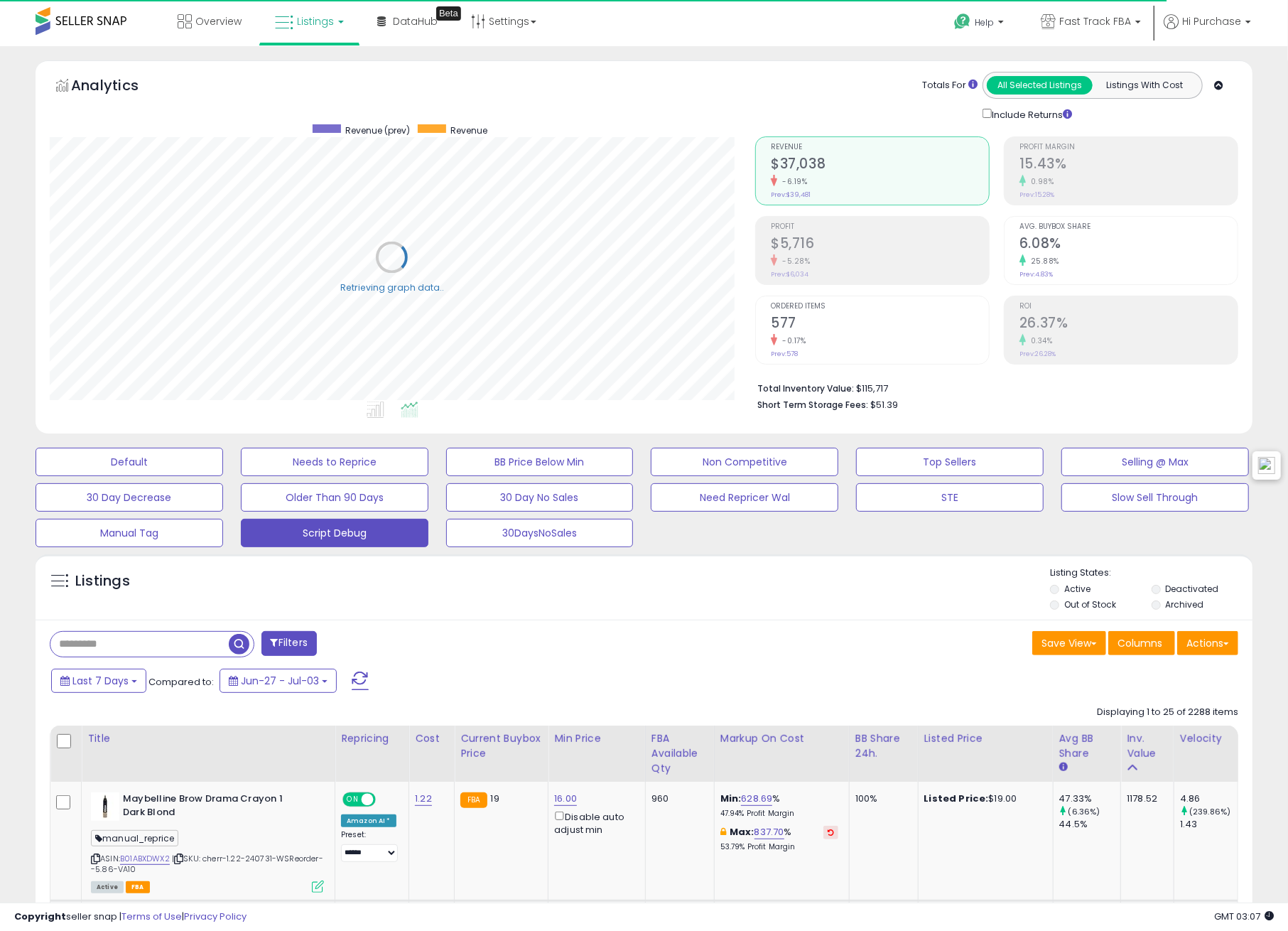 click at bounding box center [139, 644] 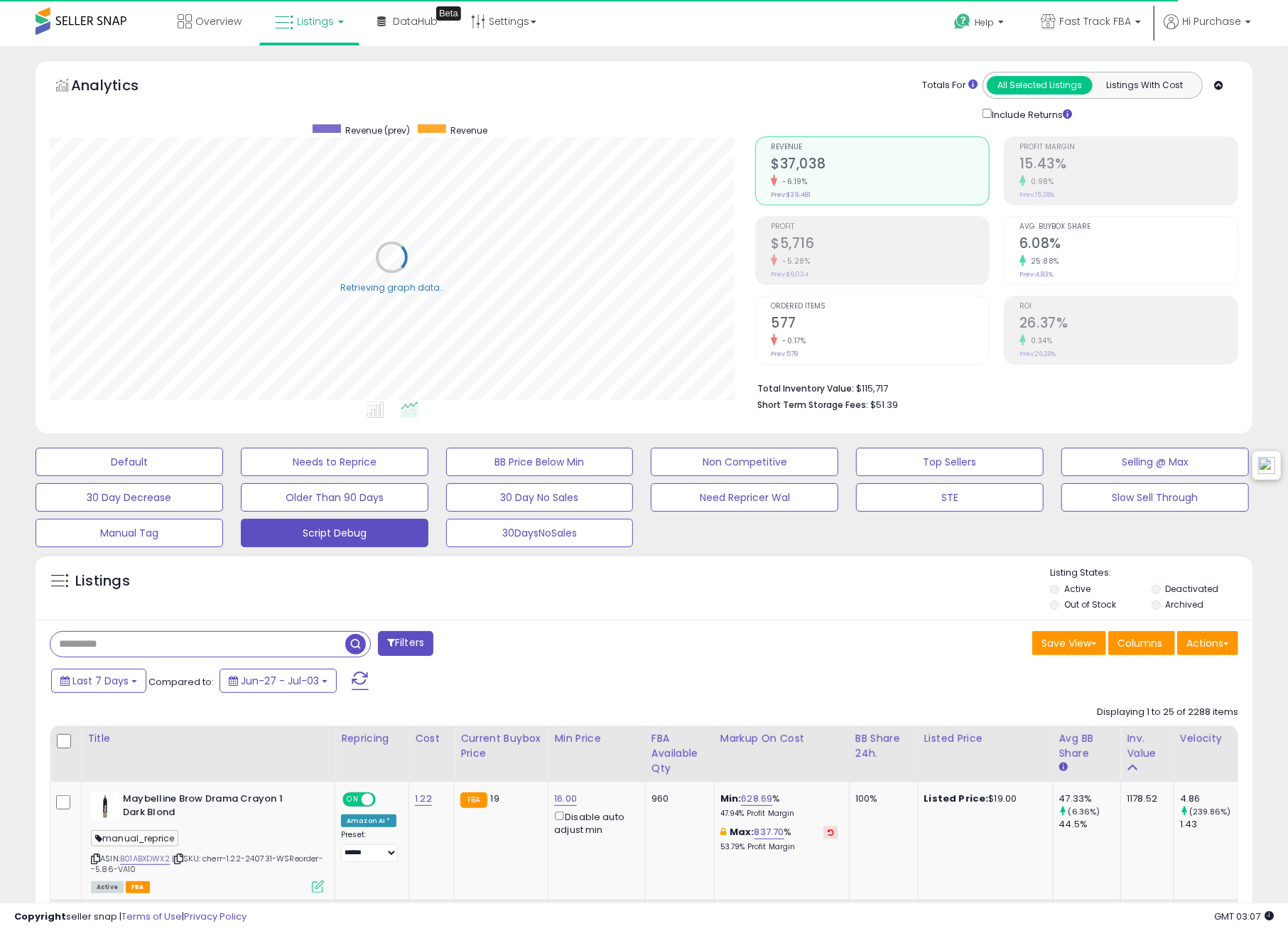 paste on "**********" 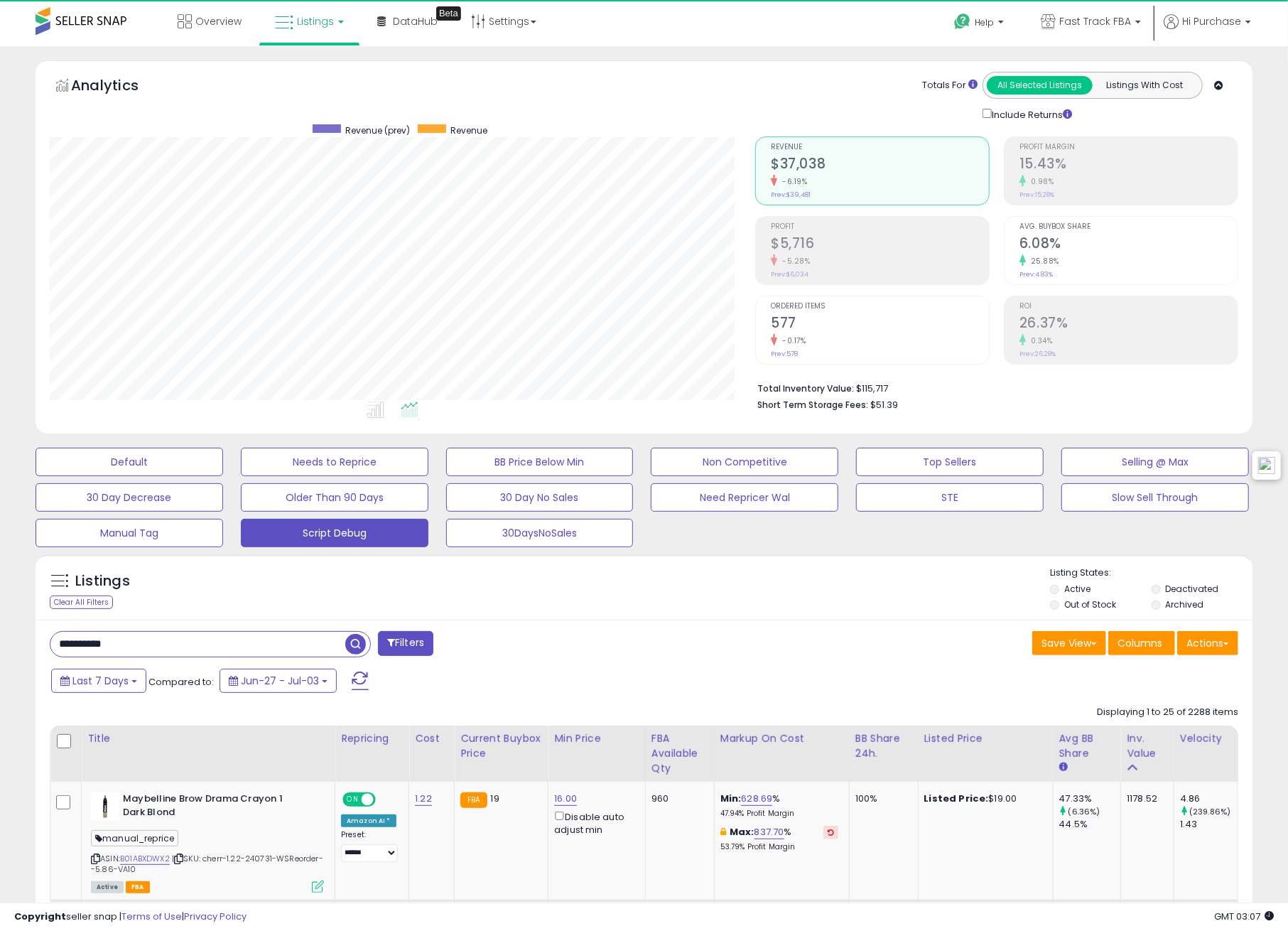 scroll, scrollTop: 710396, scrollLeft: 709718, axis: both 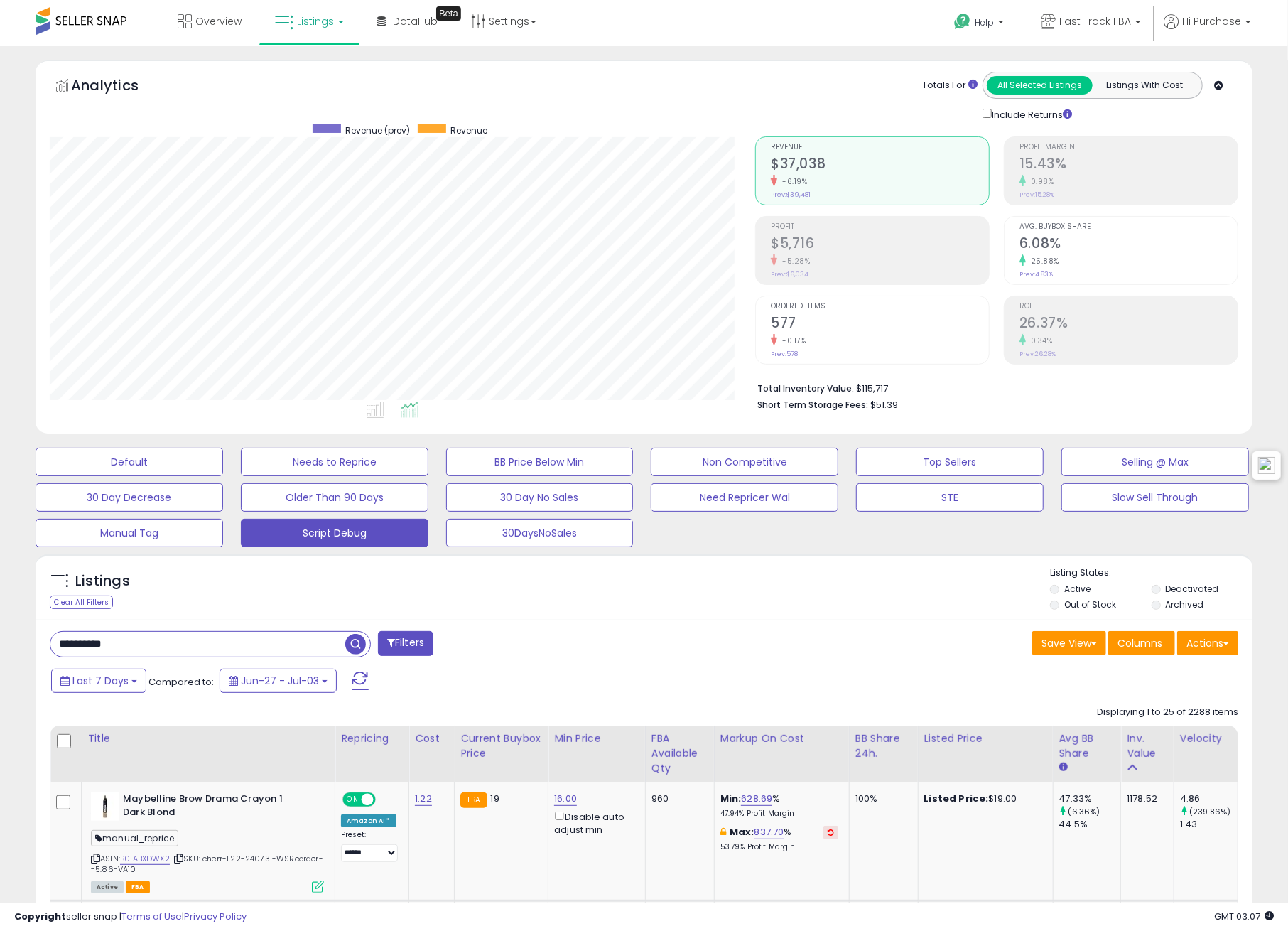 type on "**********" 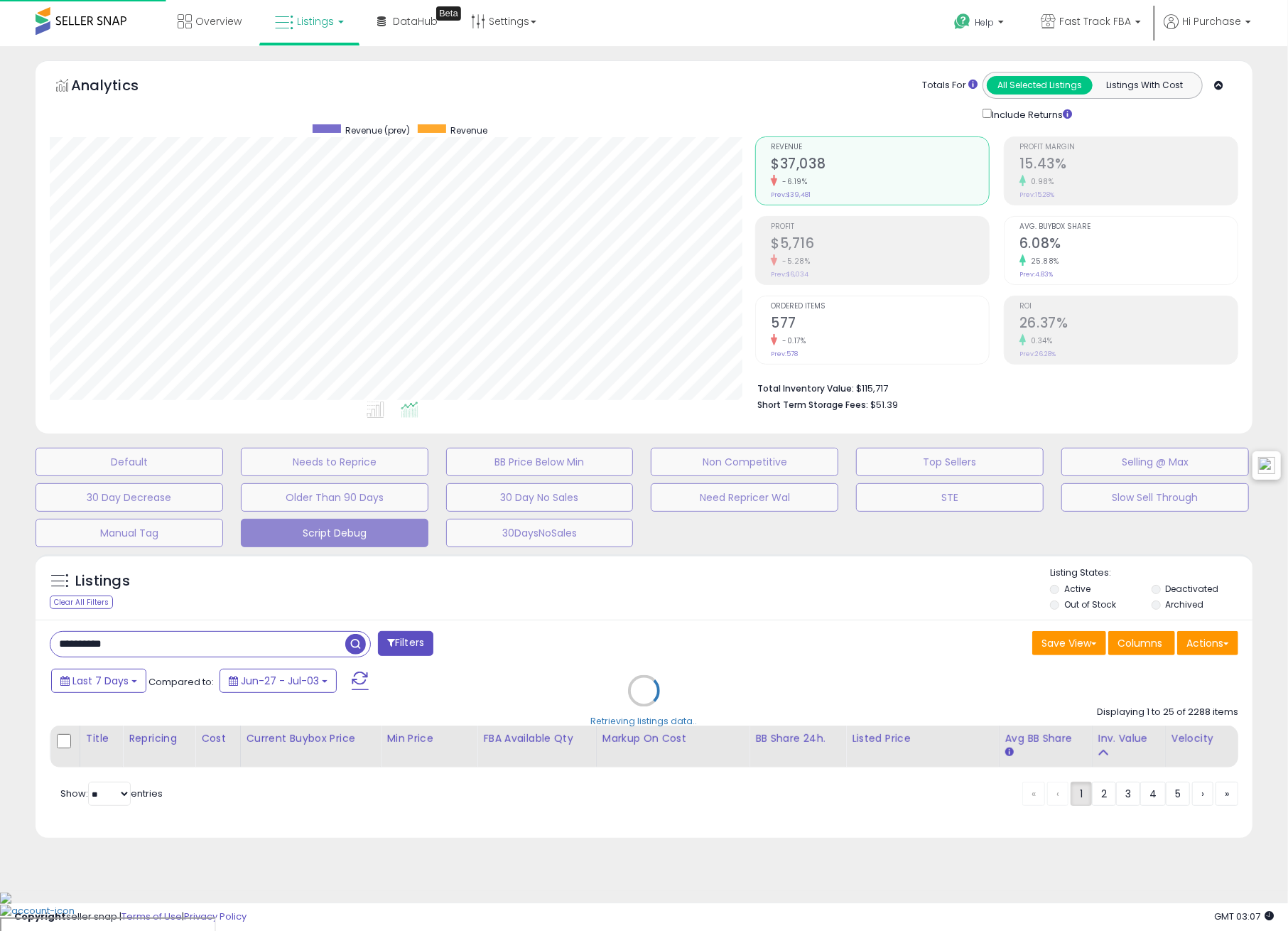 scroll, scrollTop: 710396, scrollLeft: 709710, axis: both 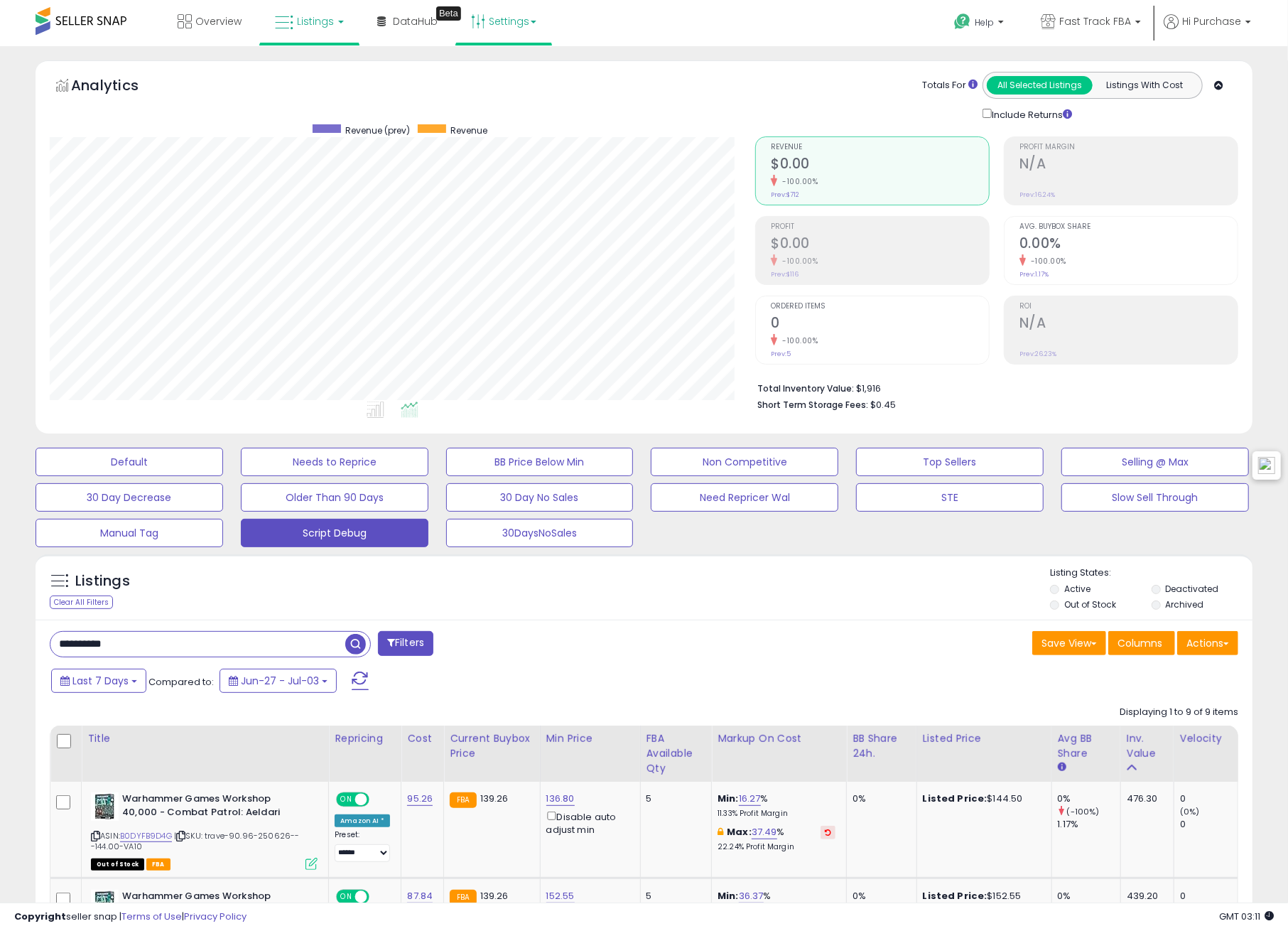 click on "Settings" at bounding box center (504, 21) 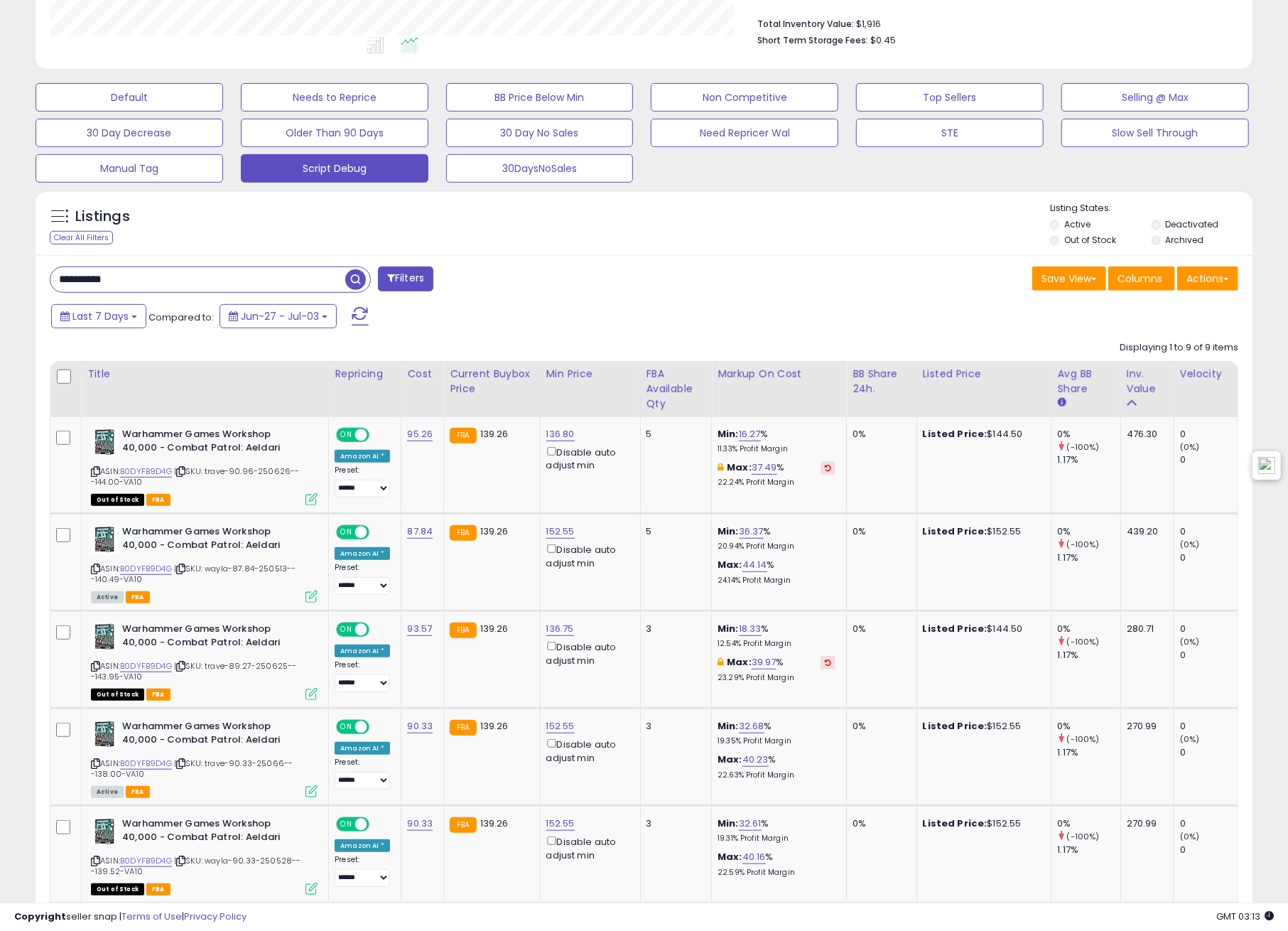 scroll, scrollTop: 0, scrollLeft: 0, axis: both 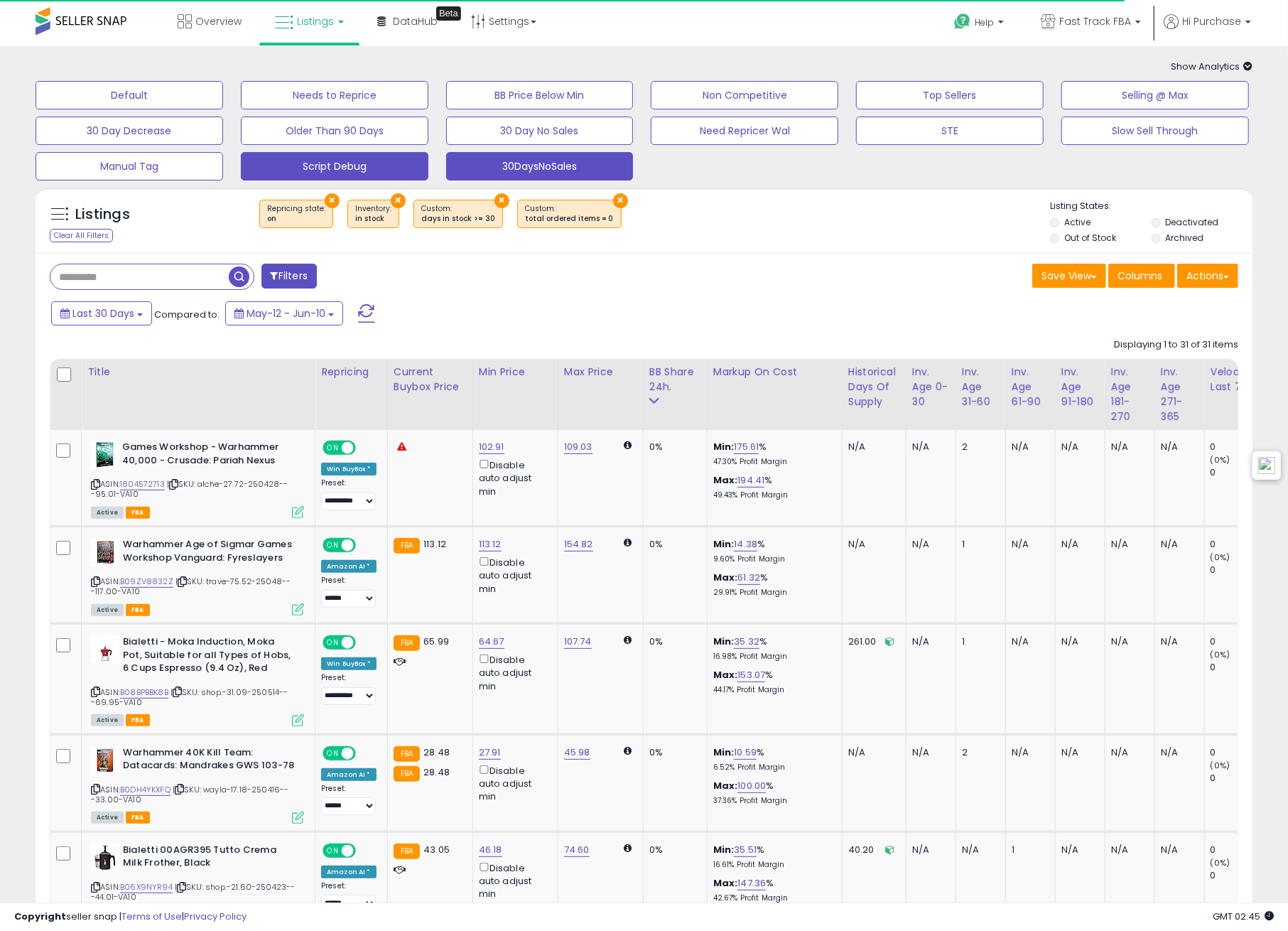click on "Script Debug" at bounding box center (129, 95) 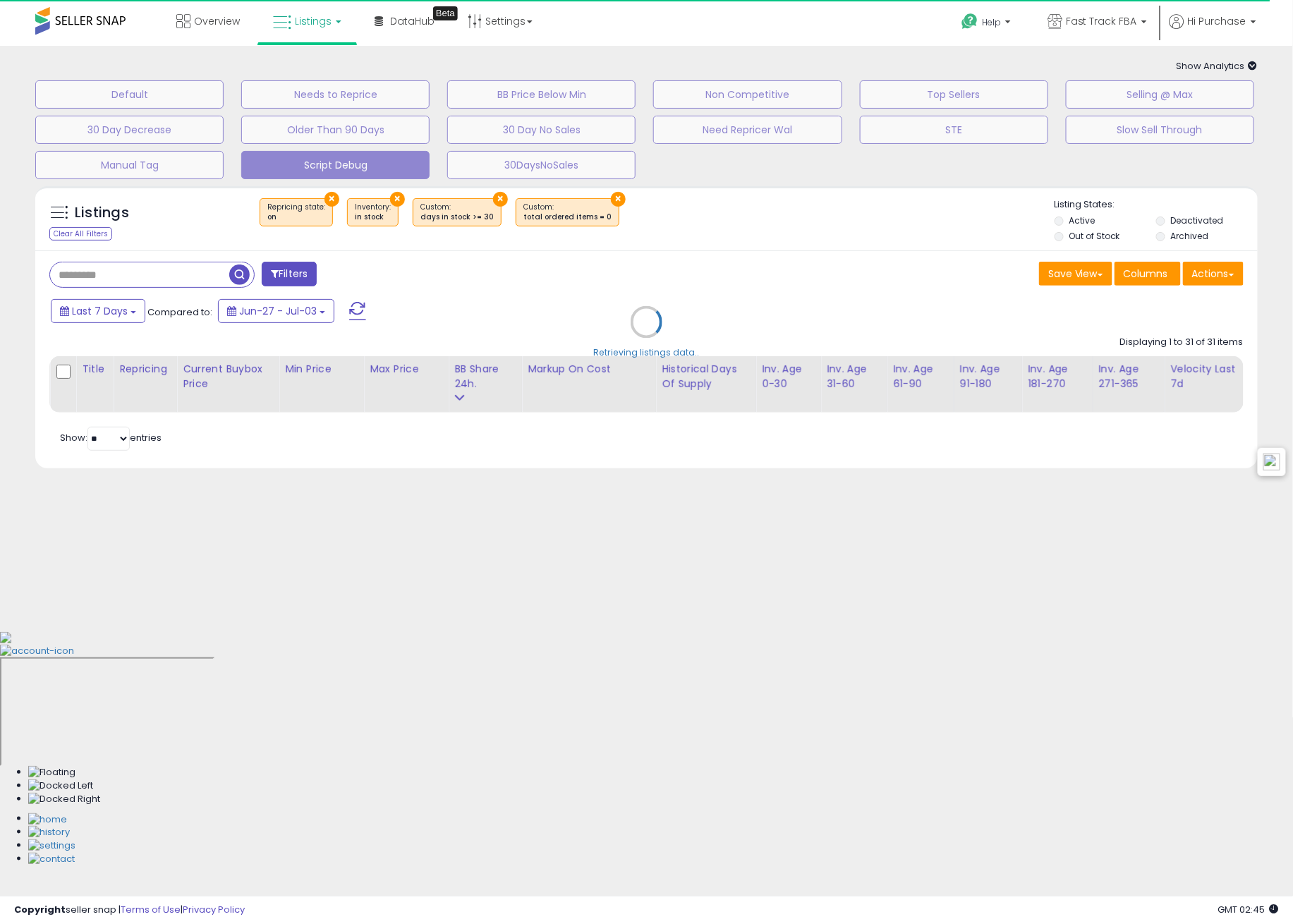 select on "**" 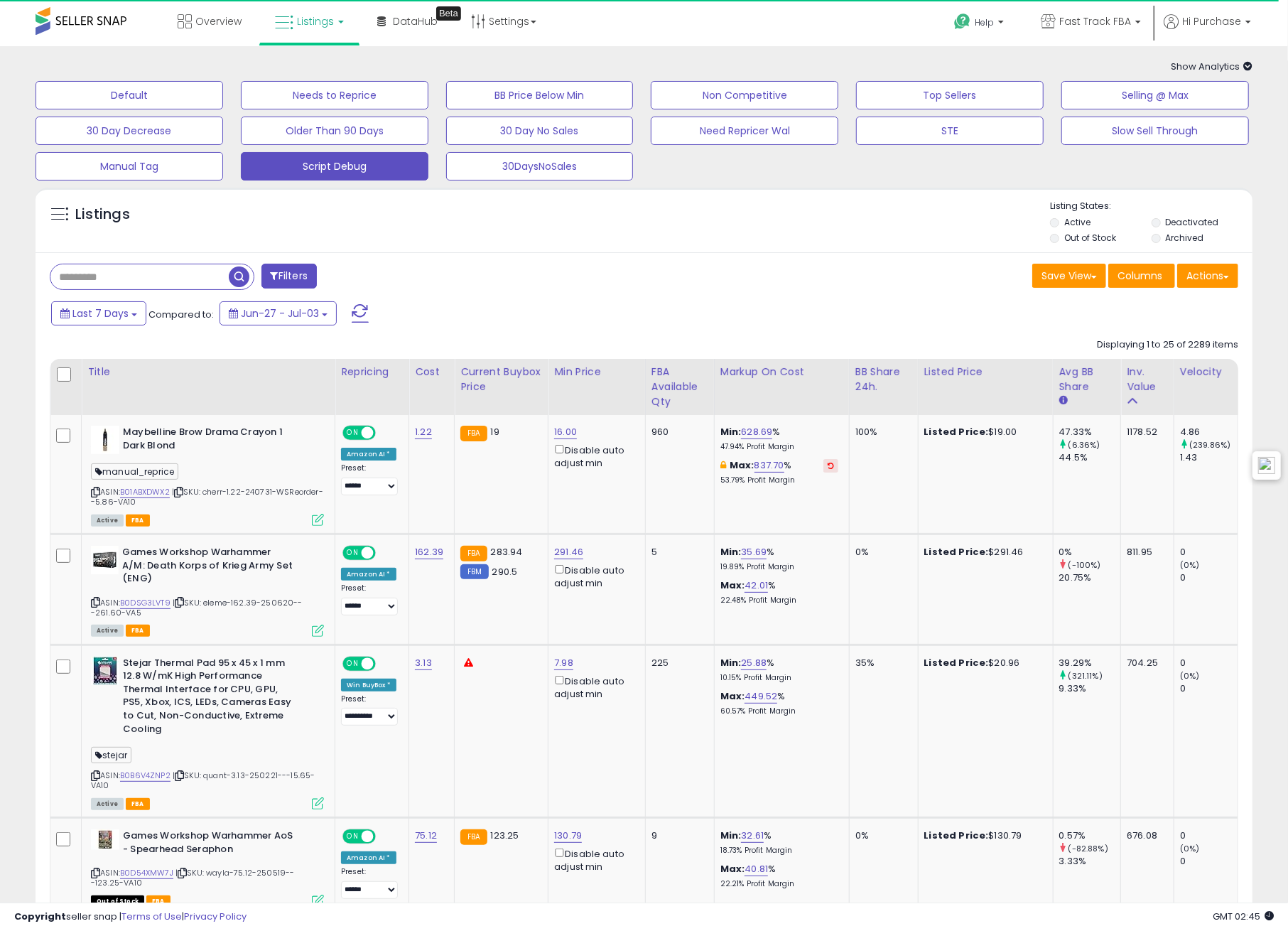 click at bounding box center (139, 276) 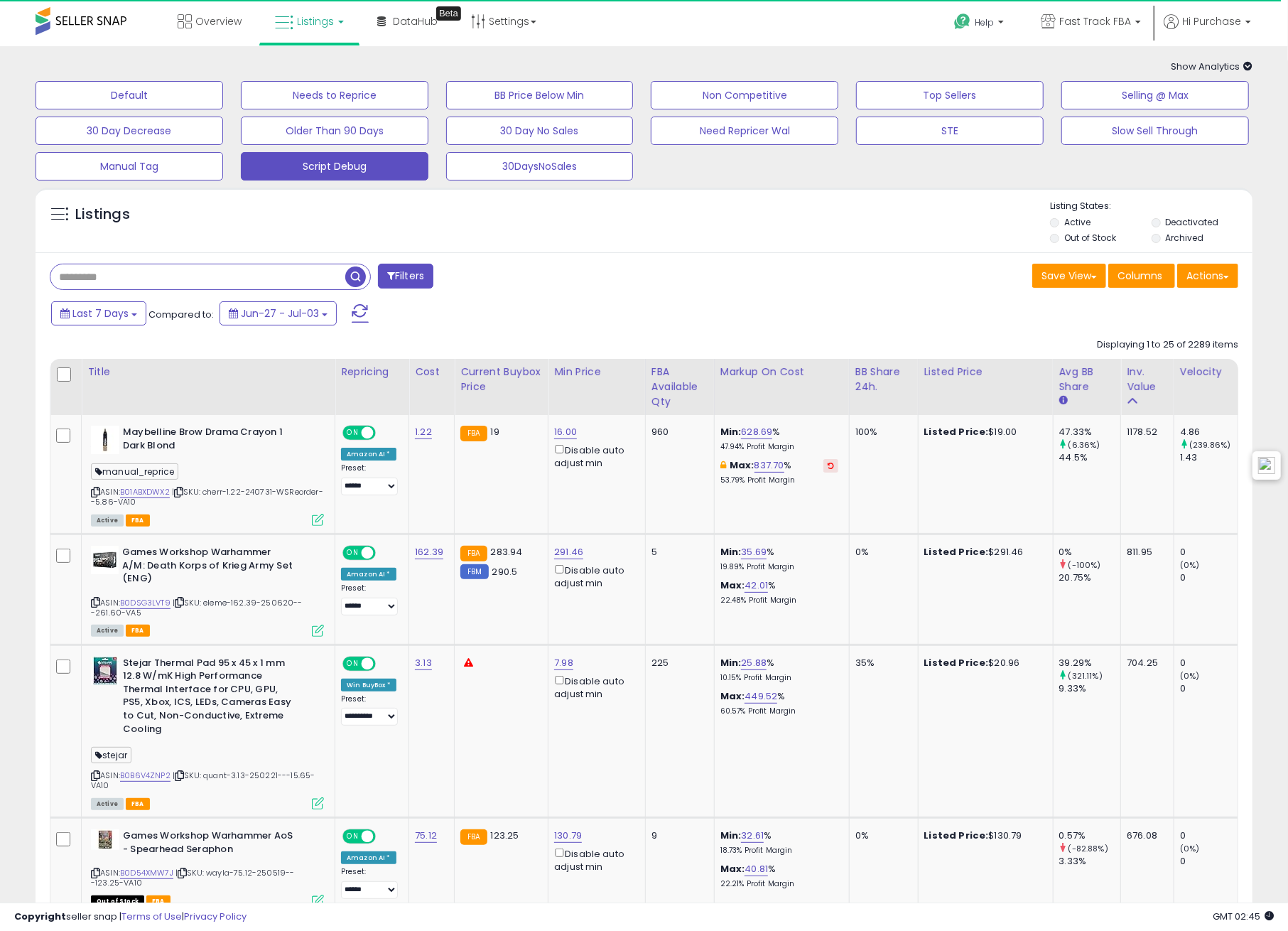 paste on "**********" 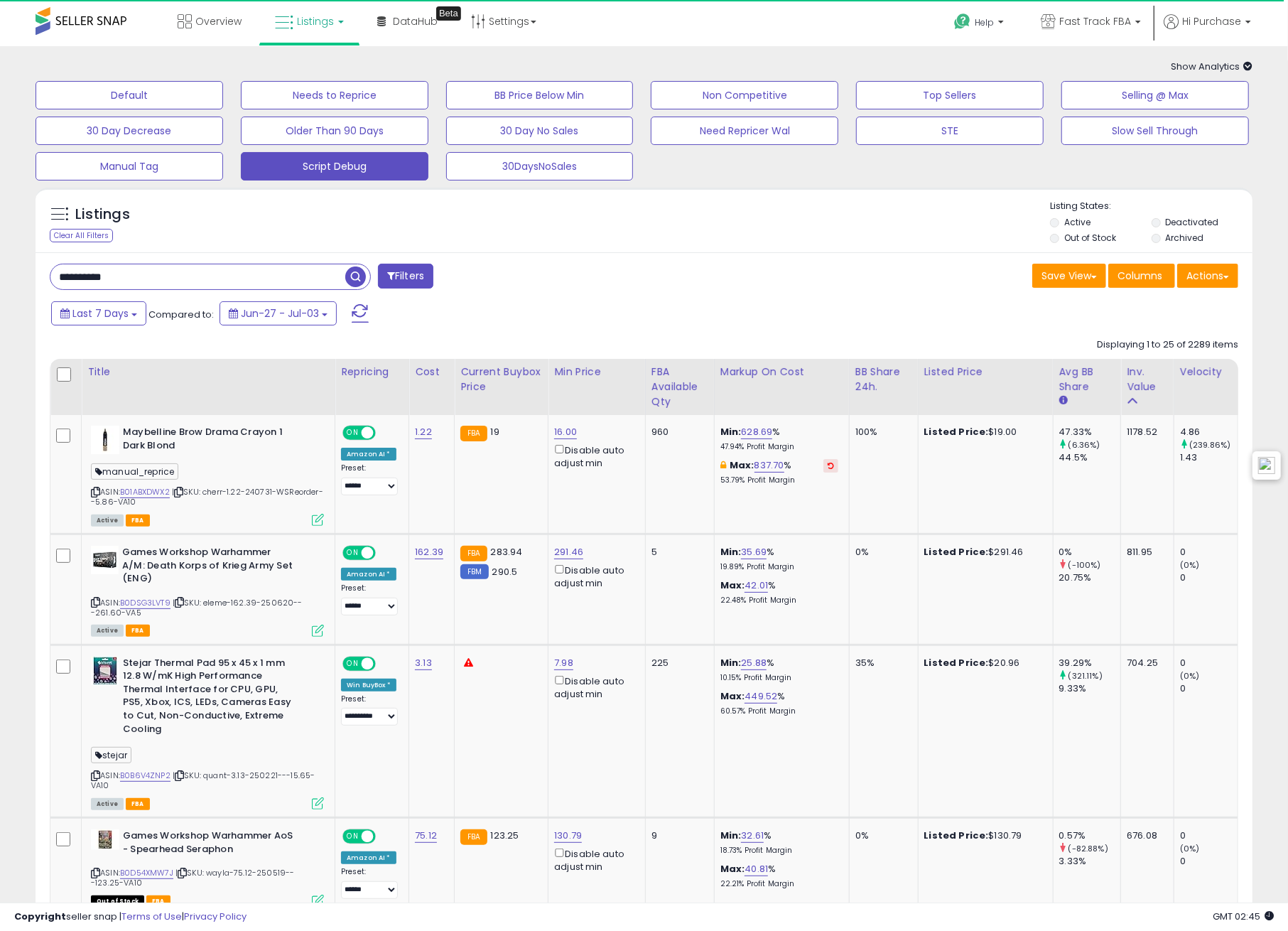 type on "**********" 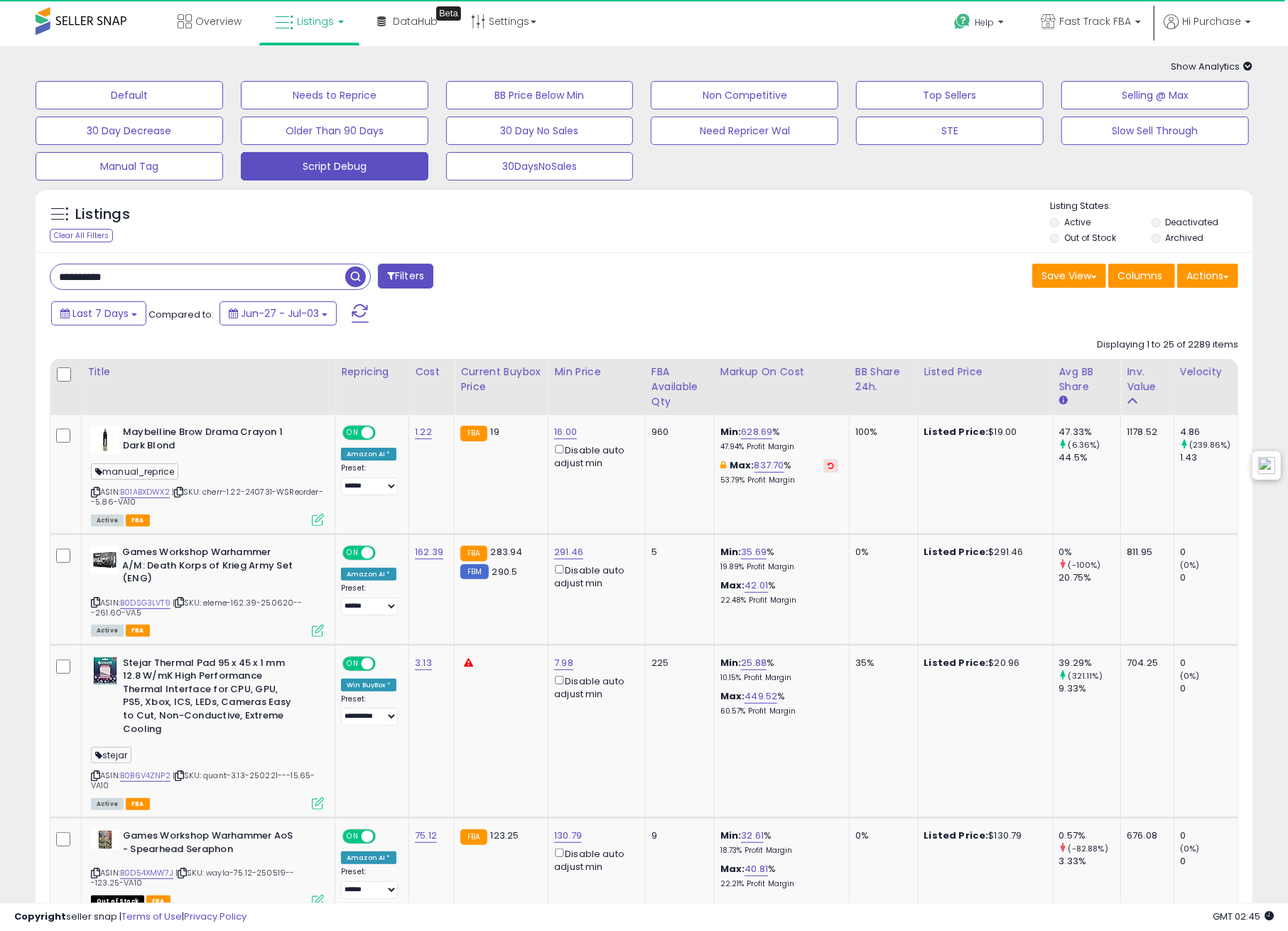 click at bounding box center (355, 276) 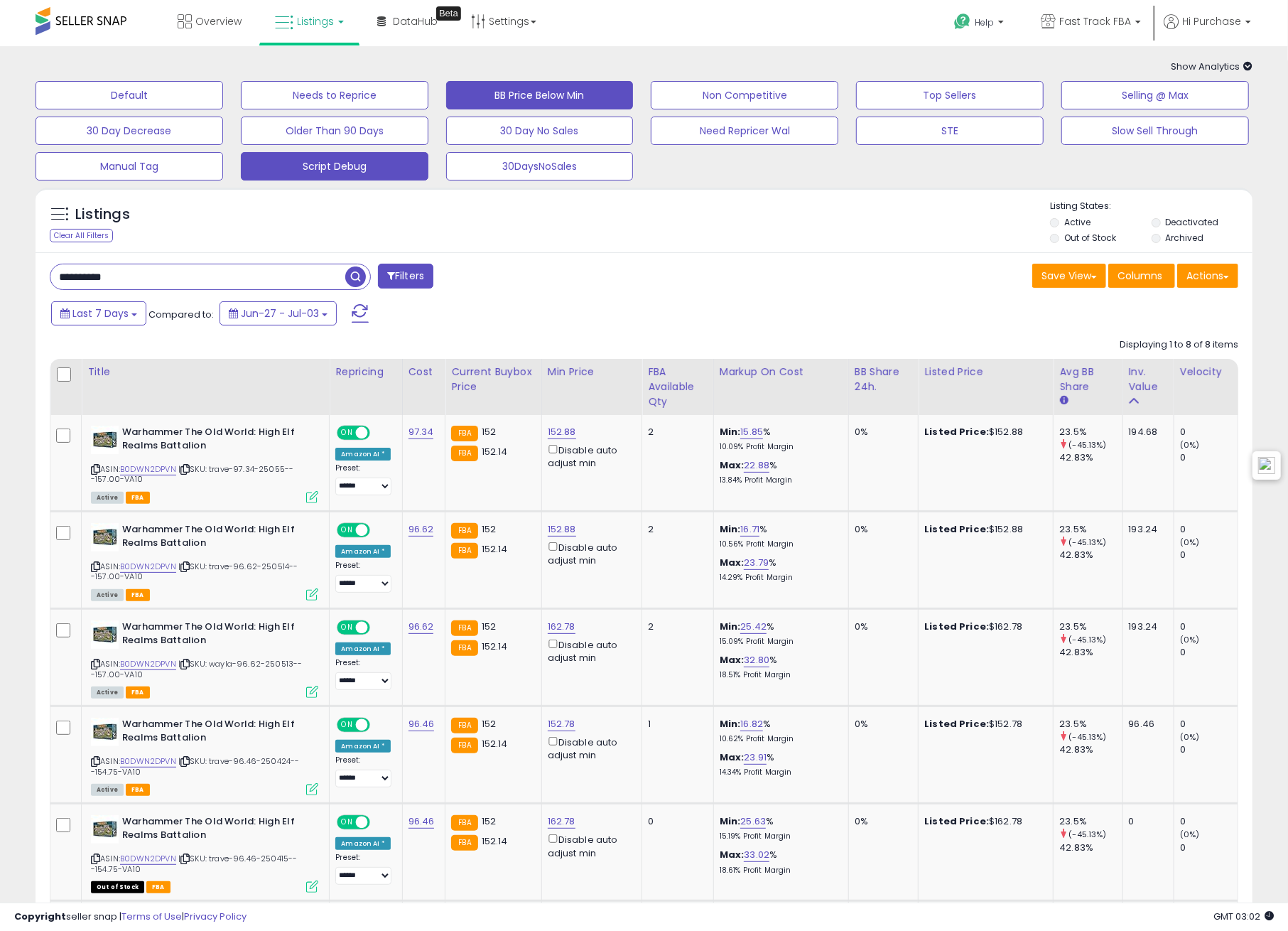 click on "BB Price Below Min" at bounding box center (129, 95) 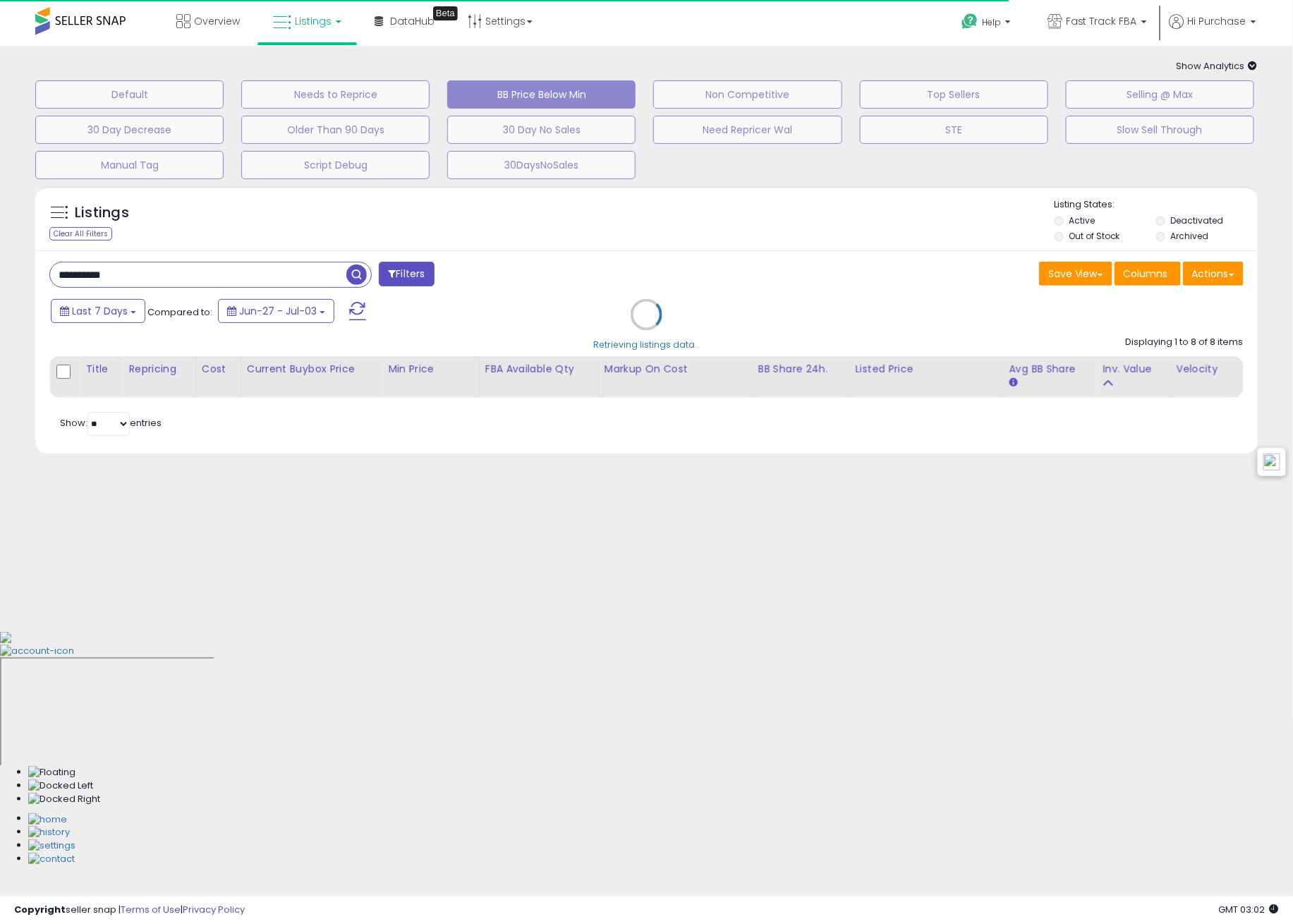 type 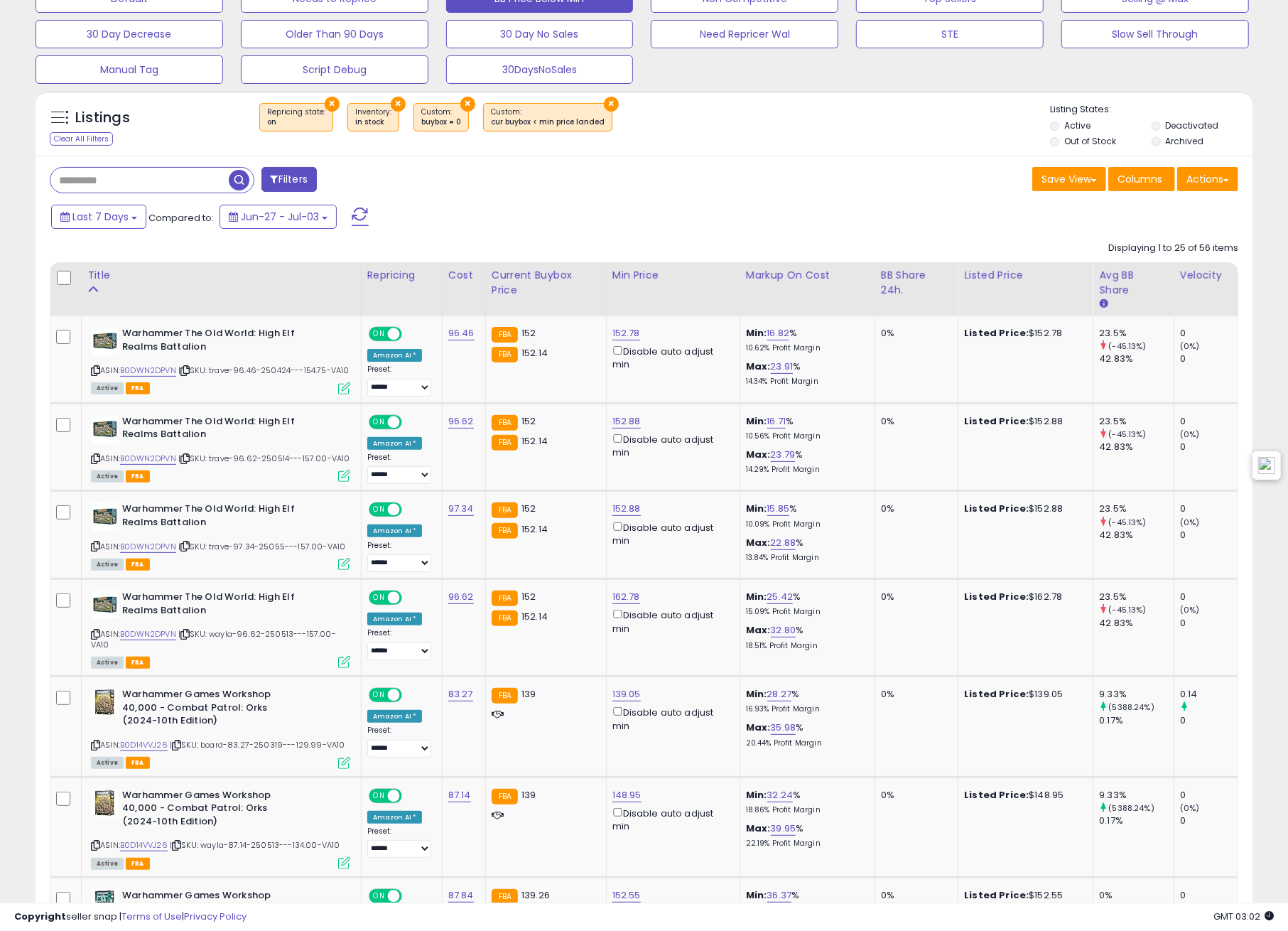 scroll, scrollTop: 473, scrollLeft: 0, axis: vertical 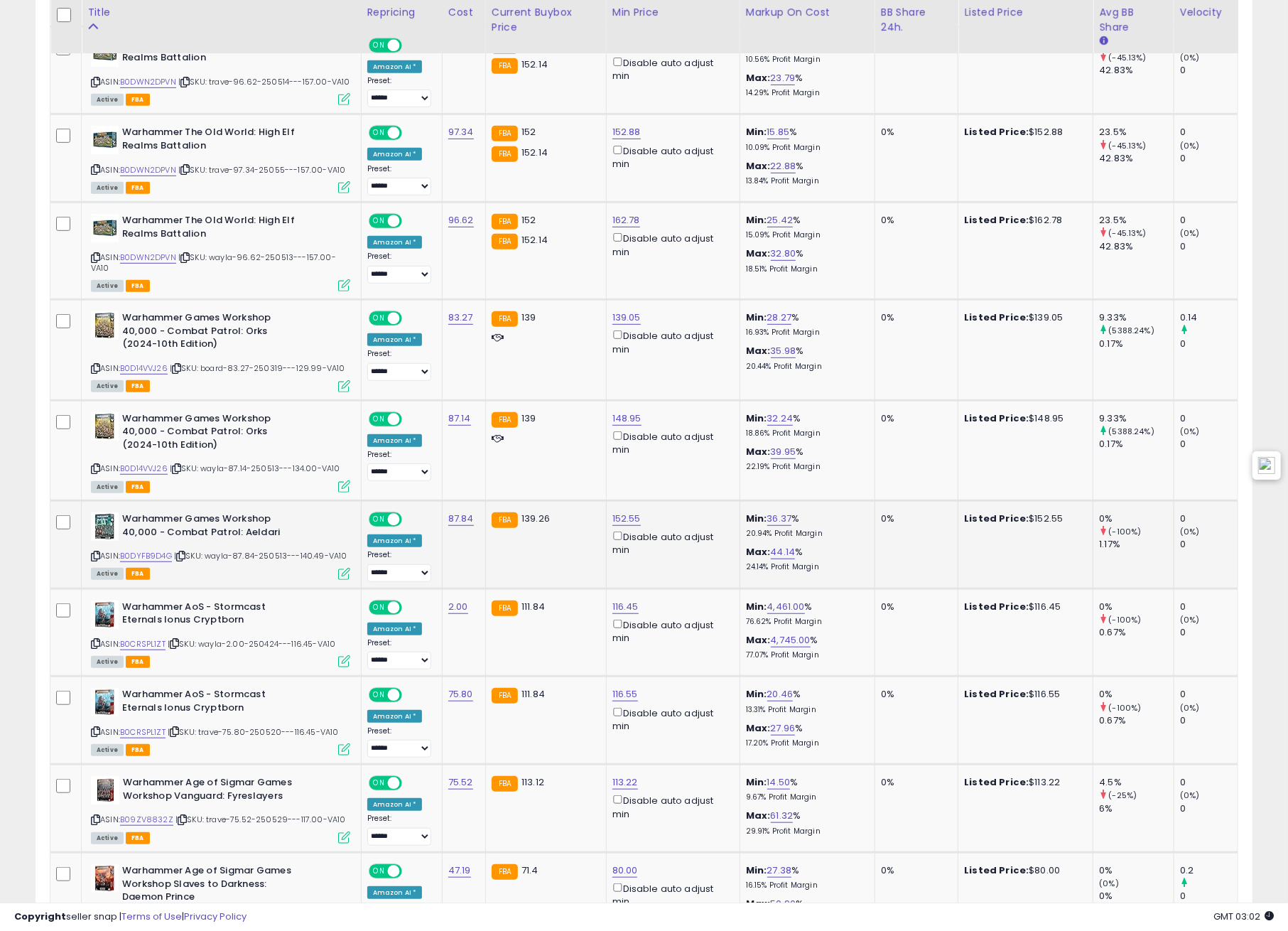 click at bounding box center [95, 556] 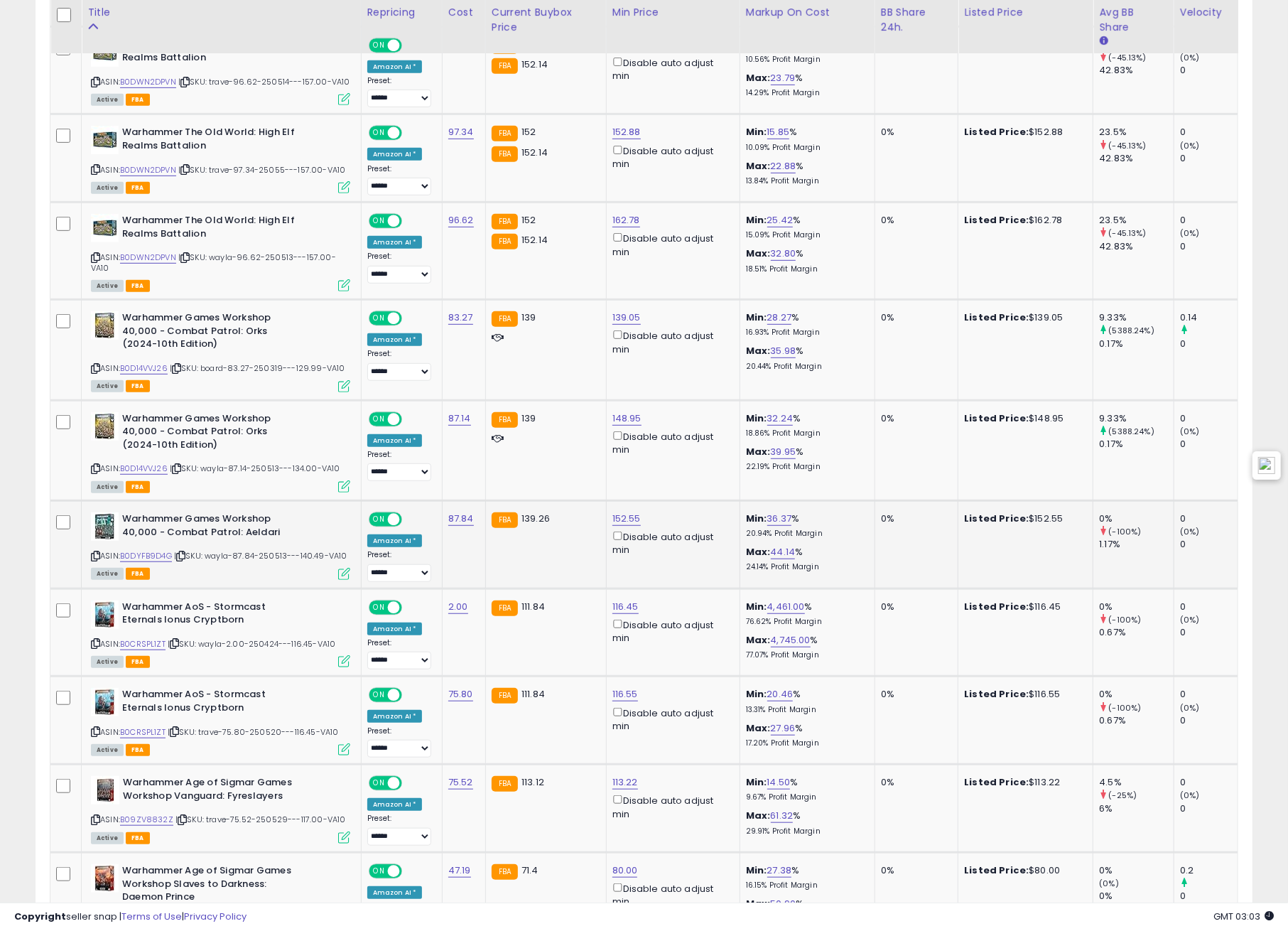 click on "Active FBA" at bounding box center (220, 573) 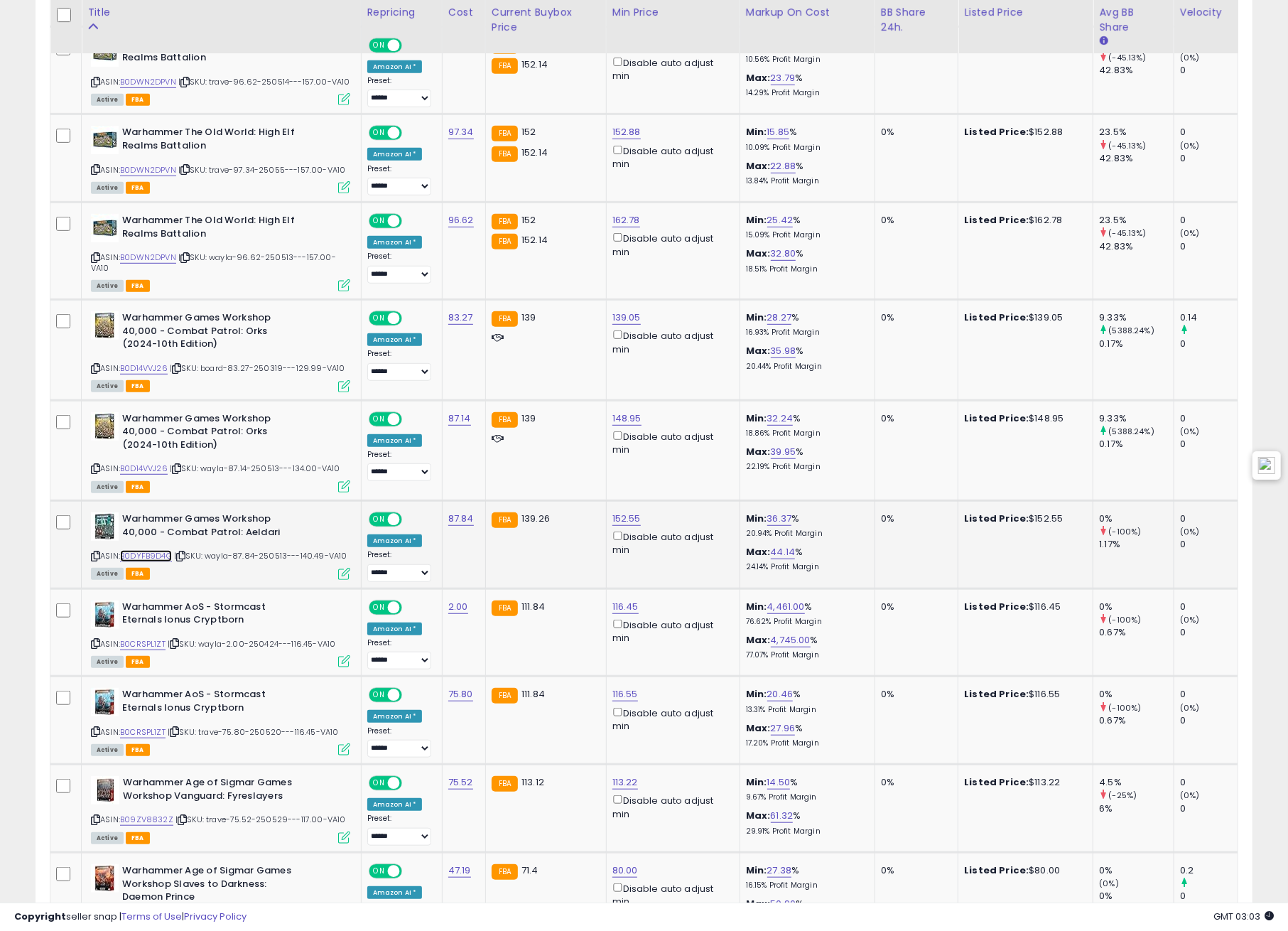 click on "B0DYFB9D4G" at bounding box center (146, 556) 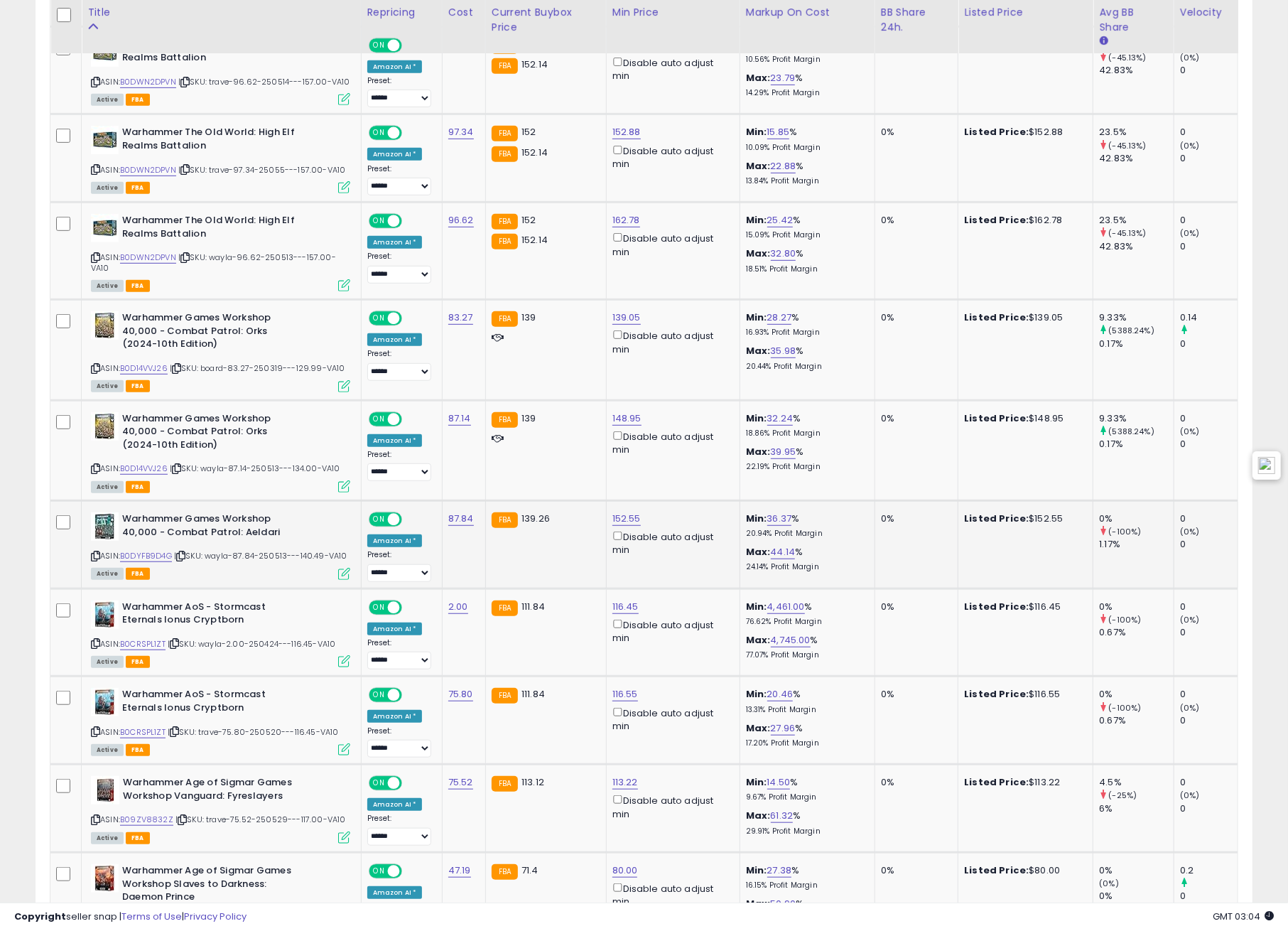 drag, startPoint x: 210, startPoint y: 574, endPoint x: 107, endPoint y: 583, distance: 103.39246 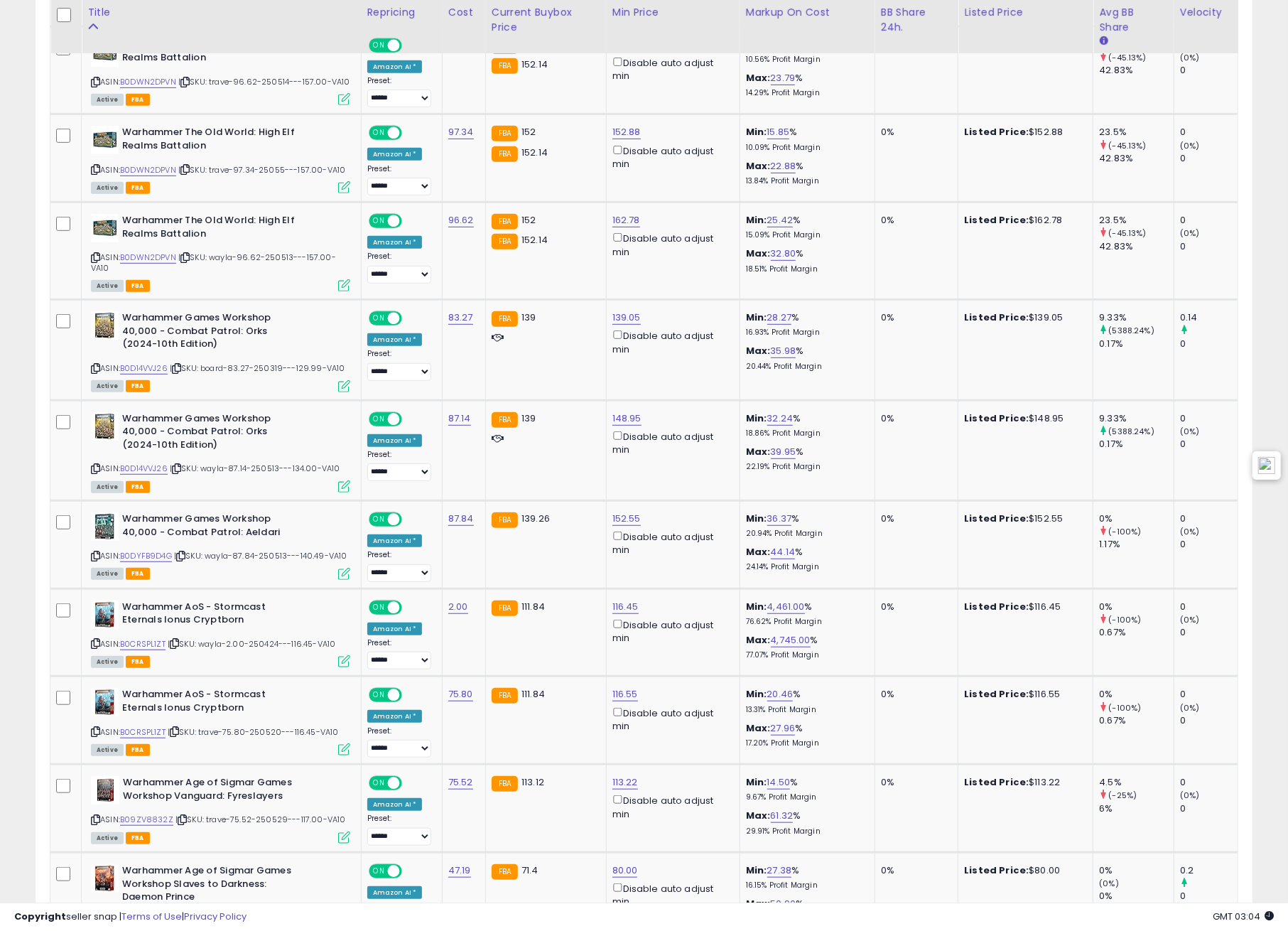 copy on "wayla-87.84-250513---140.49-VA10" 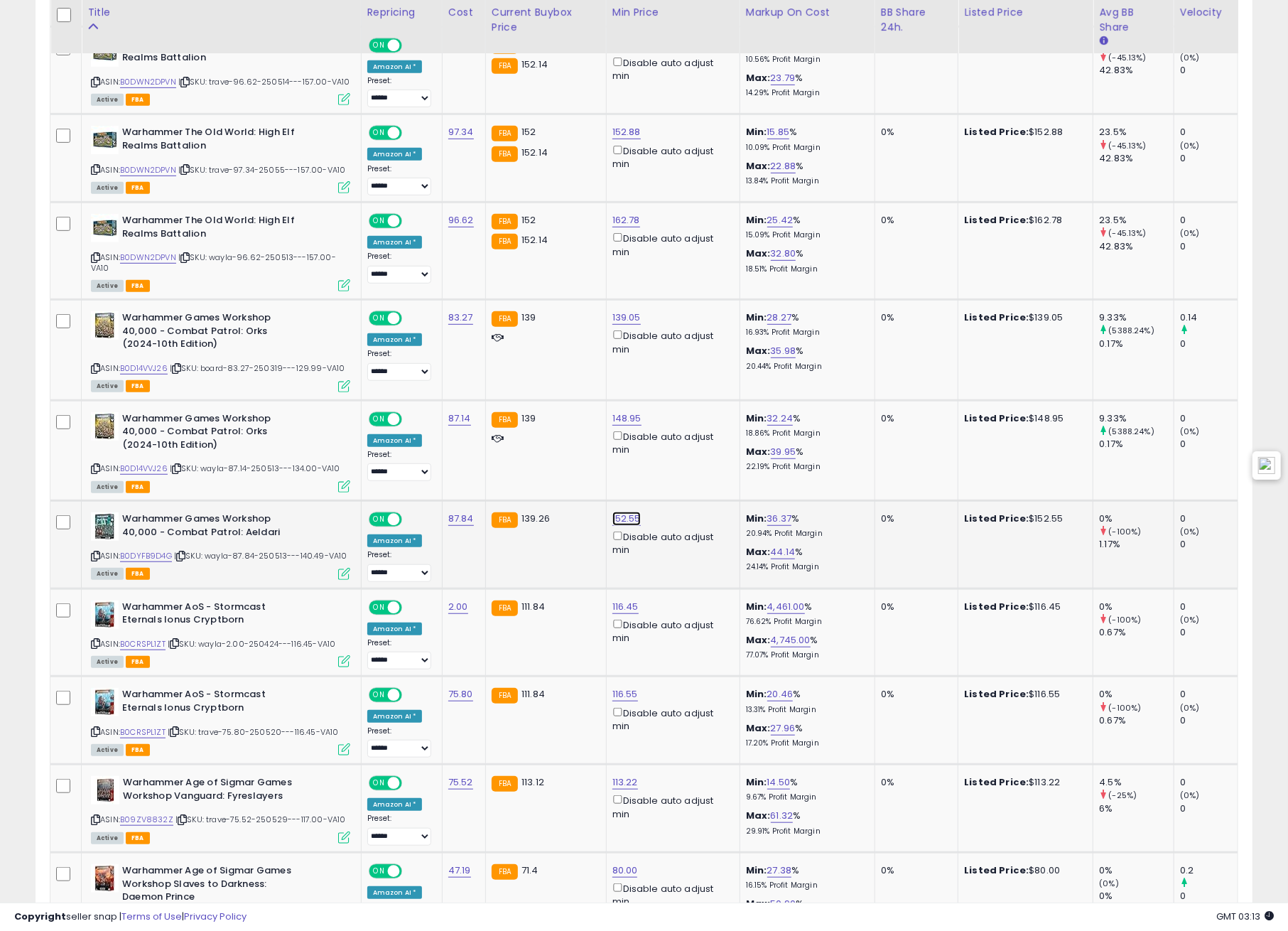 click on "152.55" at bounding box center [626, -43] 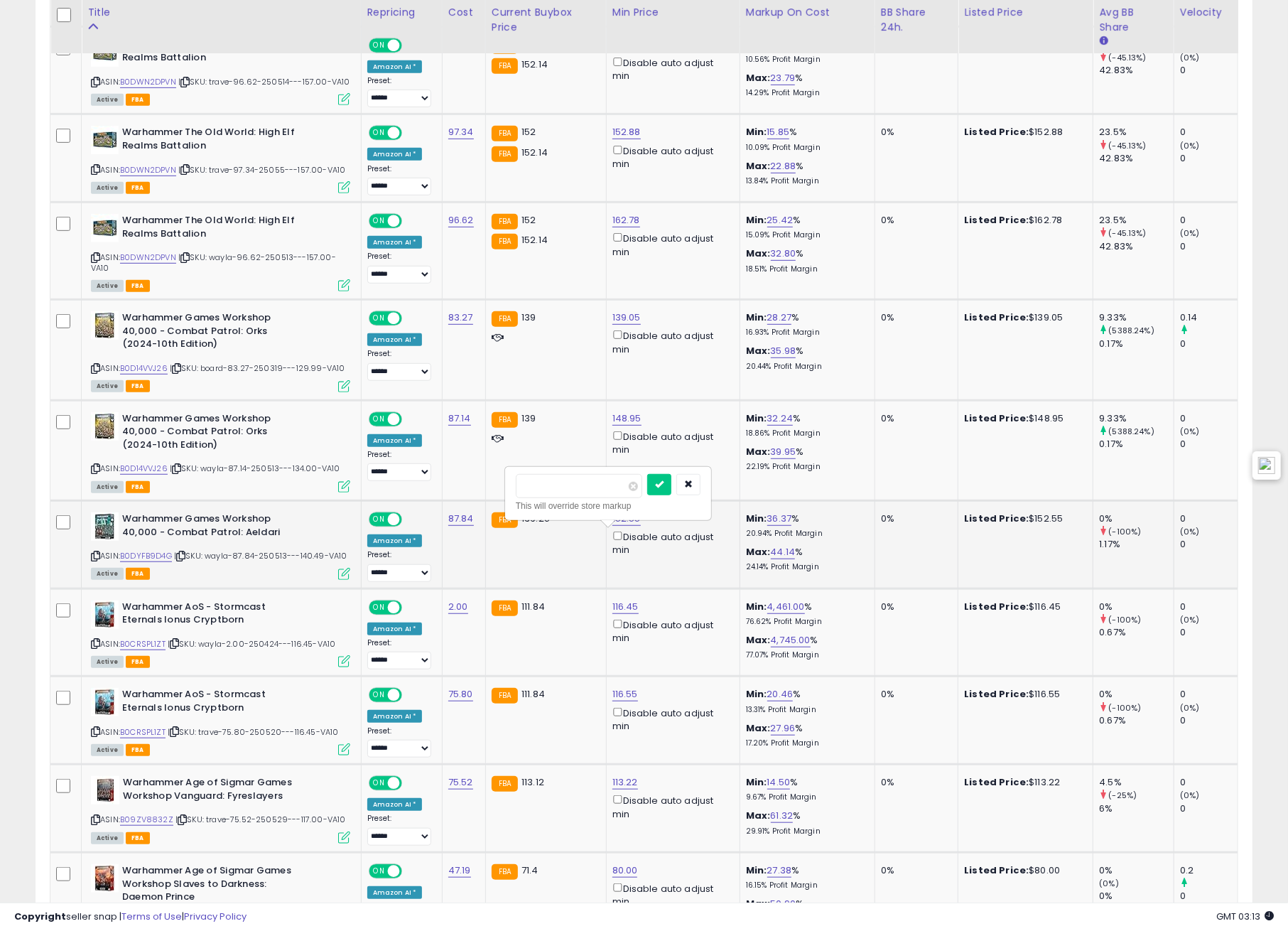 click on "139.26" at bounding box center (536, 518) 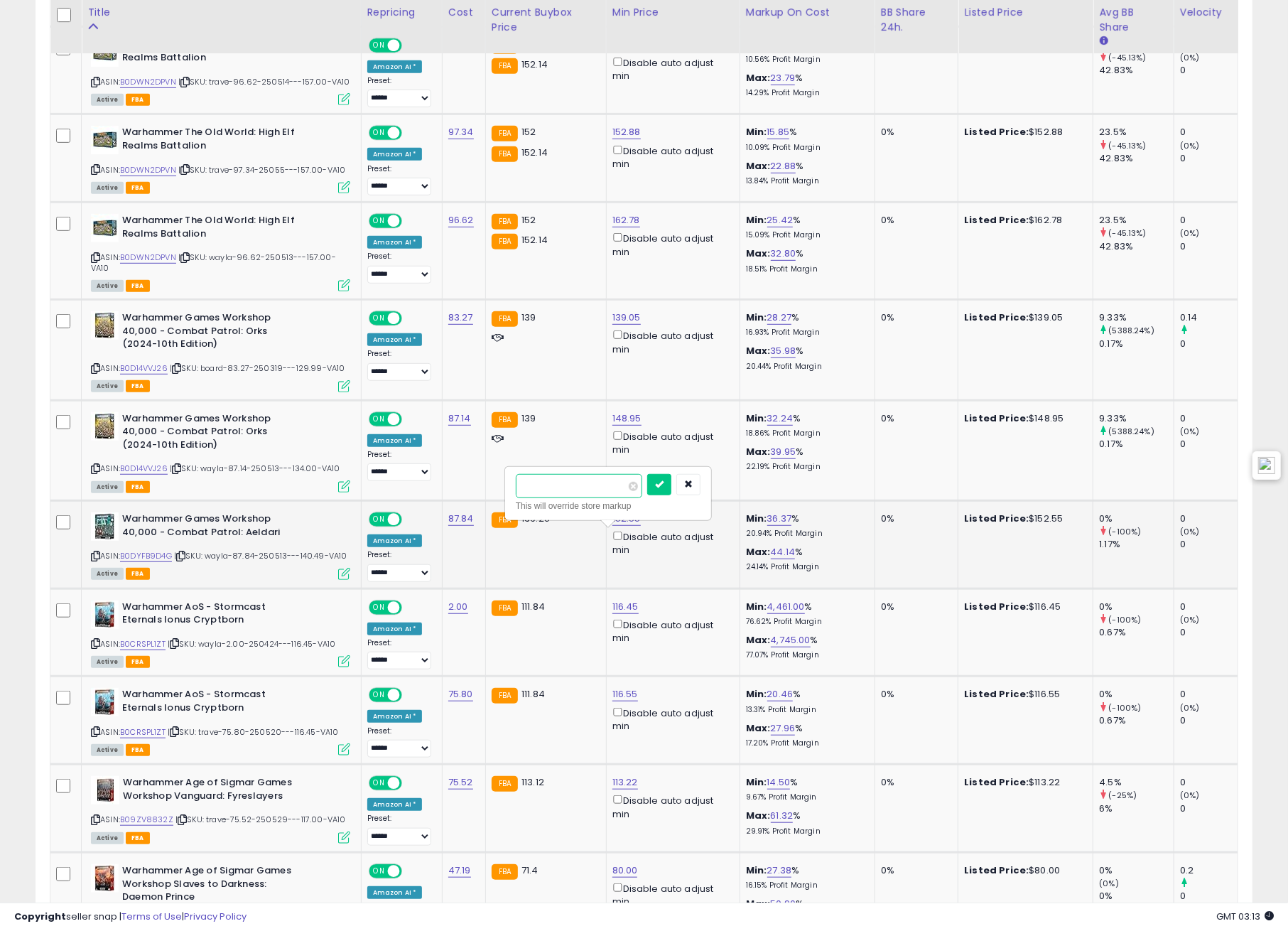 click on "******" at bounding box center [579, 486] 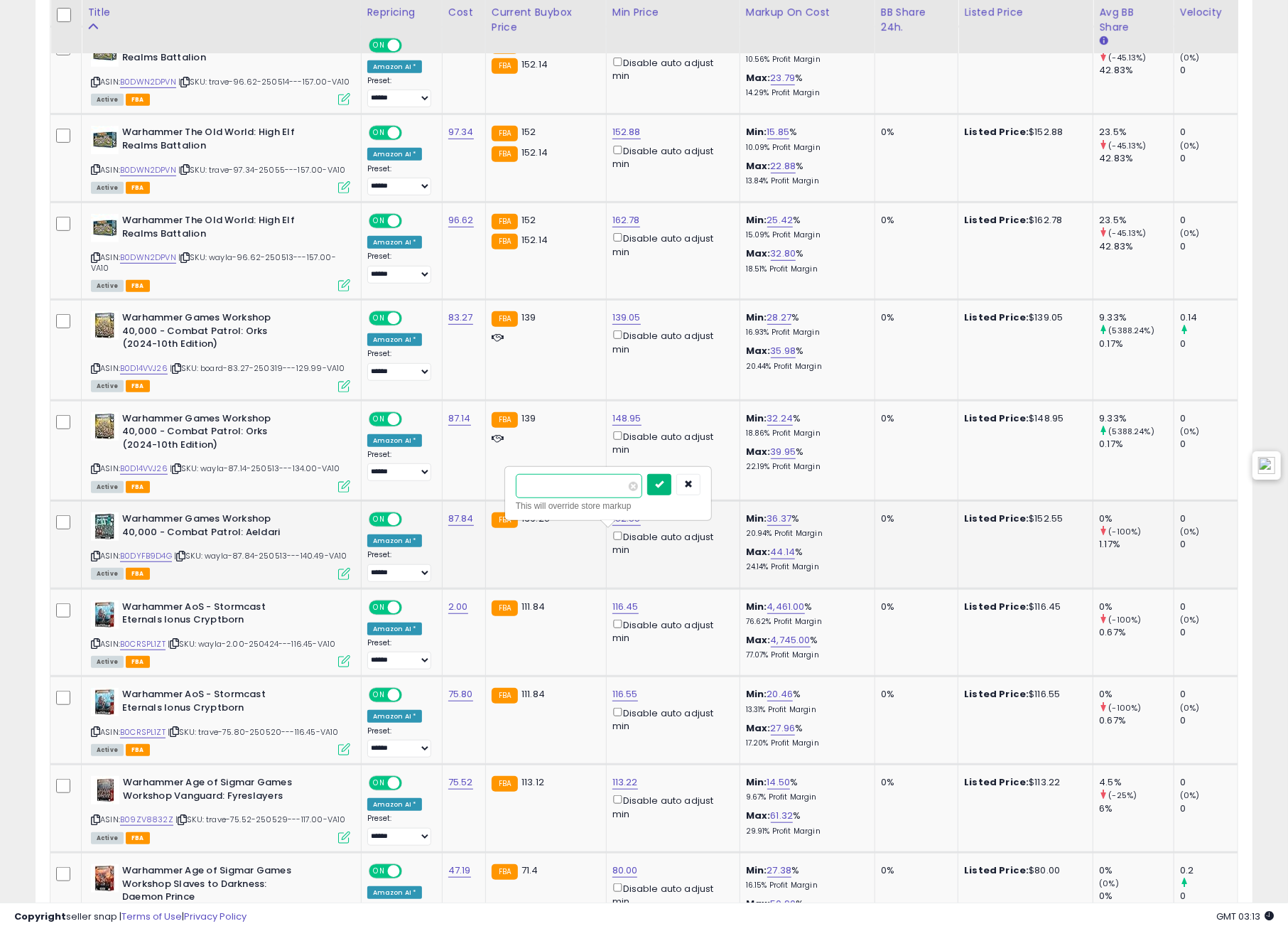type on "******" 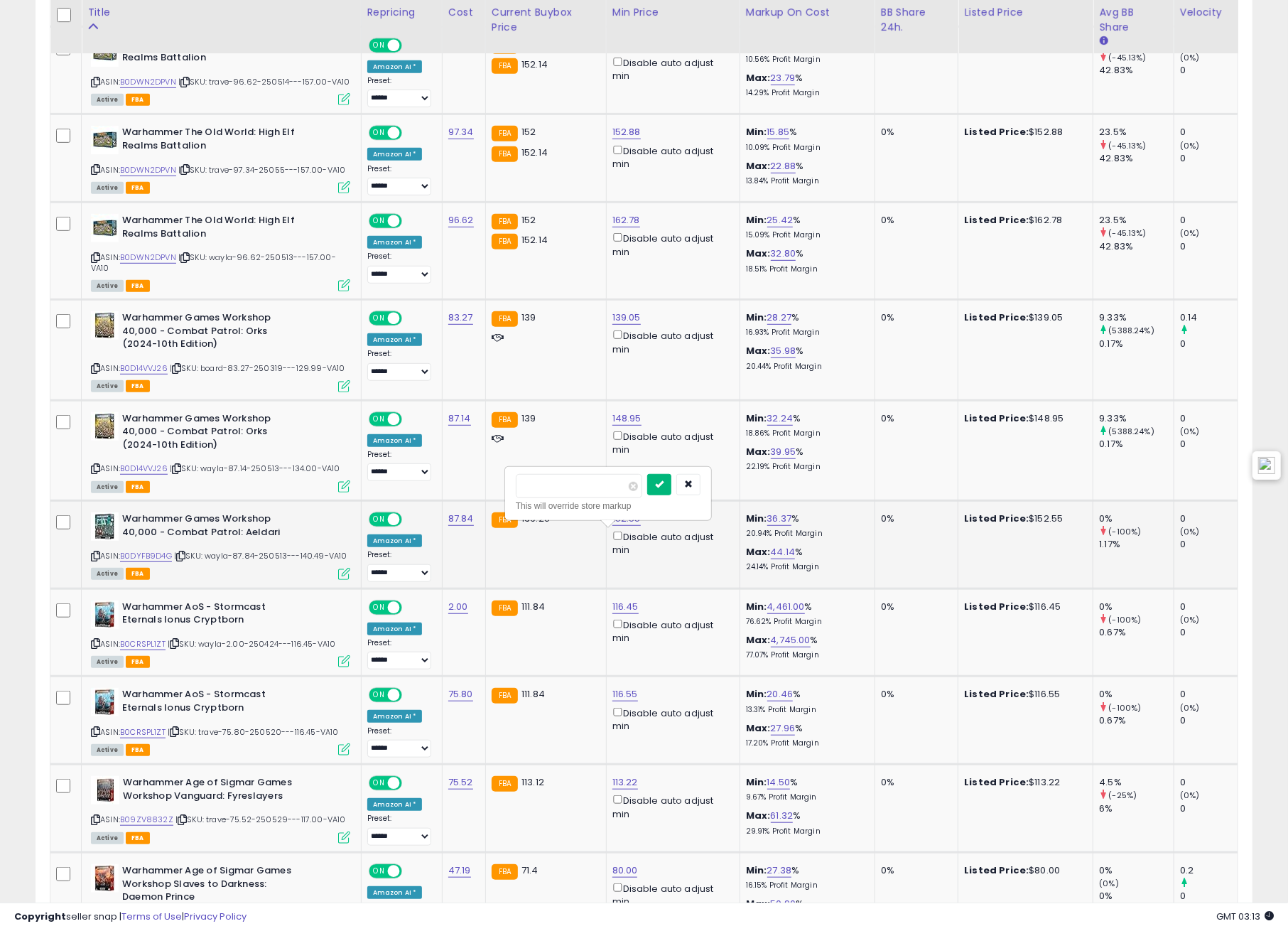 click at bounding box center [659, 485] 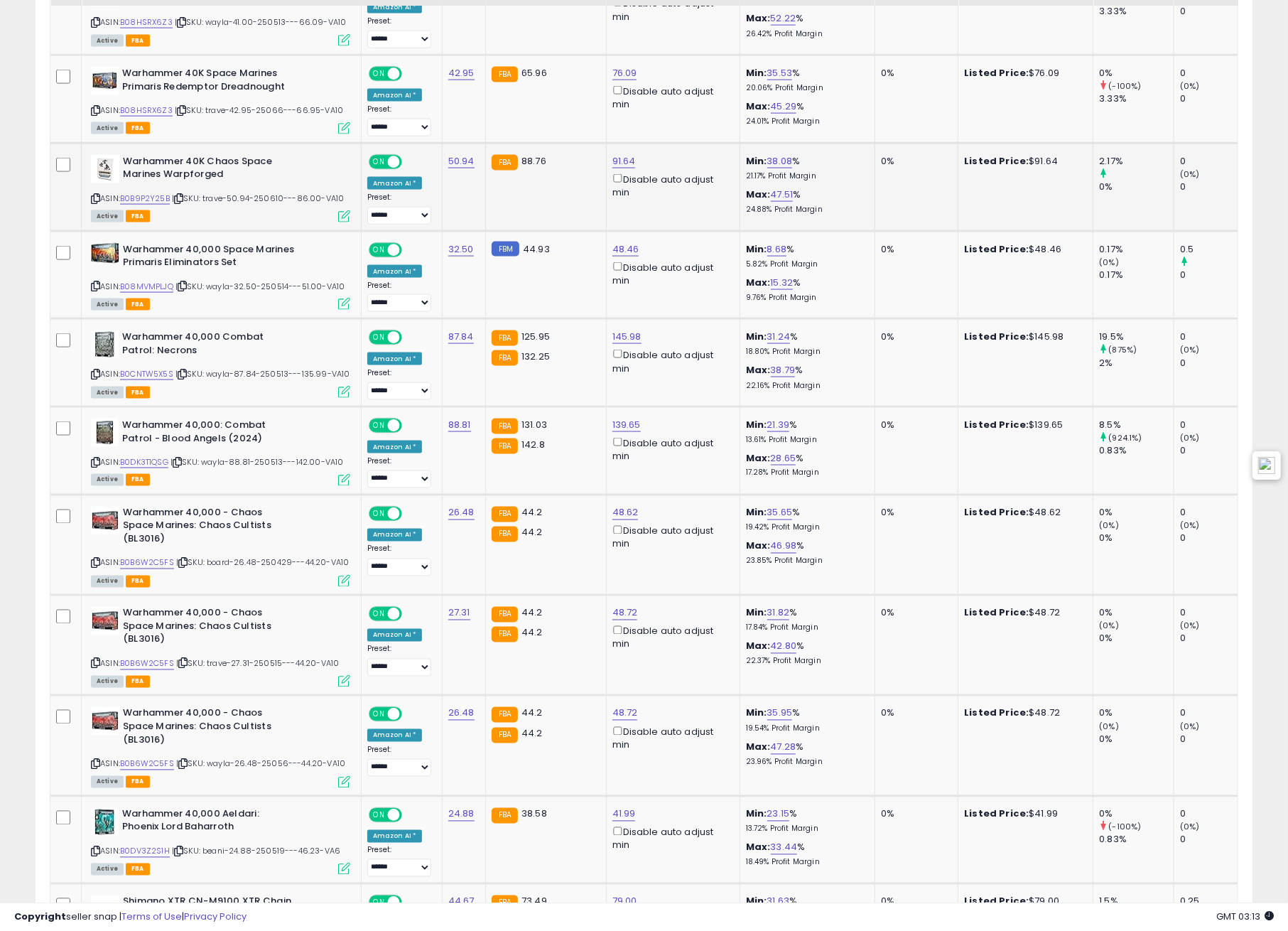 scroll, scrollTop: 1516, scrollLeft: 0, axis: vertical 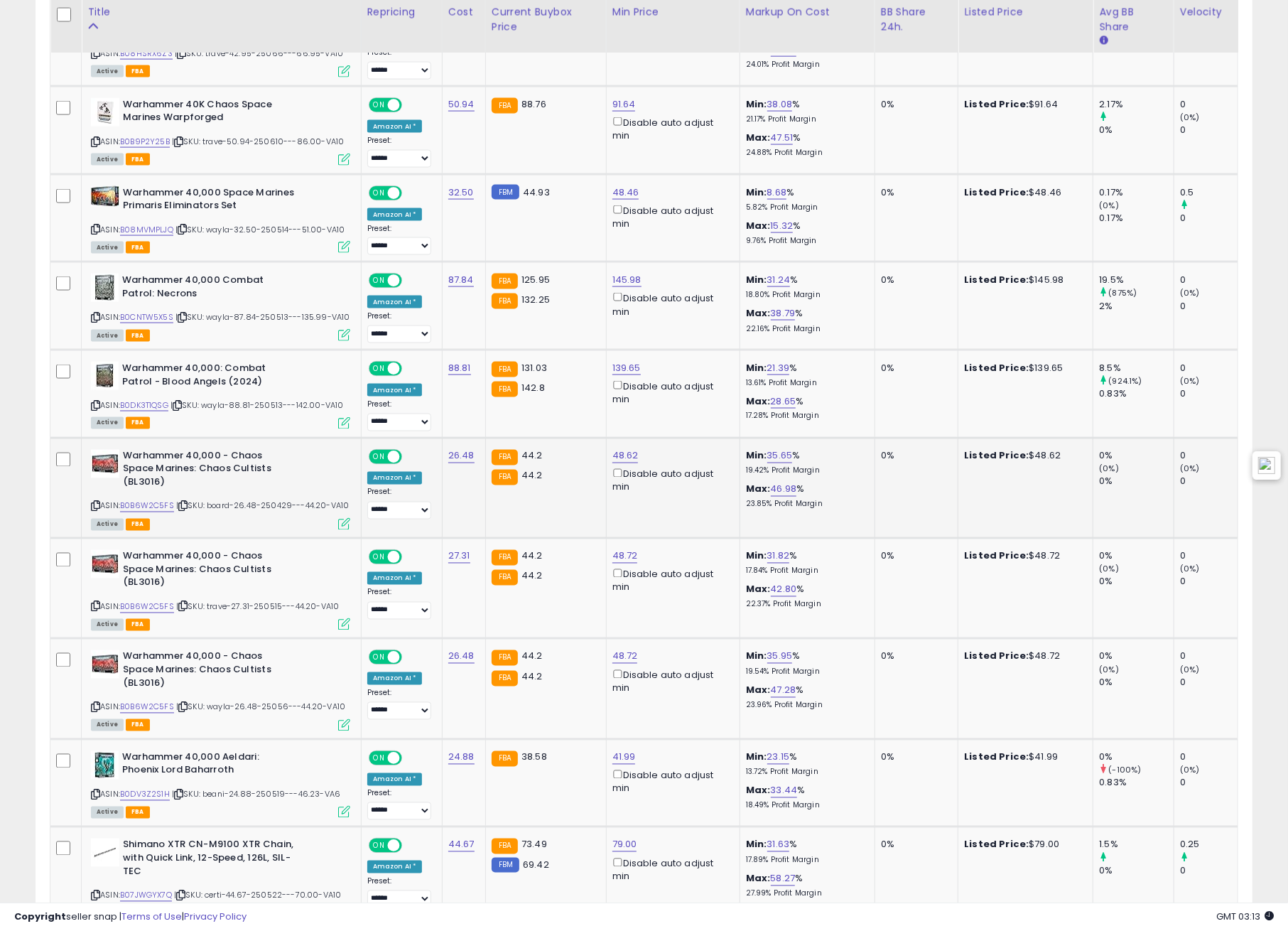 click at bounding box center [95, 506] 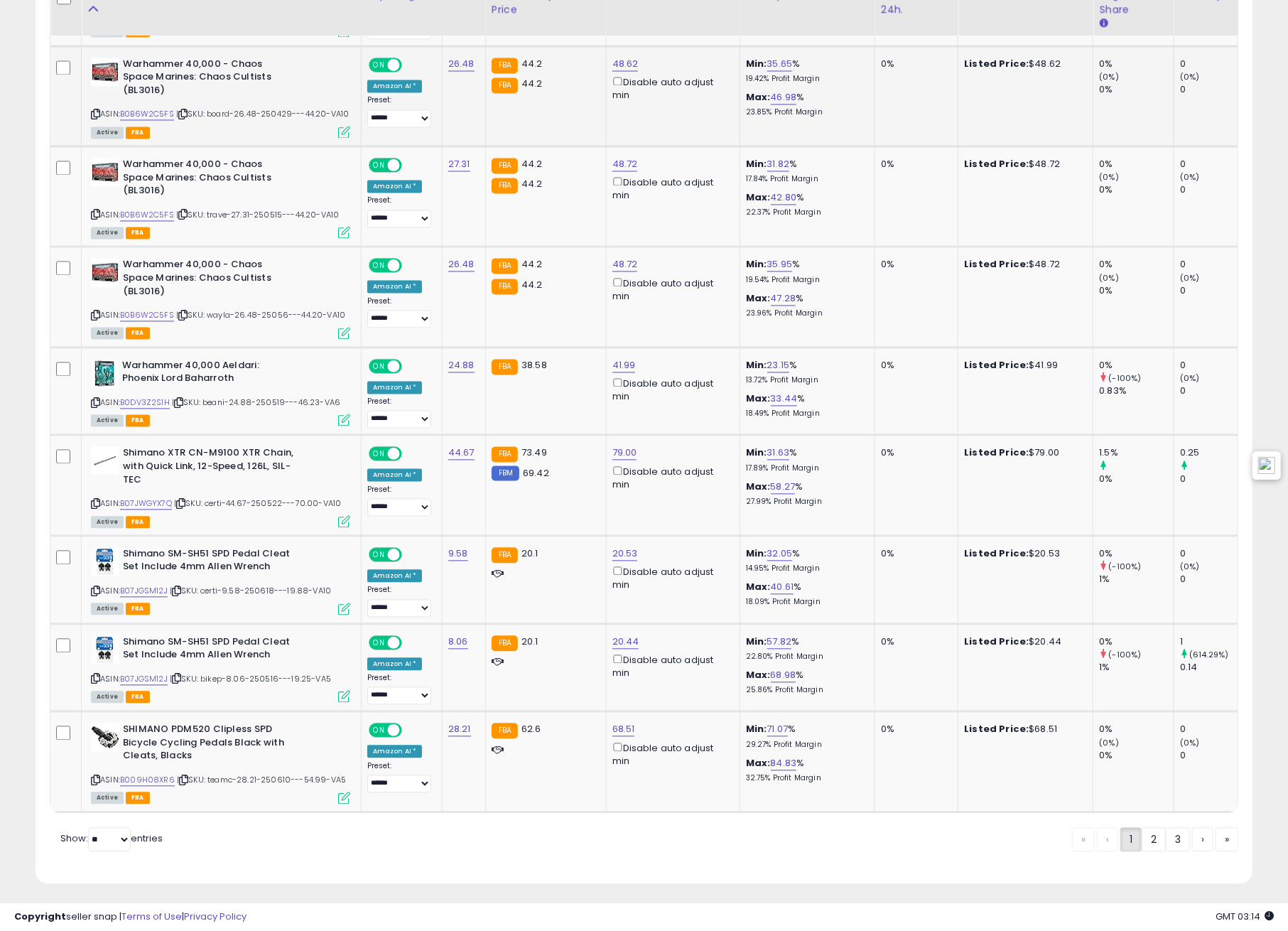 scroll, scrollTop: 1910, scrollLeft: 0, axis: vertical 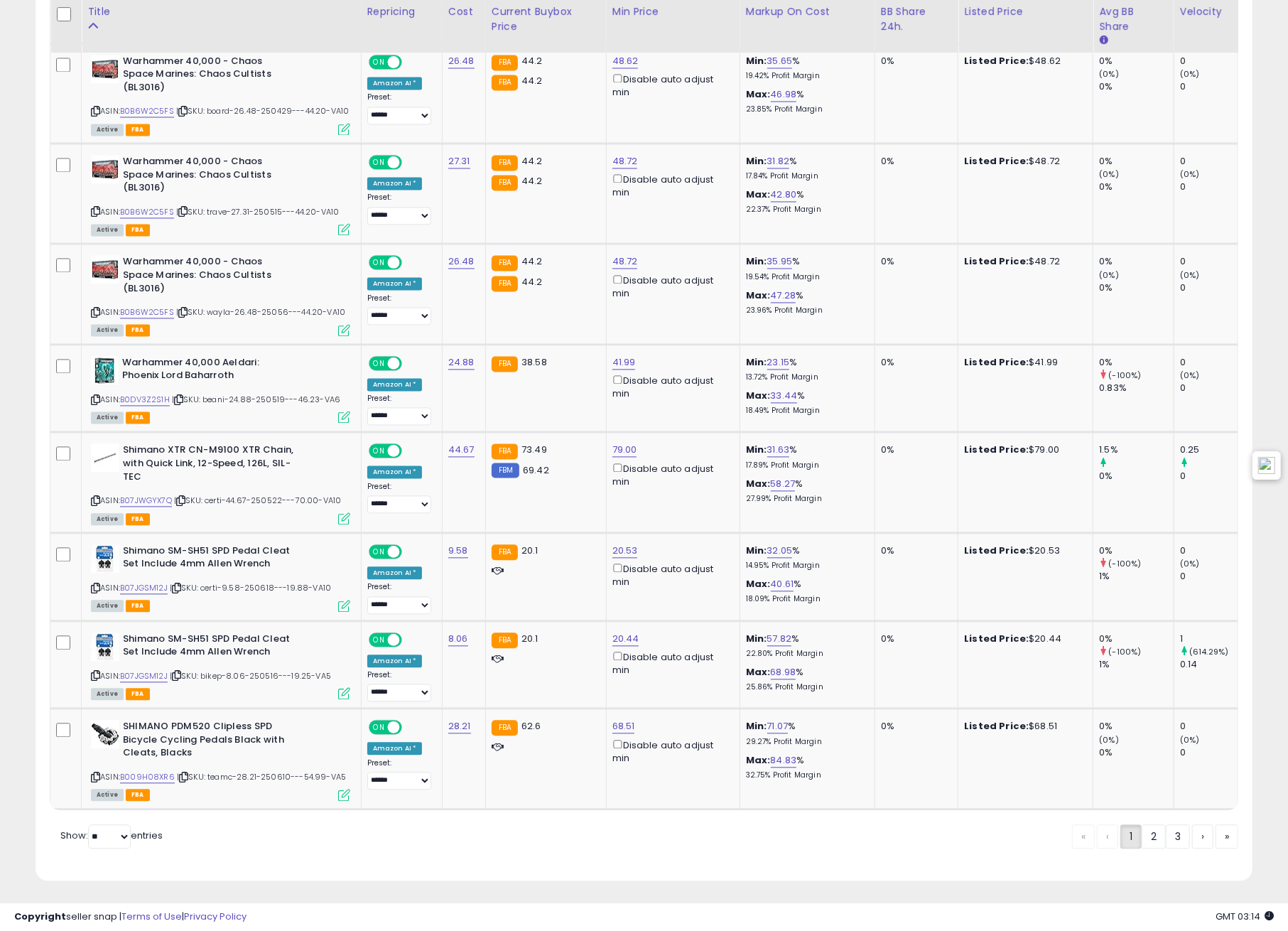 drag, startPoint x: 97, startPoint y: 396, endPoint x: 25, endPoint y: 361, distance: 80.05623 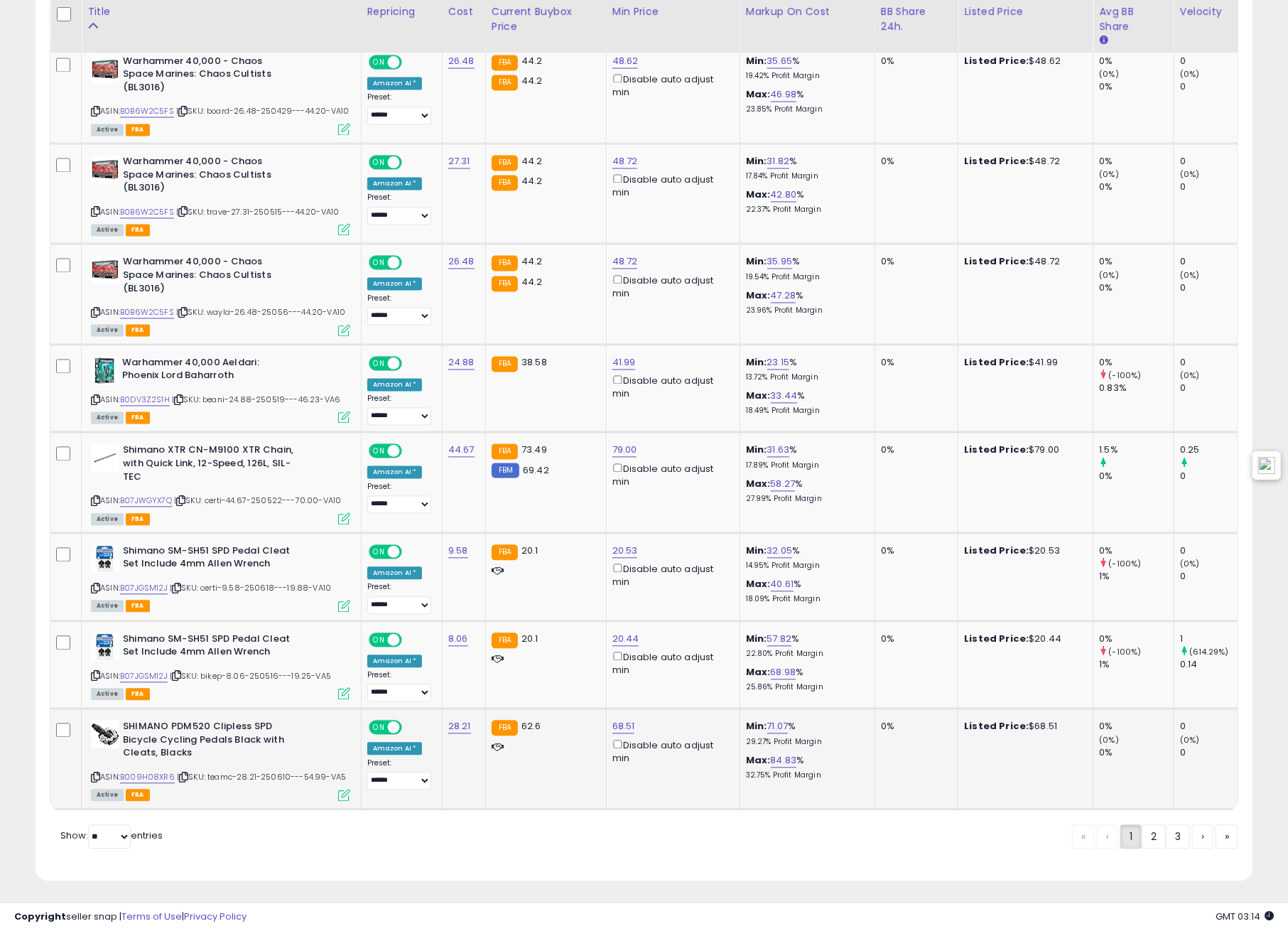 click at bounding box center (95, 777) 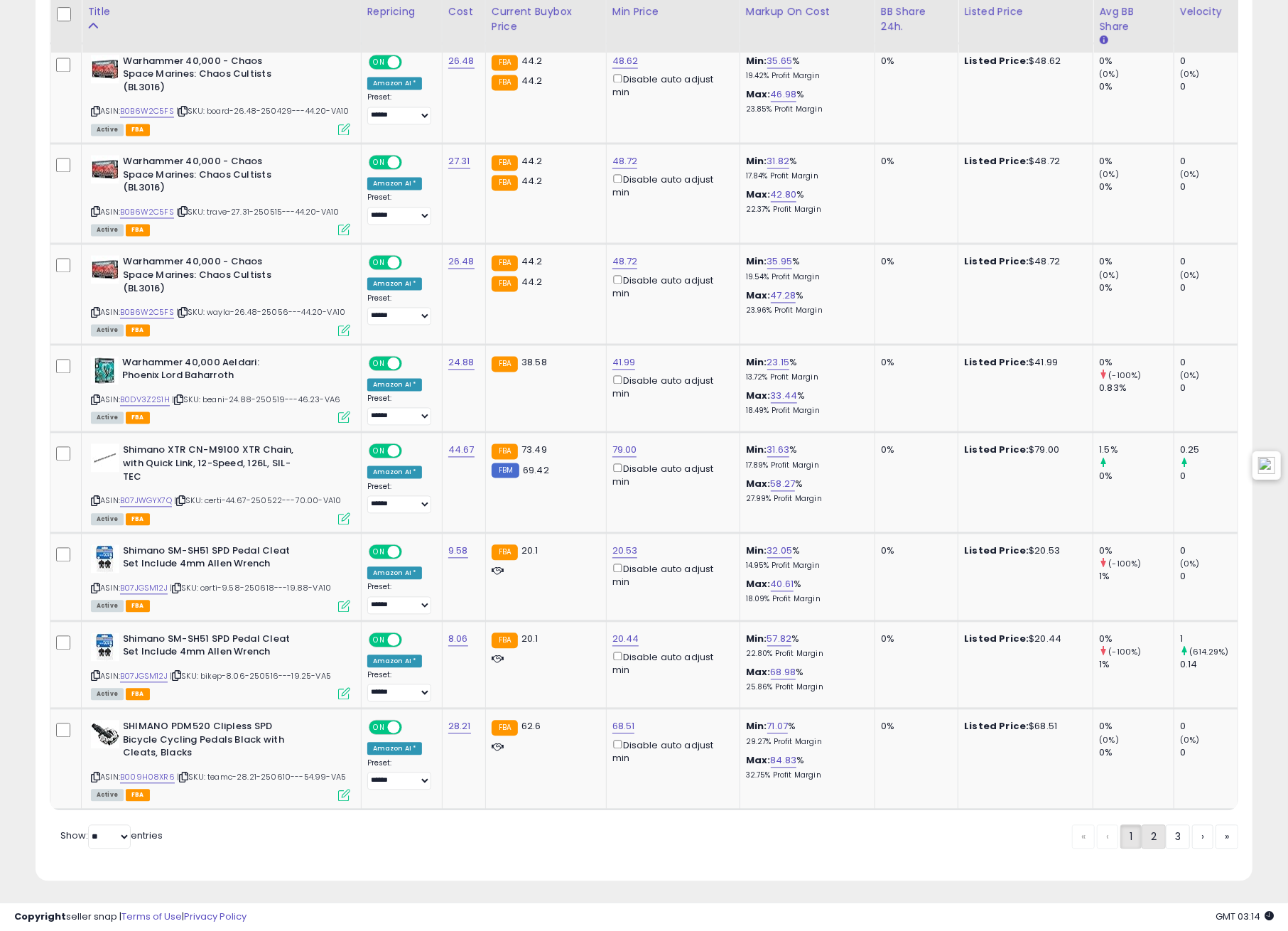 click on "2" 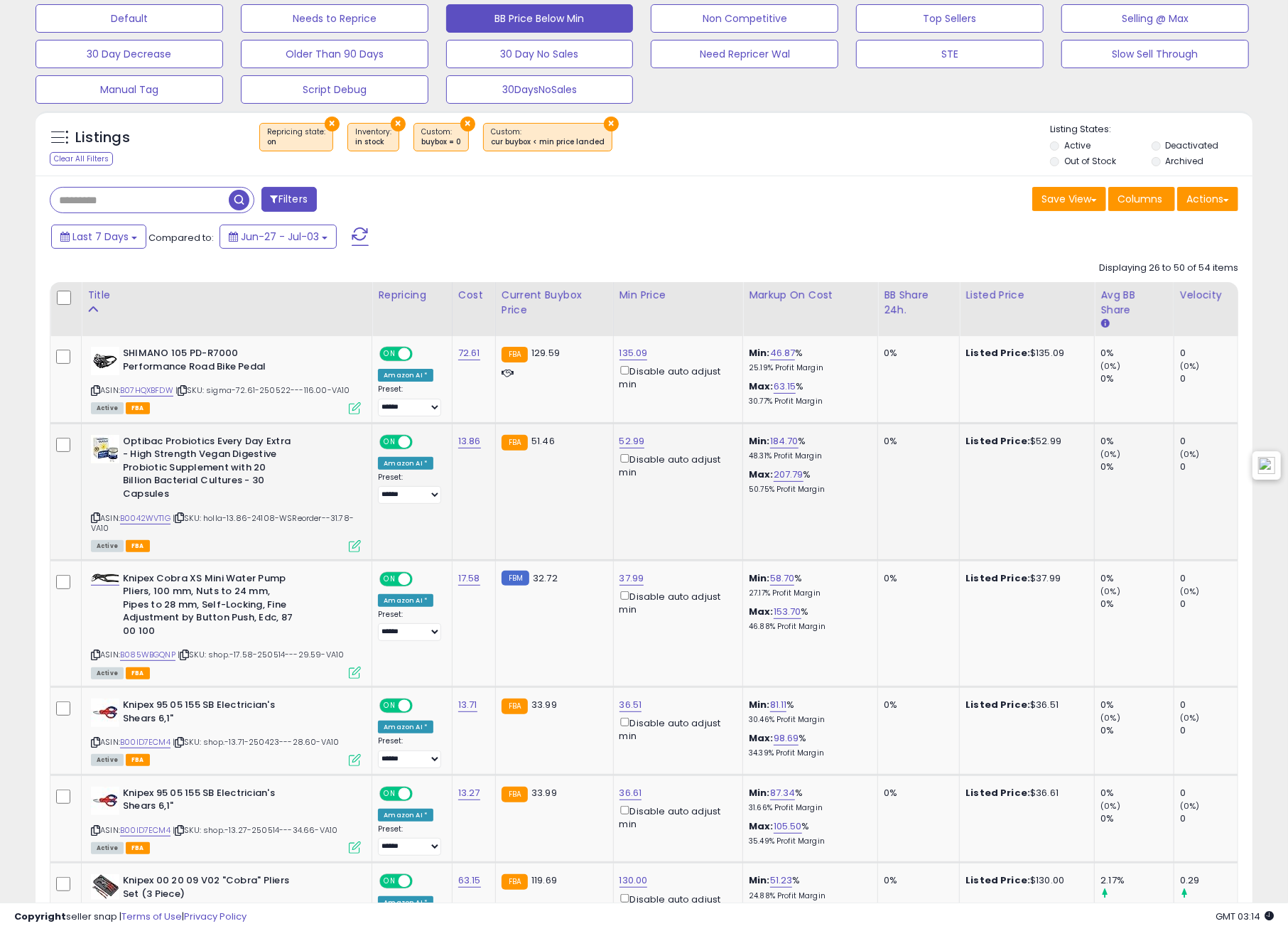 scroll, scrollTop: 189, scrollLeft: 0, axis: vertical 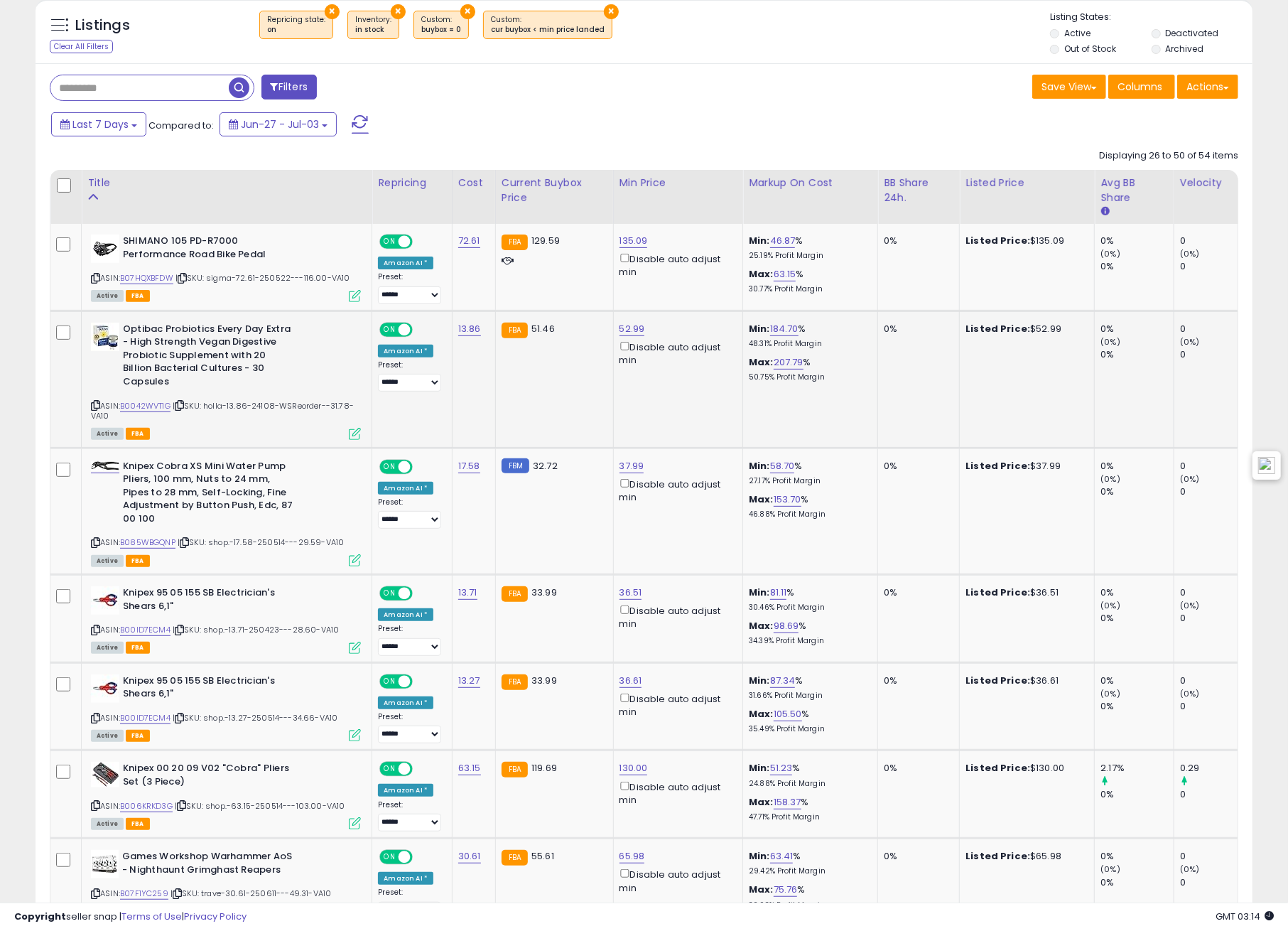 click at bounding box center (95, 405) 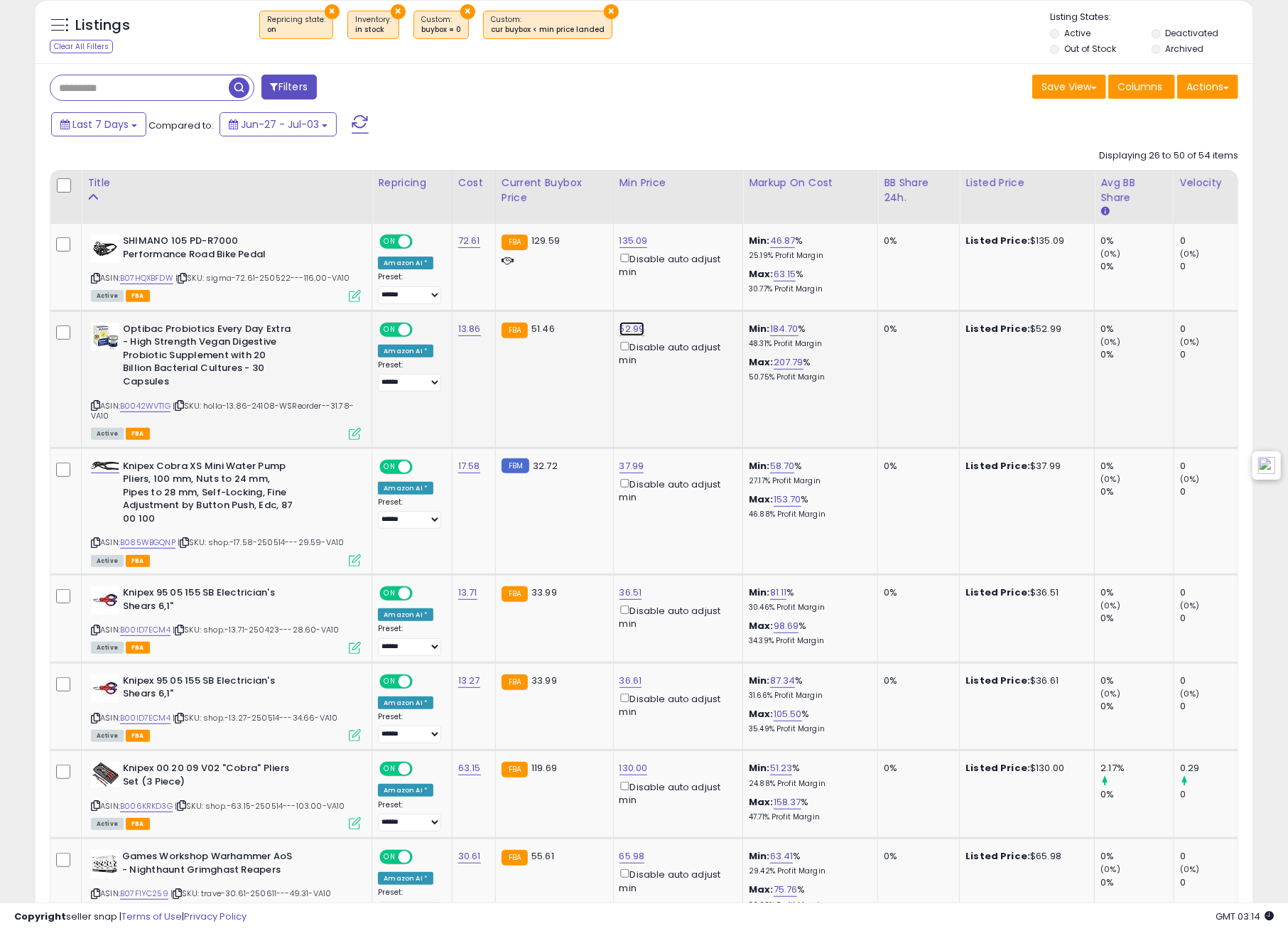click on "52.99" at bounding box center [634, 241] 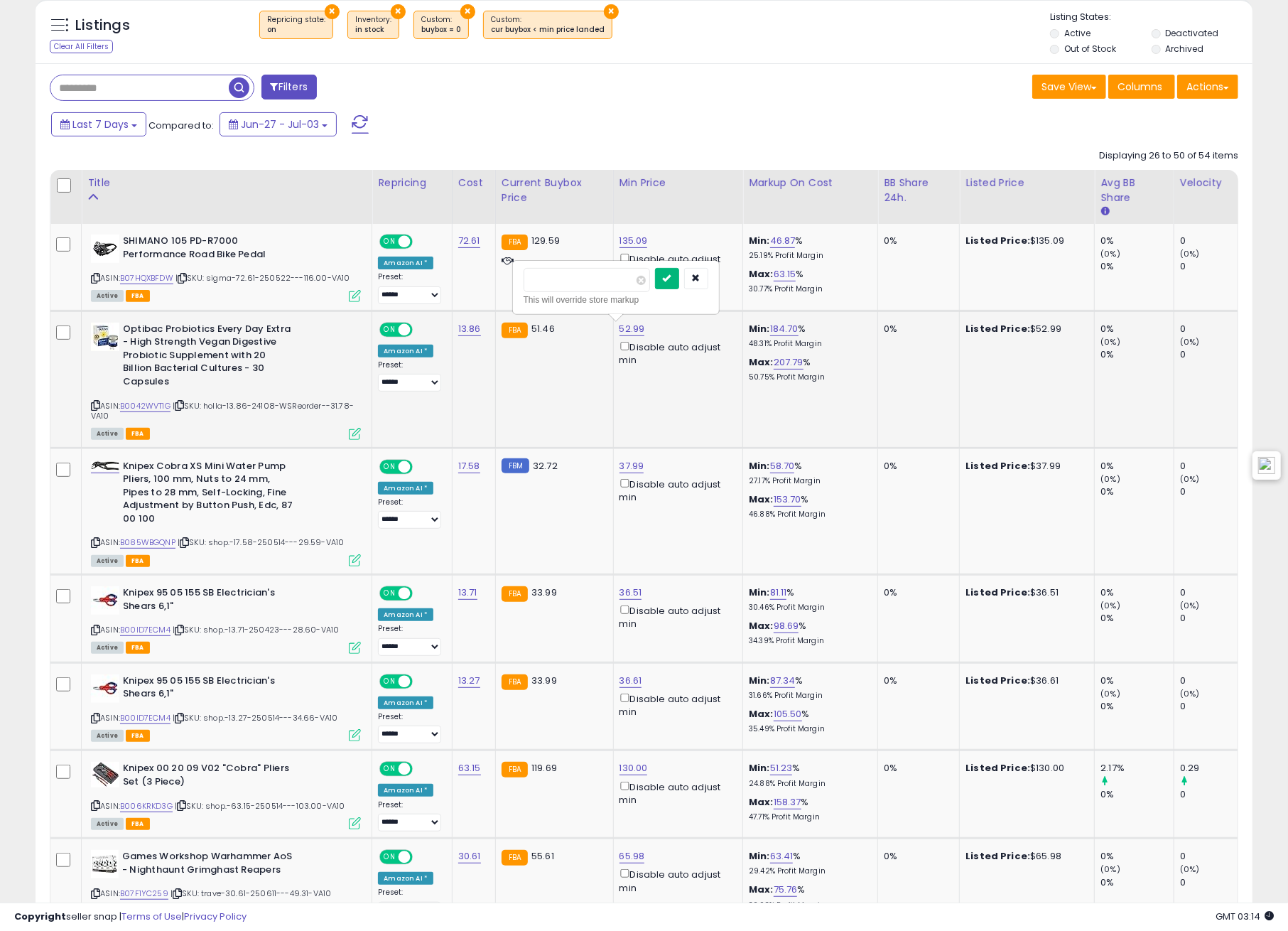 type on "*****" 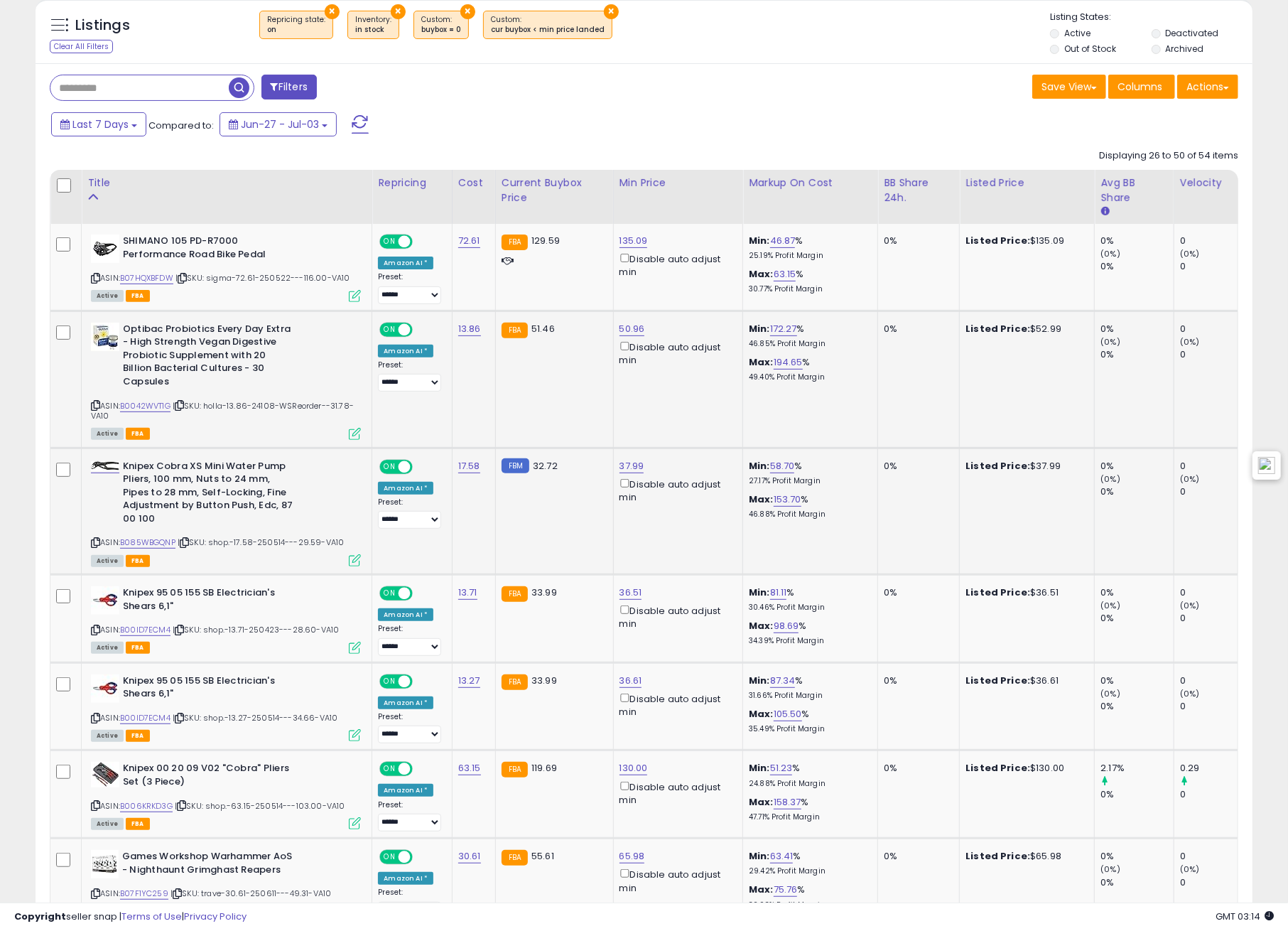 click at bounding box center [95, 542] 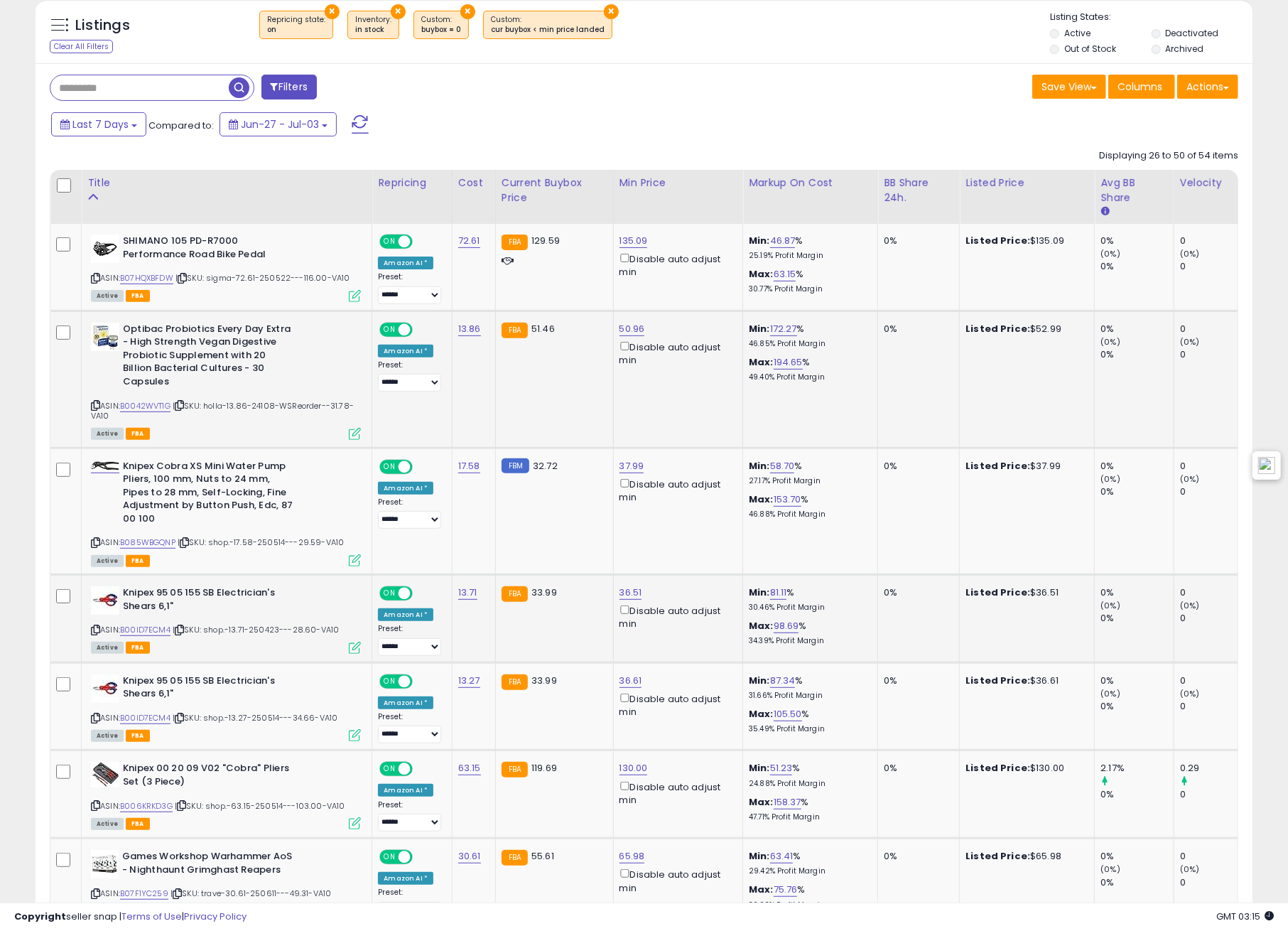 click at bounding box center [95, 630] 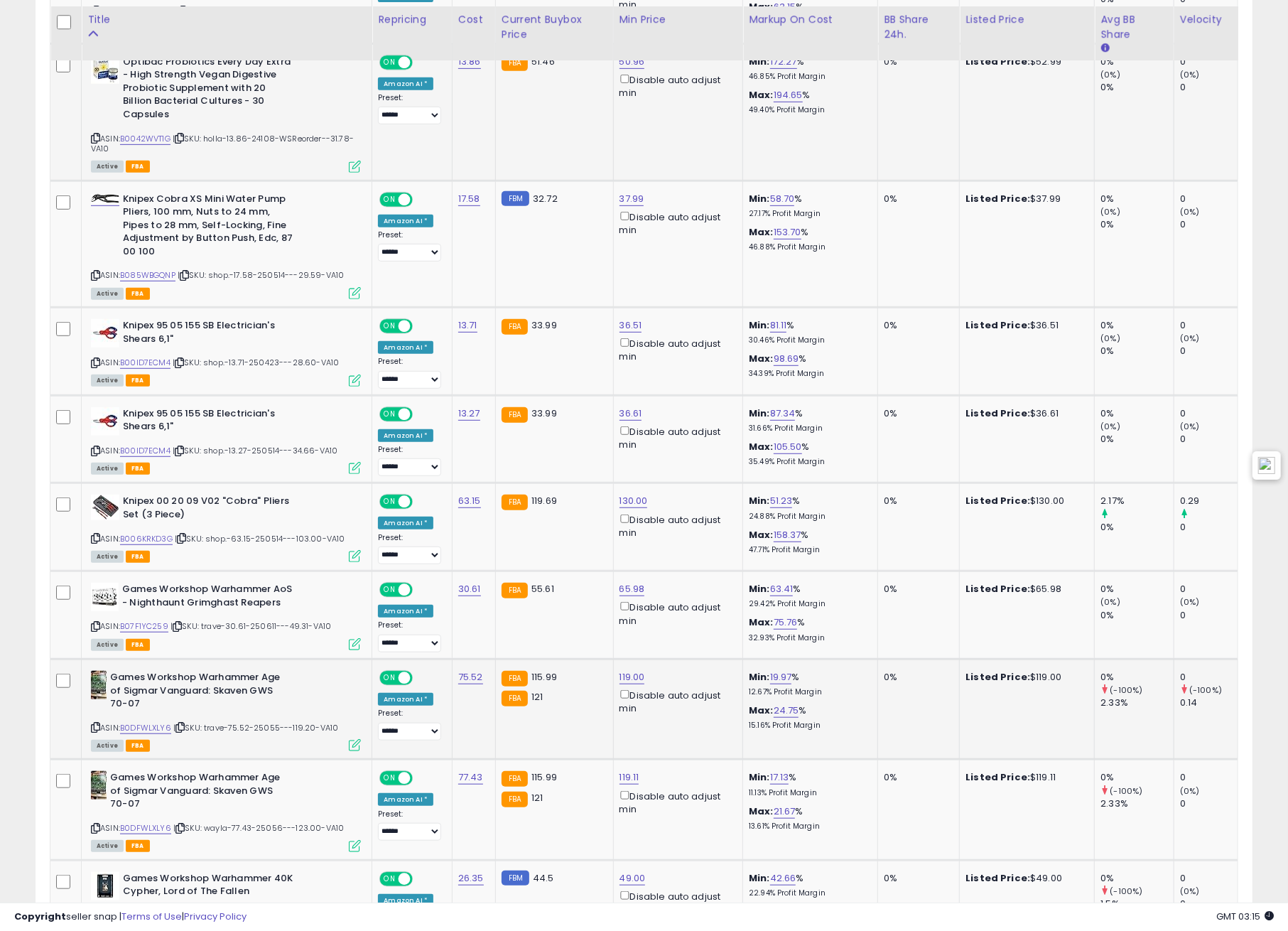 scroll, scrollTop: 473, scrollLeft: 0, axis: vertical 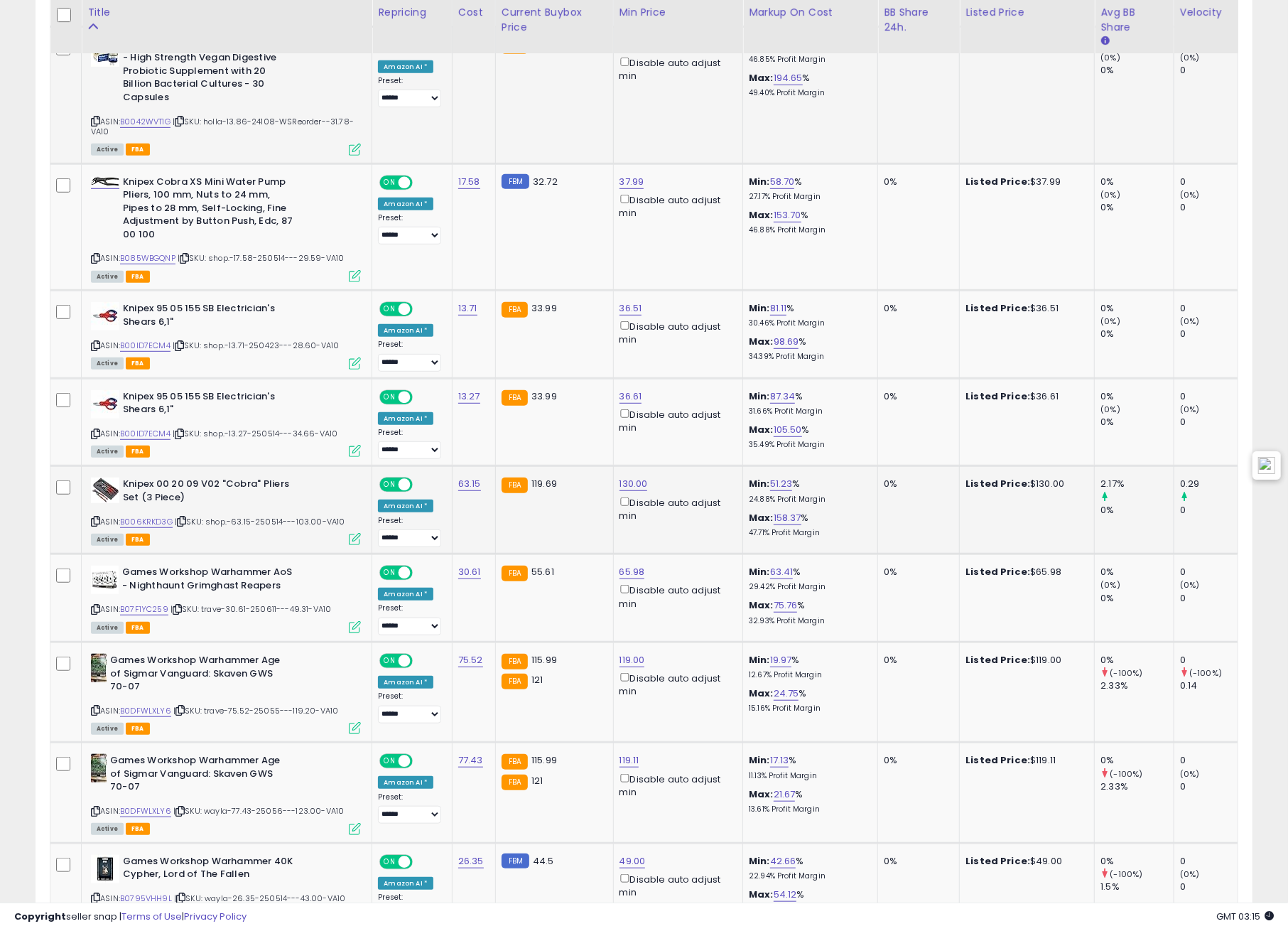 drag, startPoint x: 93, startPoint y: 503, endPoint x: 72, endPoint y: 490, distance: 24.69818 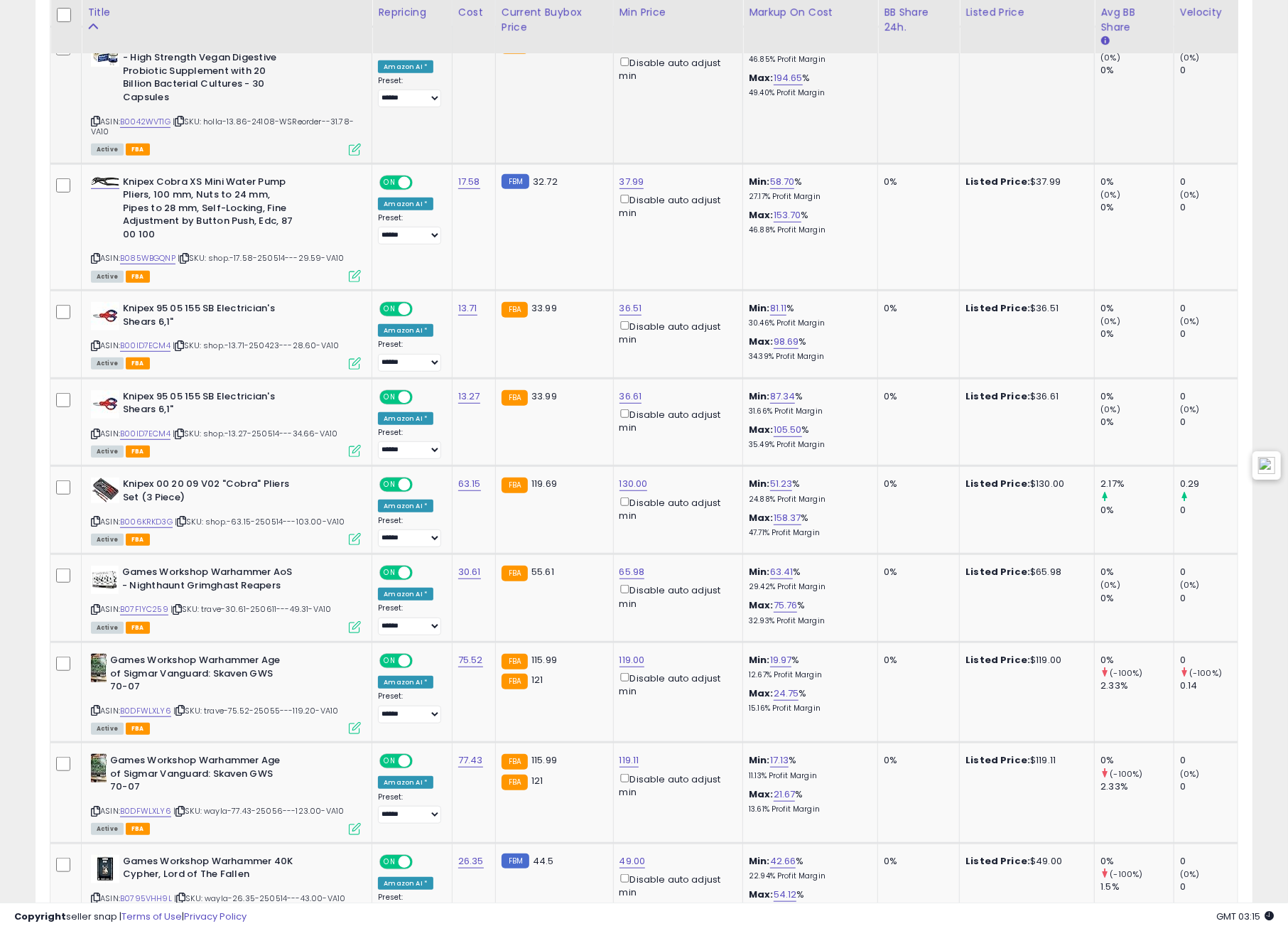 drag, startPoint x: 100, startPoint y: 592, endPoint x: 6, endPoint y: 549, distance: 103.36827 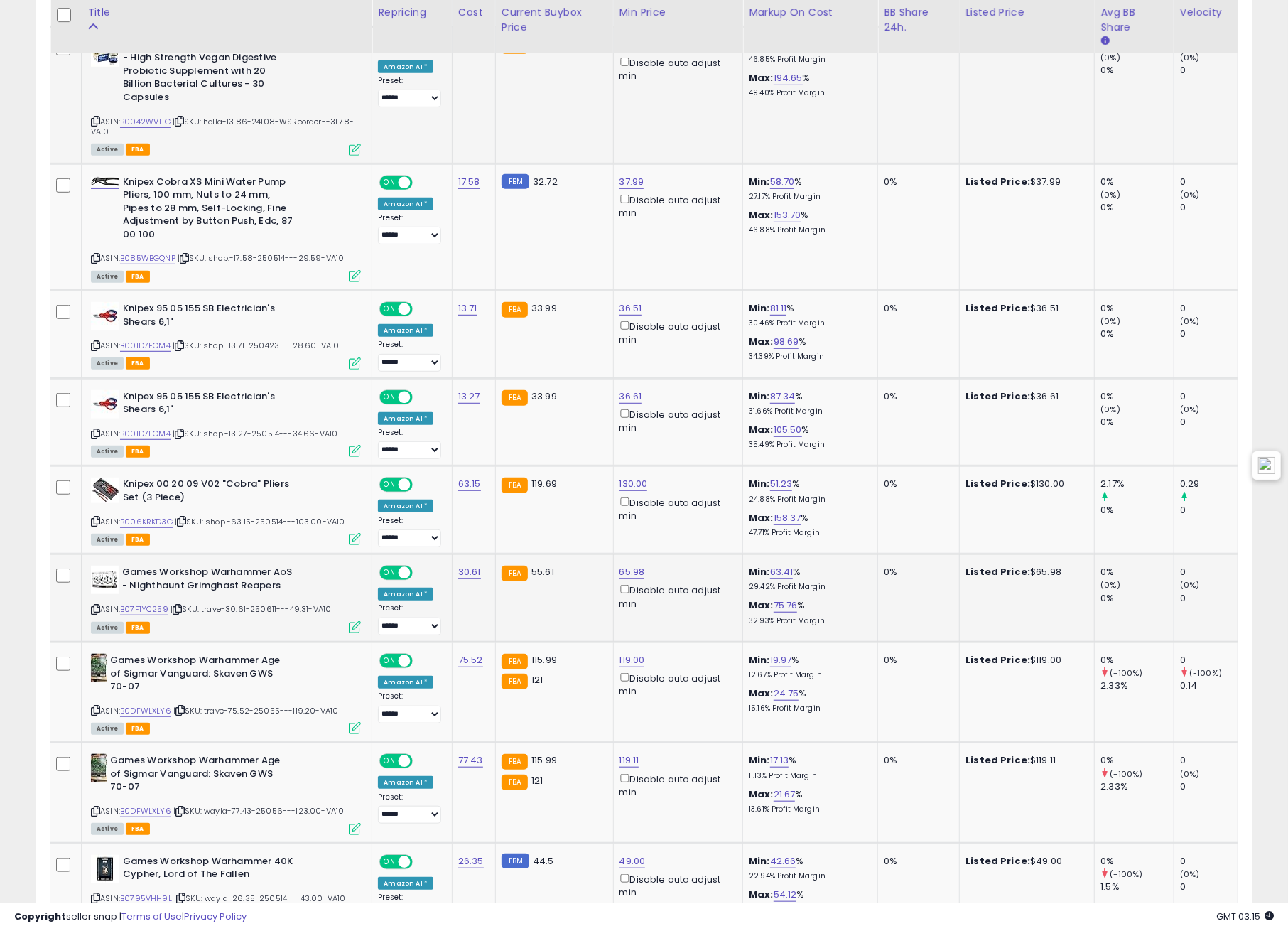 click at bounding box center [95, 609] 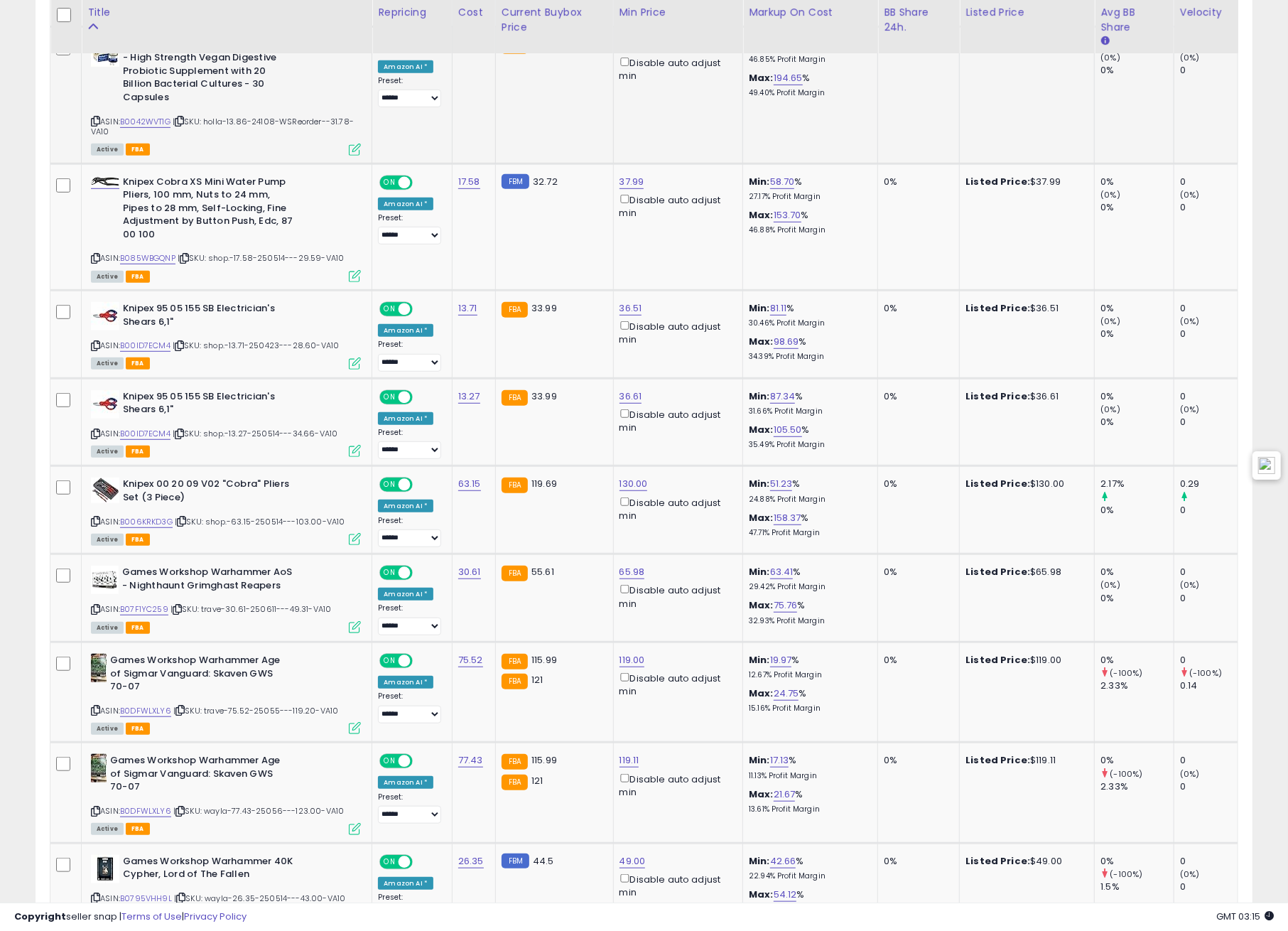 drag, startPoint x: 92, startPoint y: 698, endPoint x: 49, endPoint y: 653, distance: 62 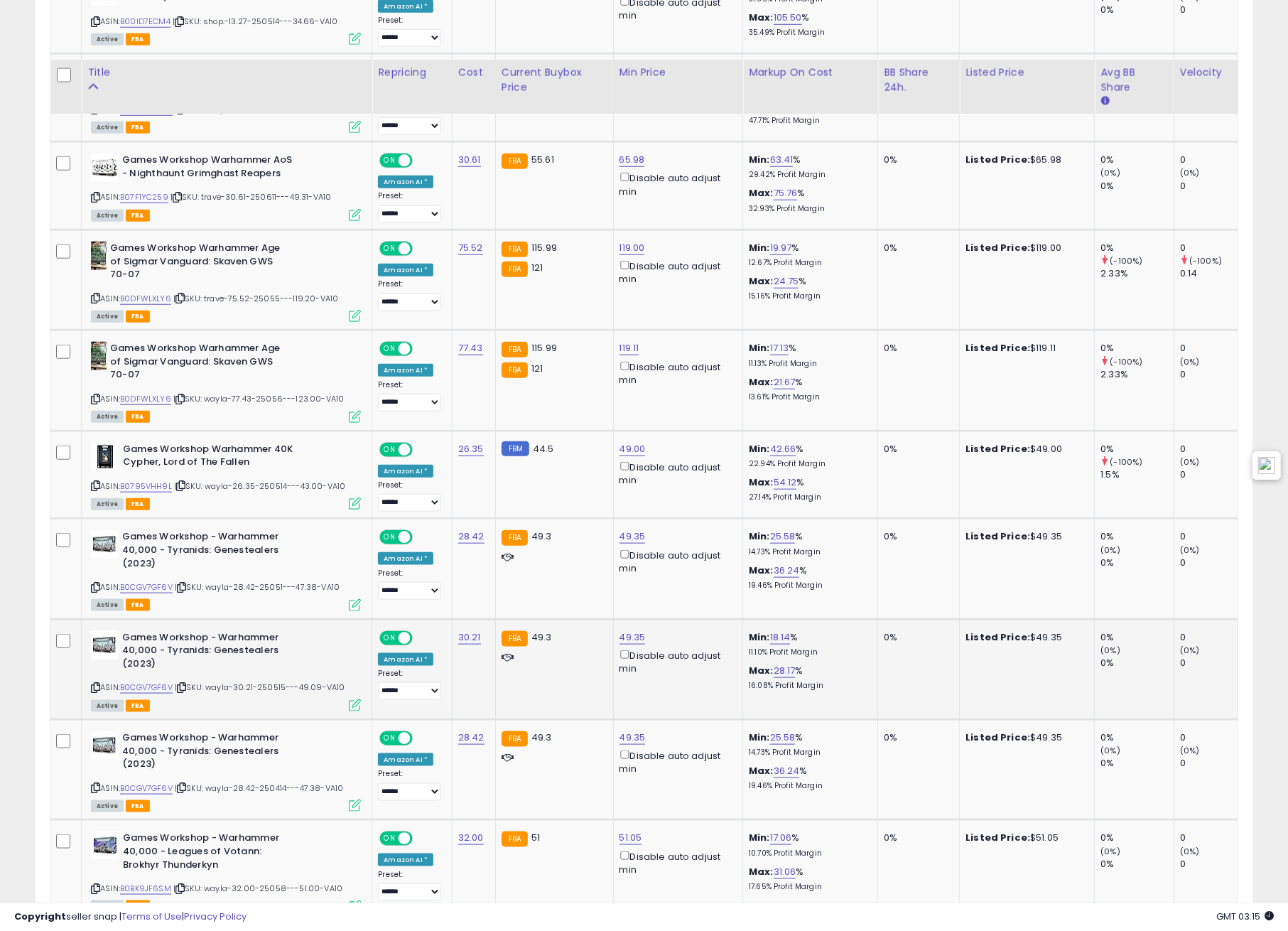 scroll, scrollTop: 947, scrollLeft: 0, axis: vertical 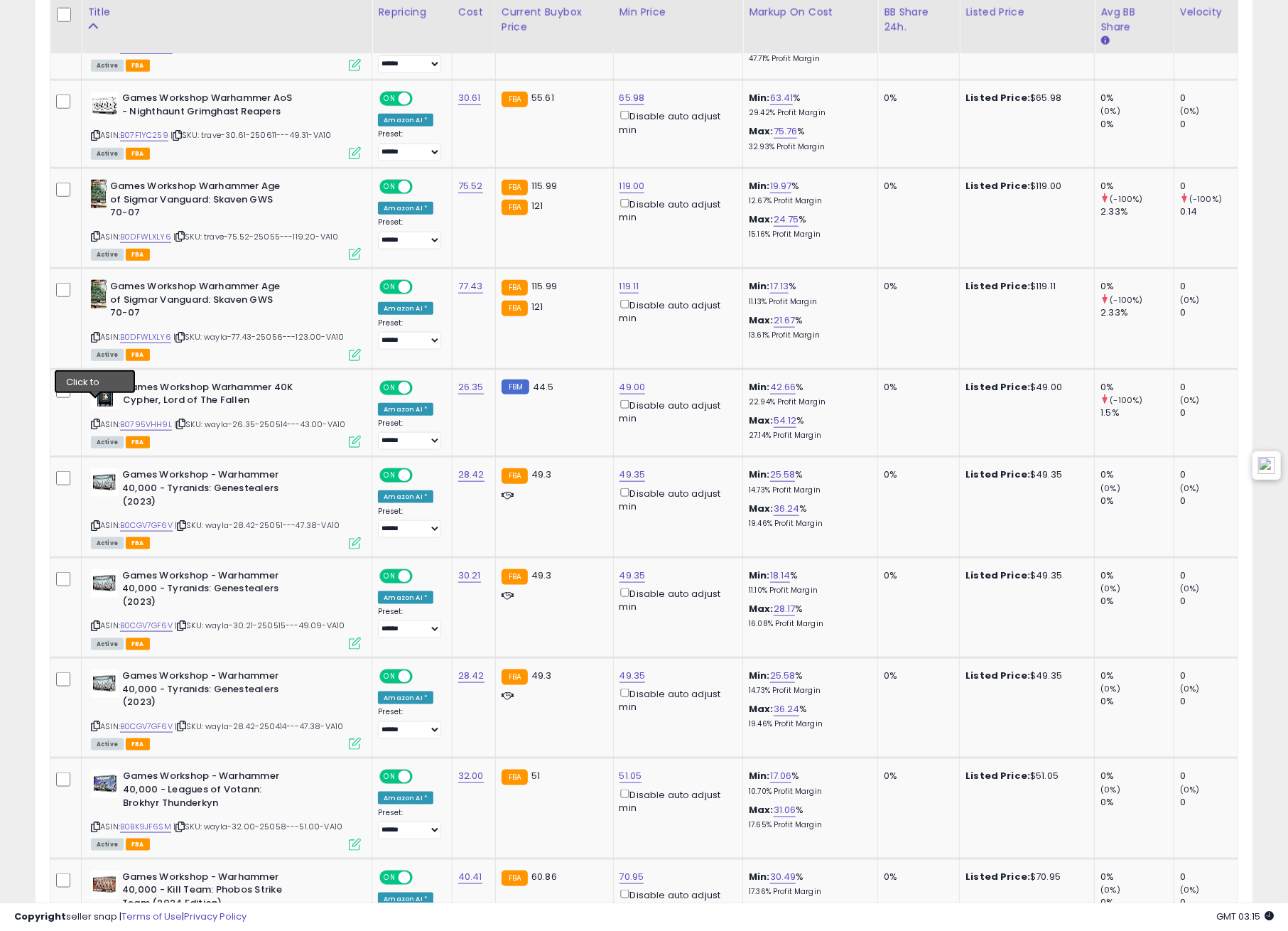 drag, startPoint x: 97, startPoint y: 406, endPoint x: 13, endPoint y: 380, distance: 87.93179 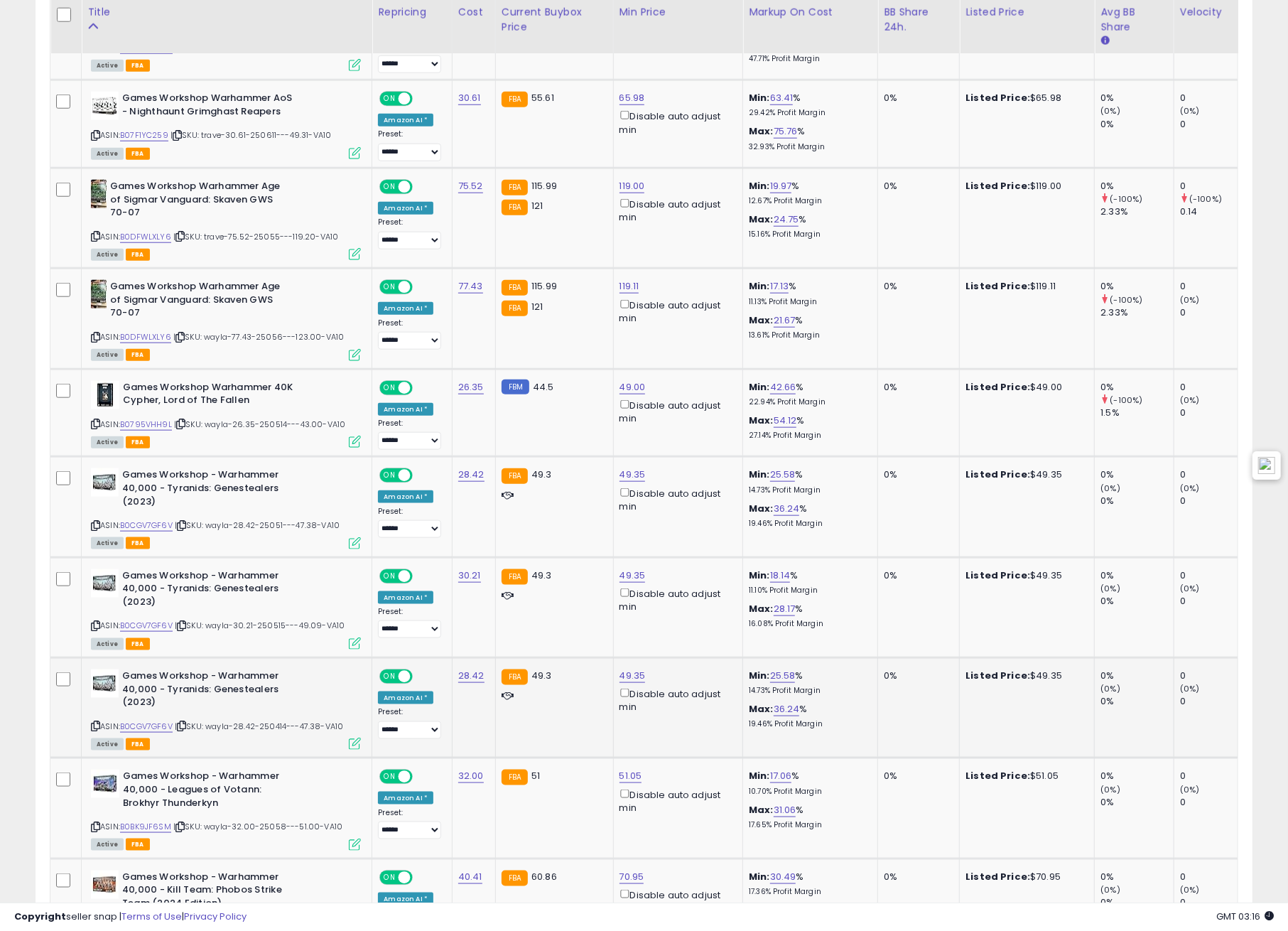 click at bounding box center (95, 726) 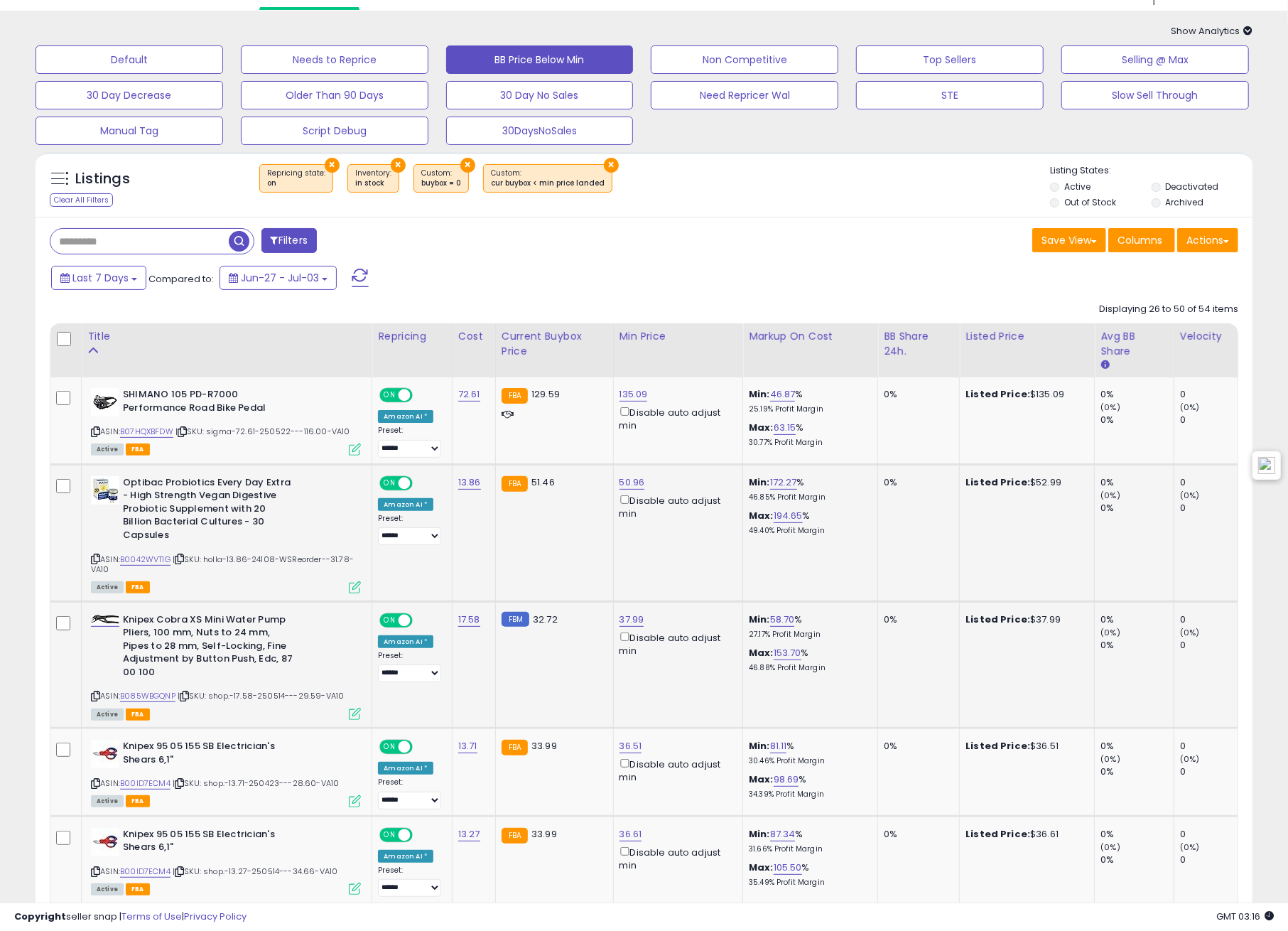 scroll, scrollTop: 0, scrollLeft: 0, axis: both 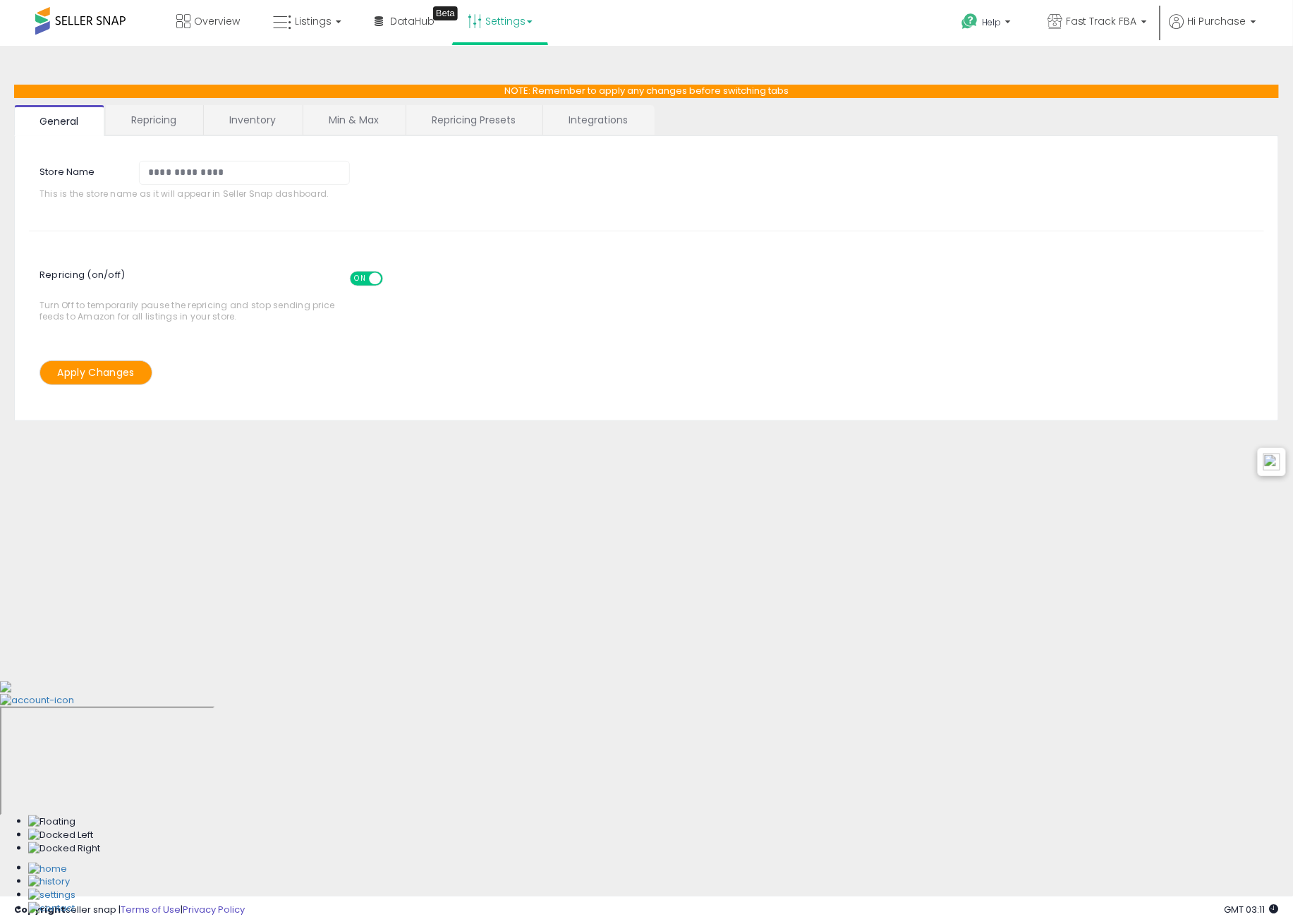 click on "Integrations" at bounding box center (598, 120) 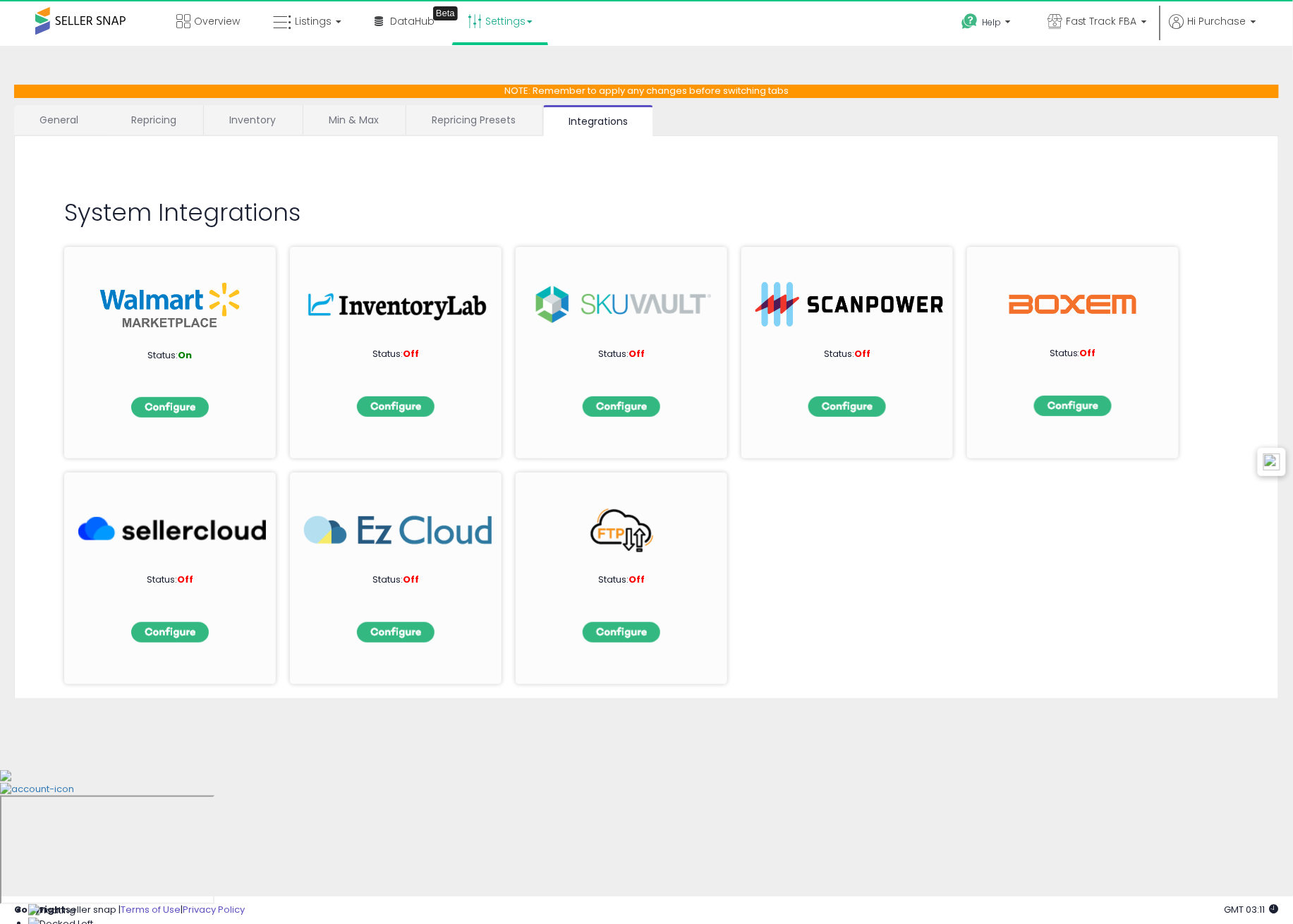 click on "Repricing Presets" at bounding box center (473, 120) 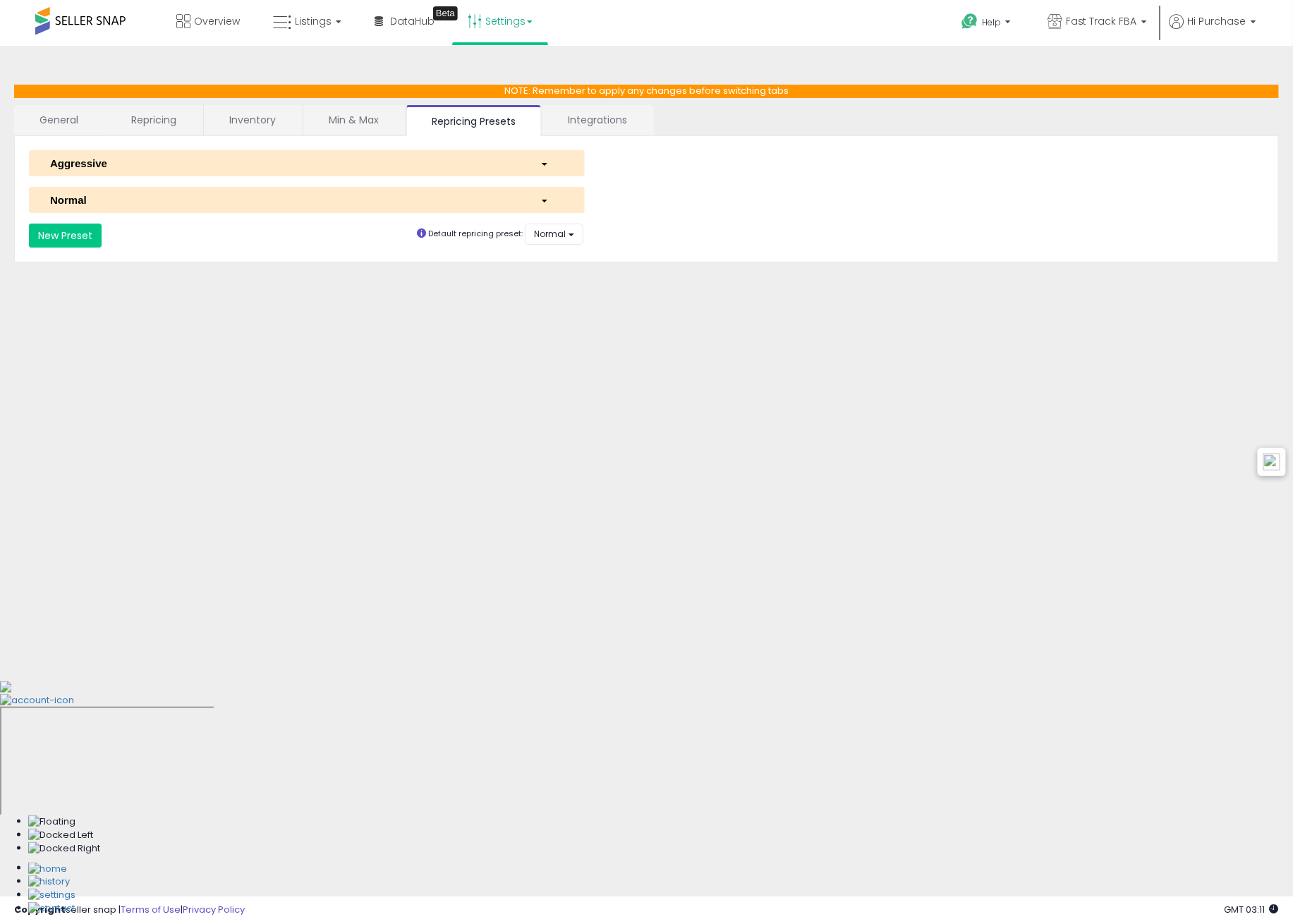 click on "Min & Max" at bounding box center (353, 120) 